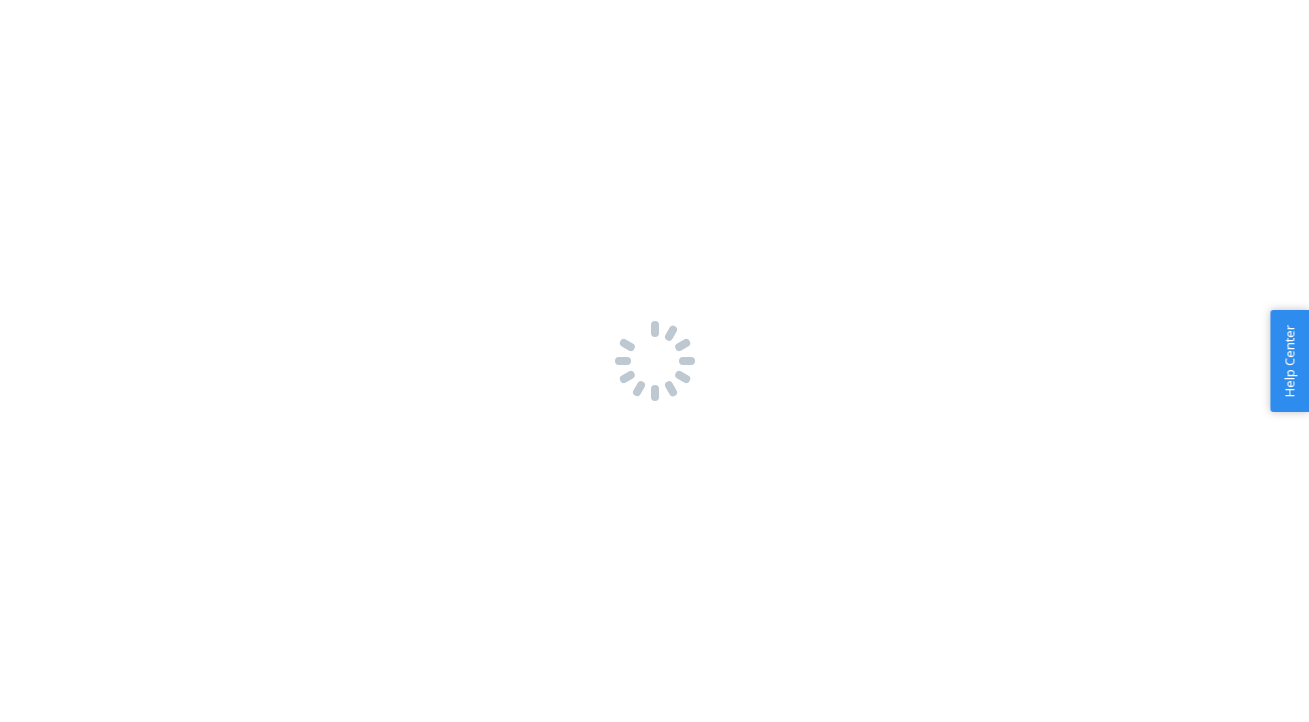scroll, scrollTop: 0, scrollLeft: 0, axis: both 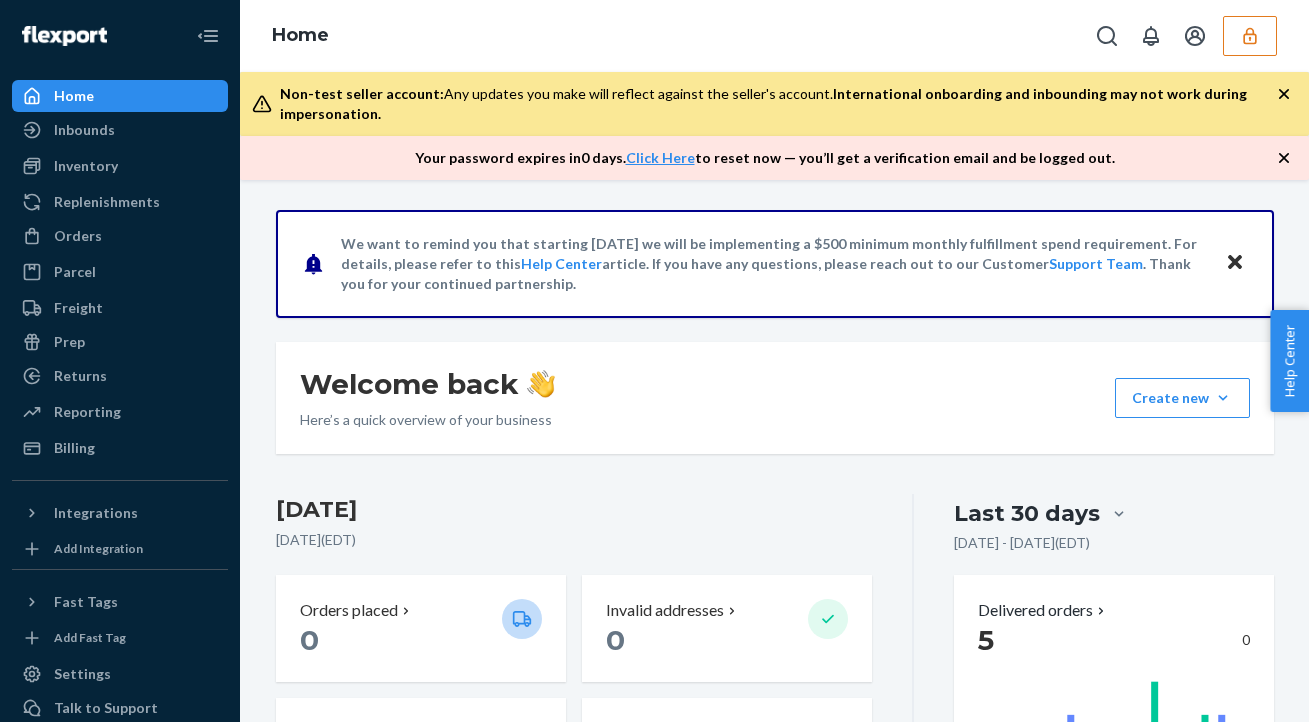 click at bounding box center (1250, 36) 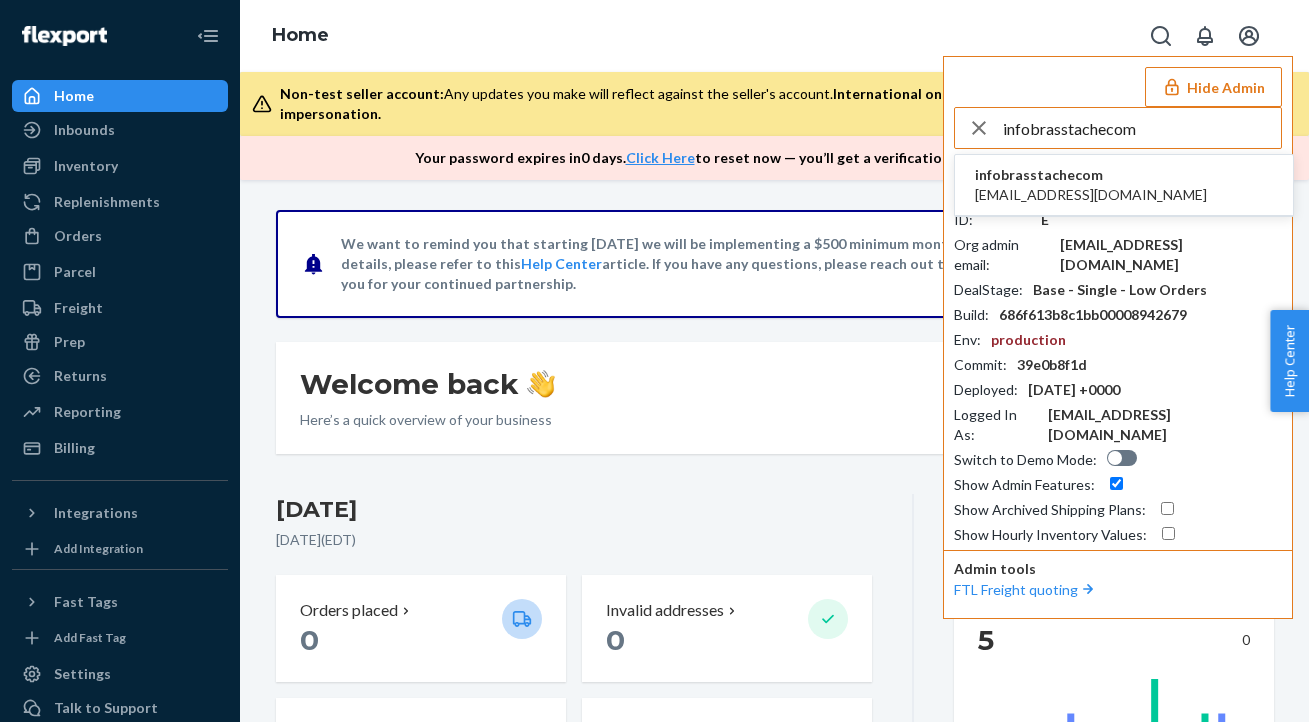 type on "infobrasstachecom" 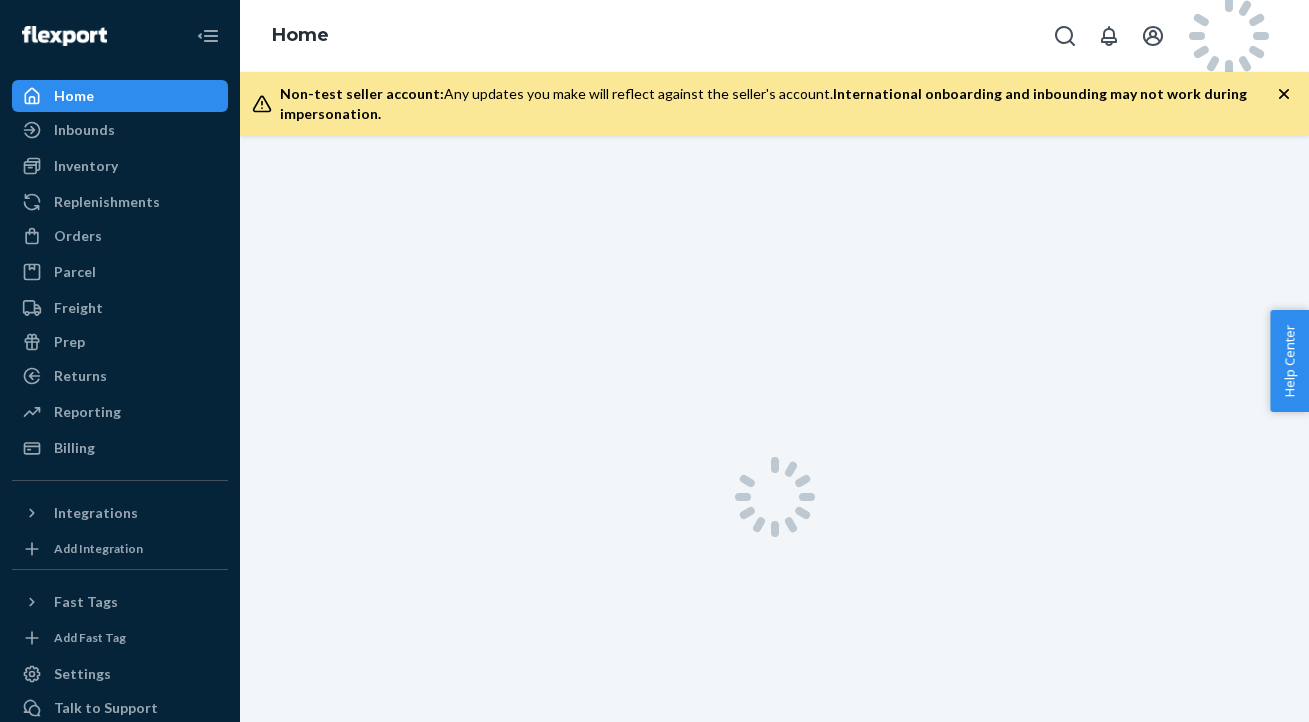 scroll, scrollTop: 0, scrollLeft: 0, axis: both 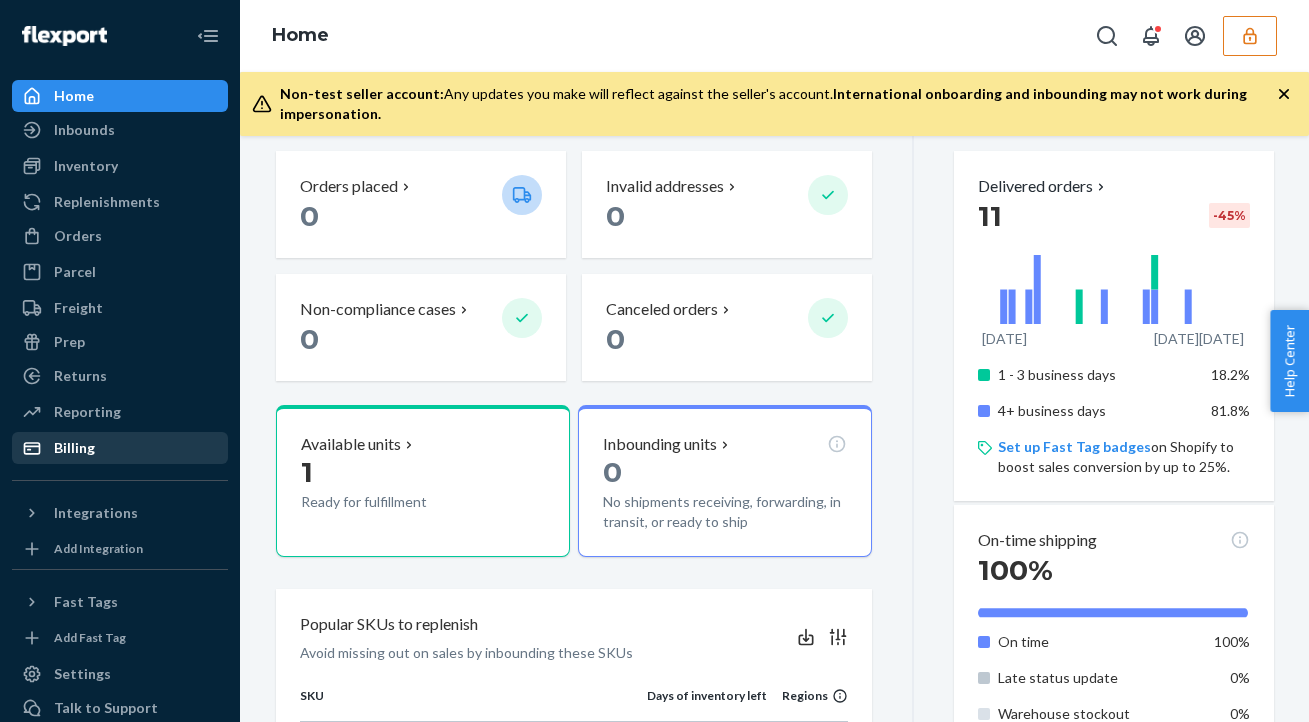 click on "Billing" at bounding box center [120, 448] 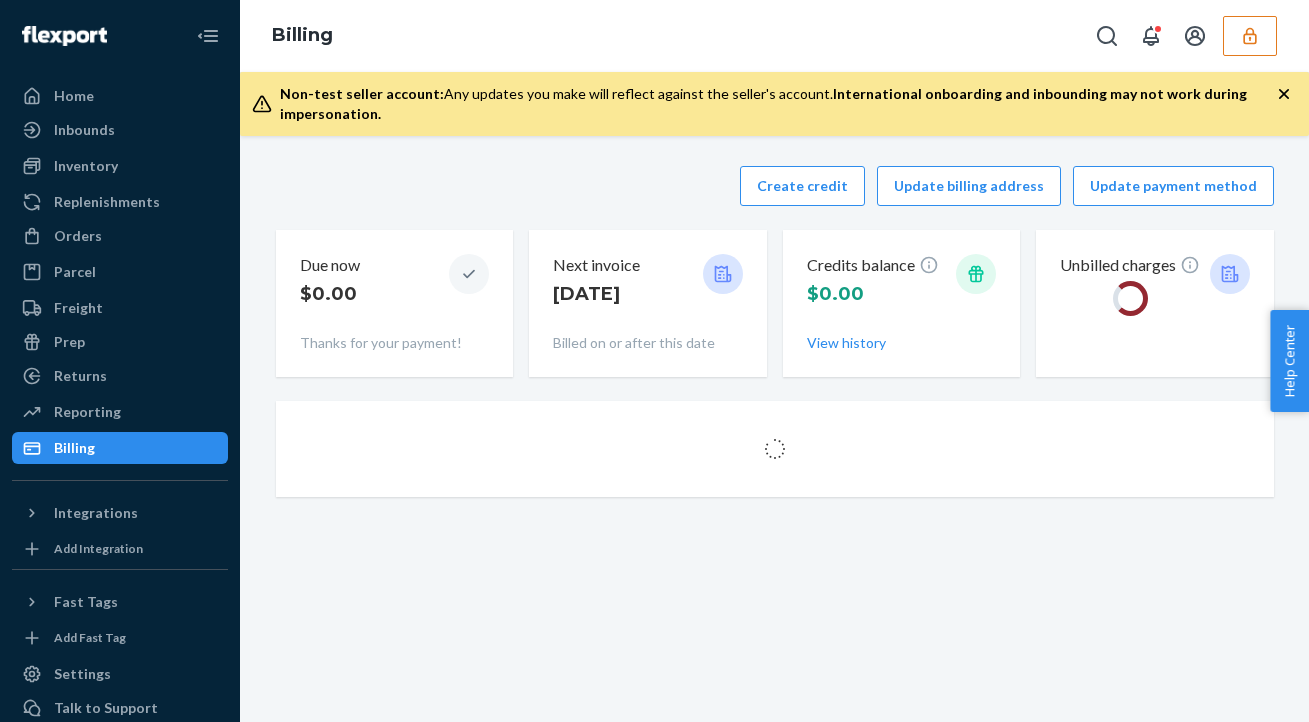 scroll, scrollTop: 0, scrollLeft: 0, axis: both 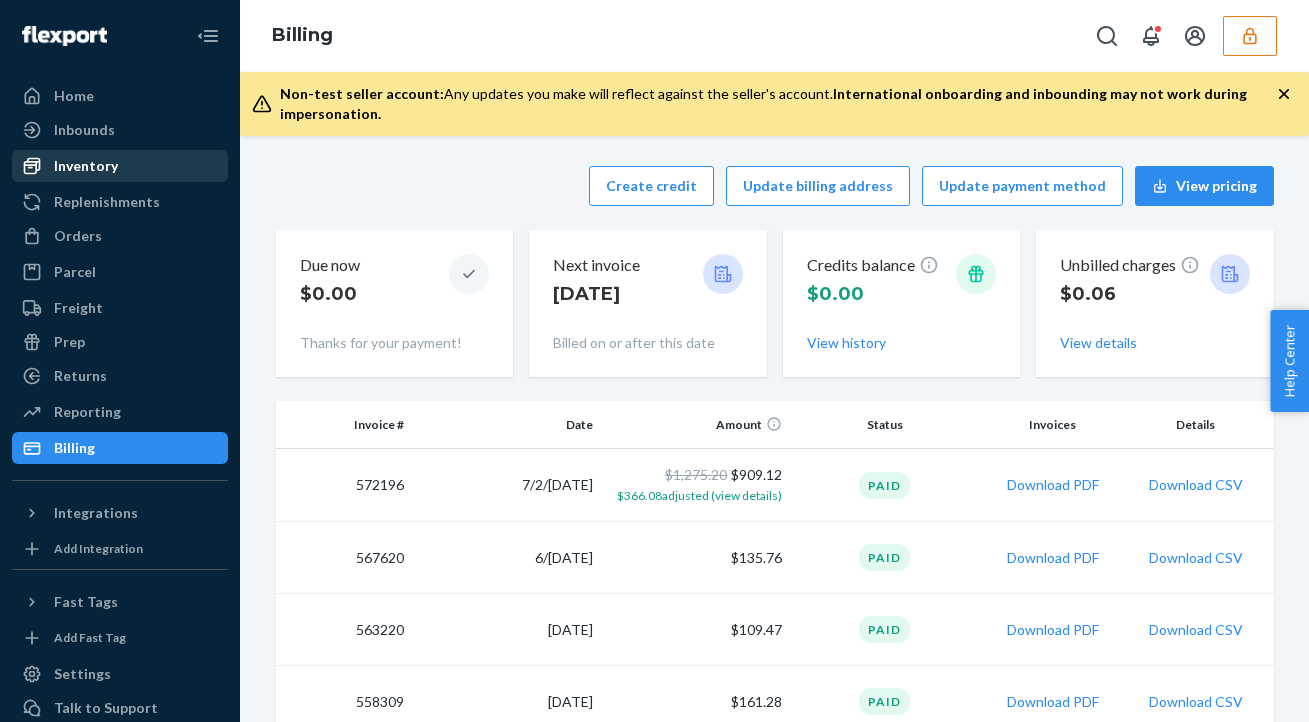 click on "Inventory" at bounding box center (86, 166) 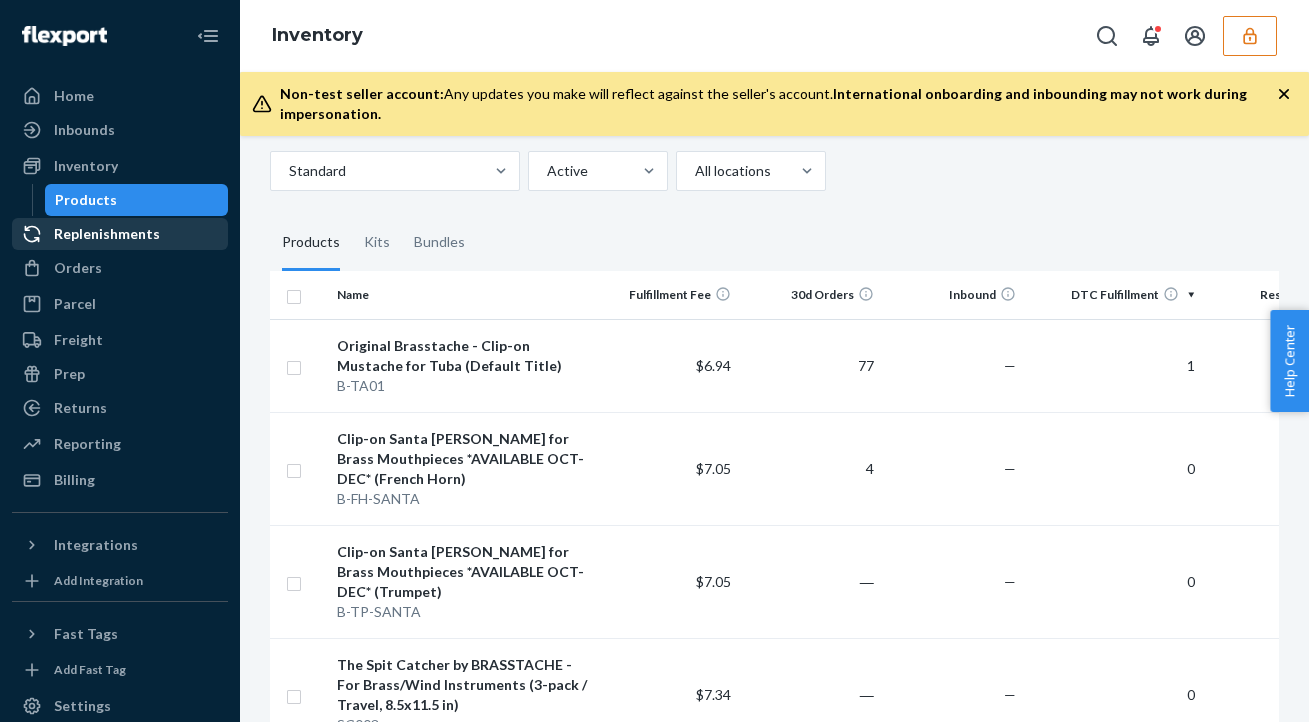scroll, scrollTop: 123, scrollLeft: 0, axis: vertical 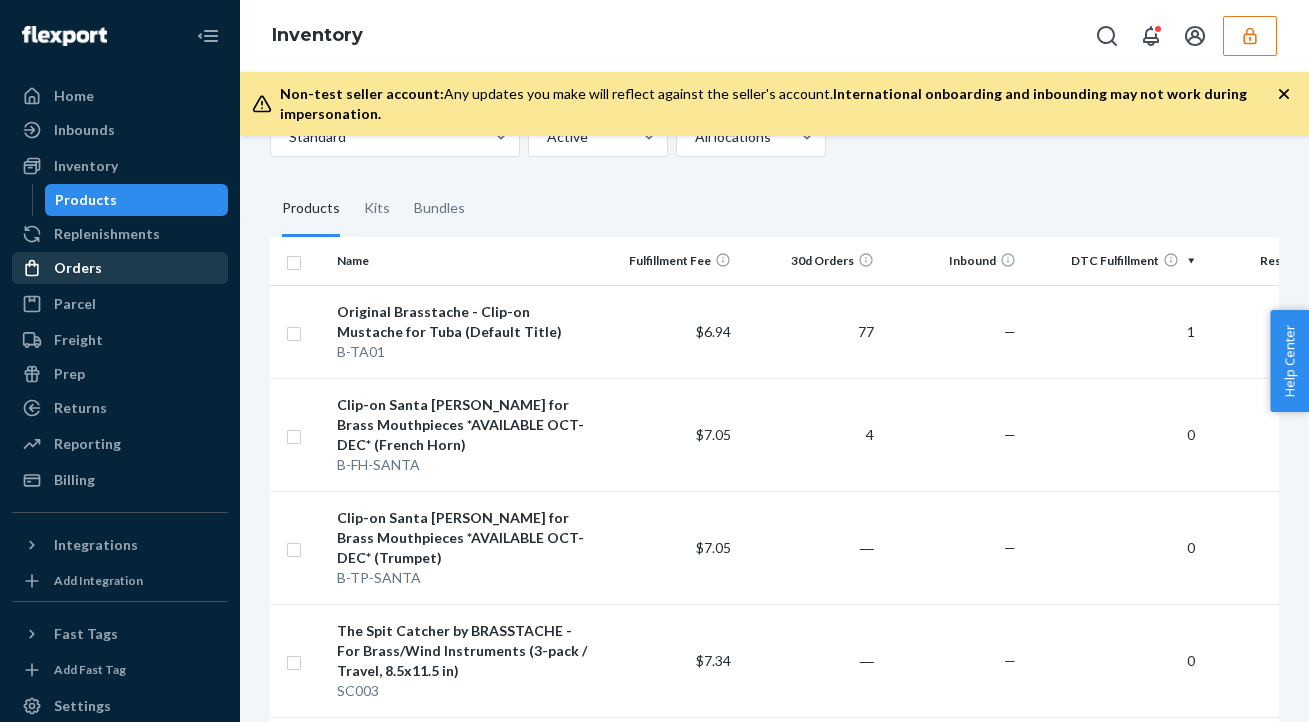 click on "Orders" at bounding box center (78, 268) 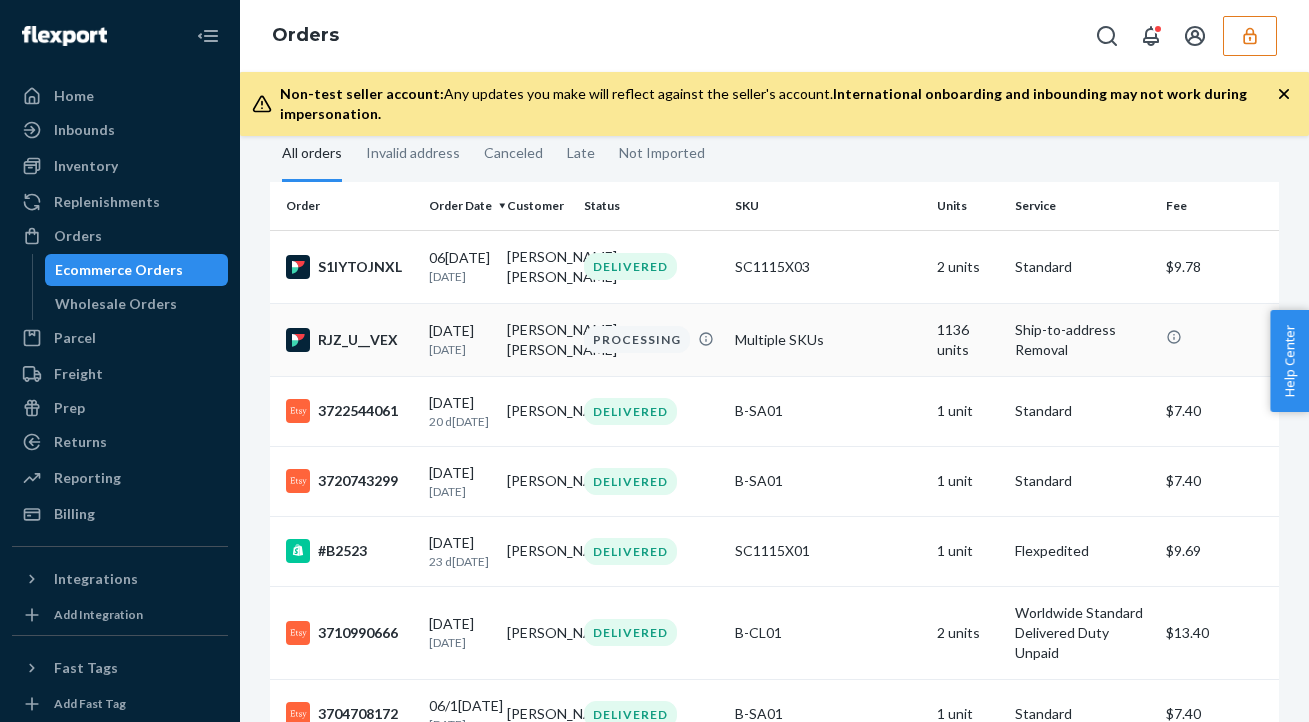 scroll, scrollTop: 111, scrollLeft: 0, axis: vertical 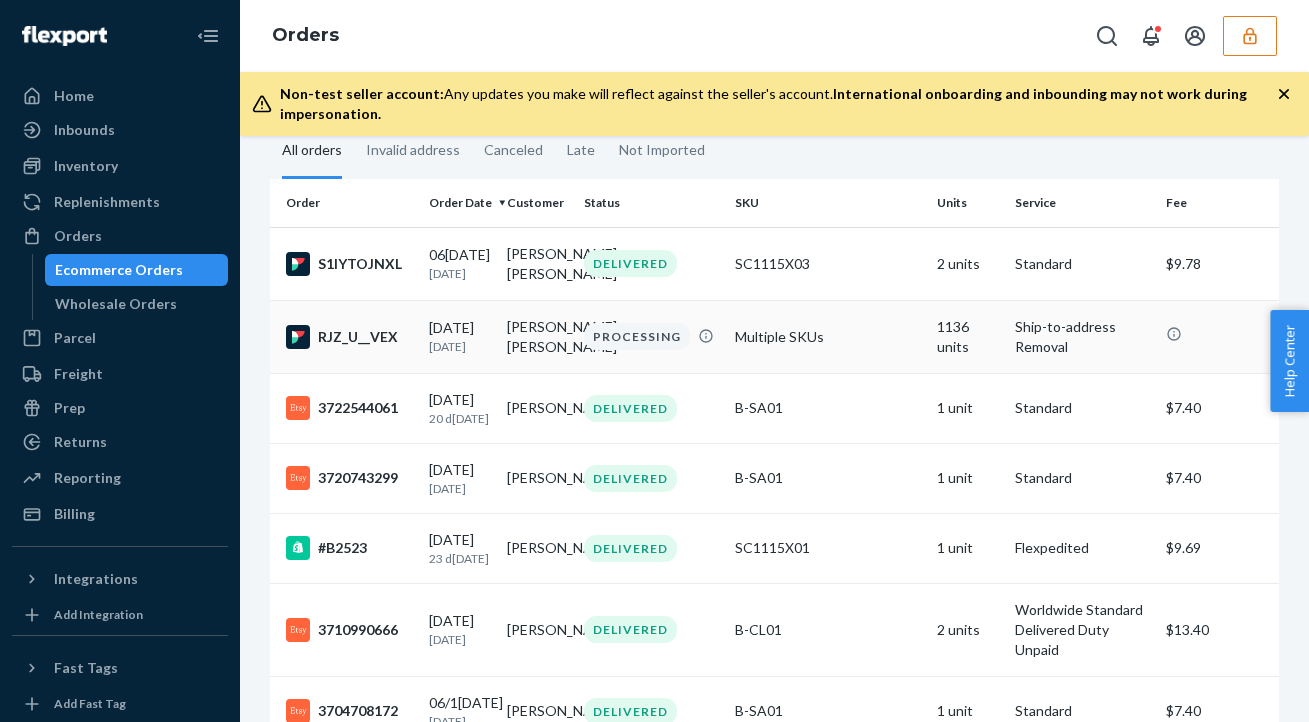 click on "Multiple SKUs" at bounding box center [828, 336] 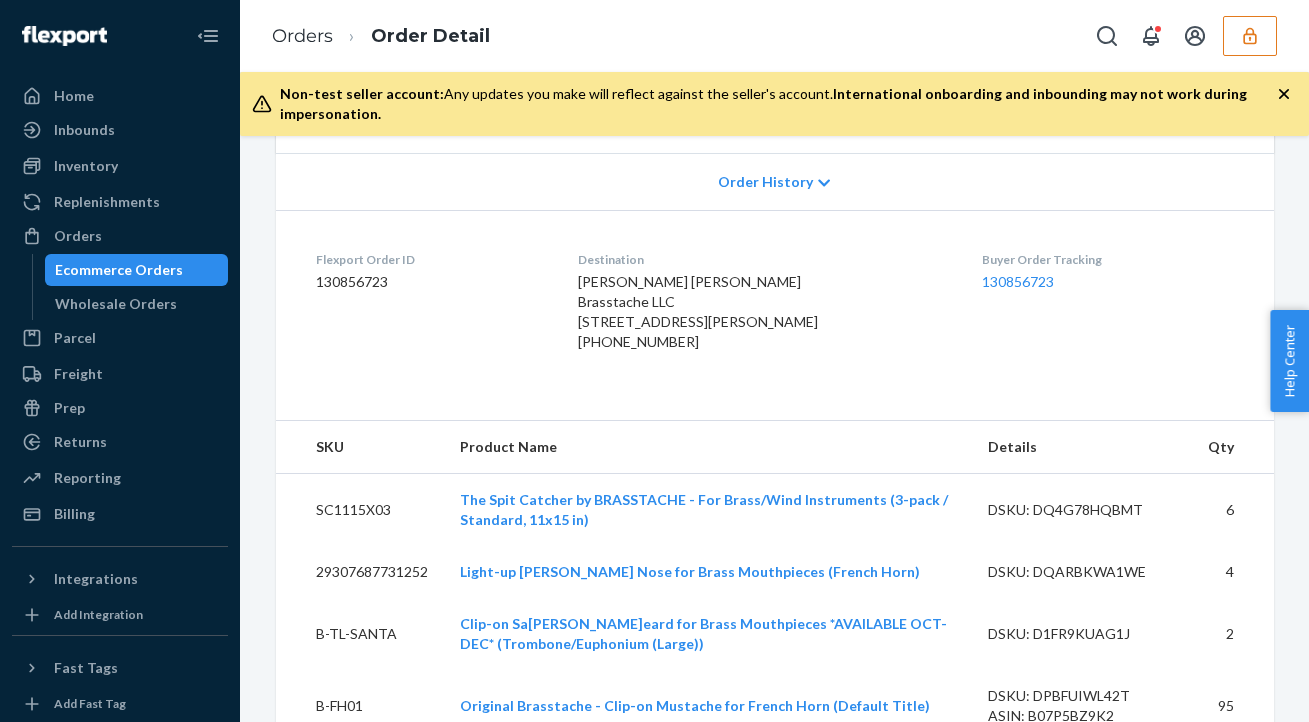 scroll, scrollTop: 328, scrollLeft: 0, axis: vertical 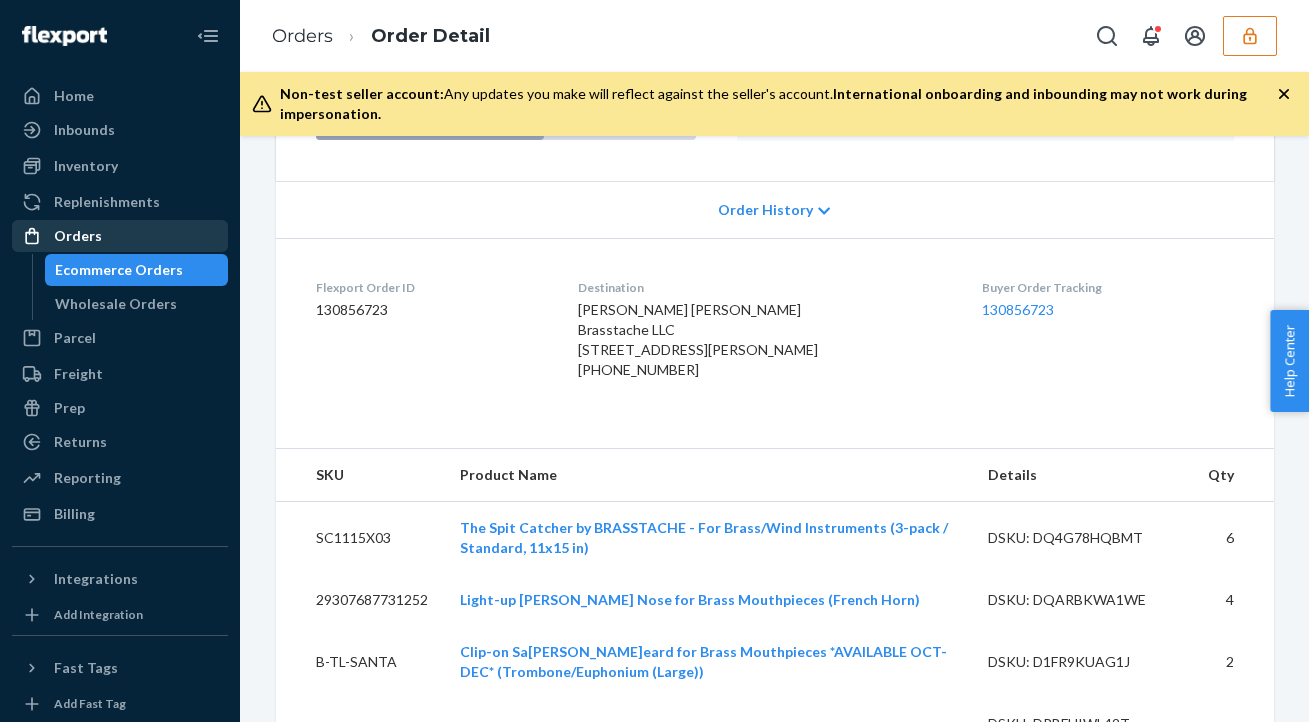 click on "Orders" at bounding box center [78, 236] 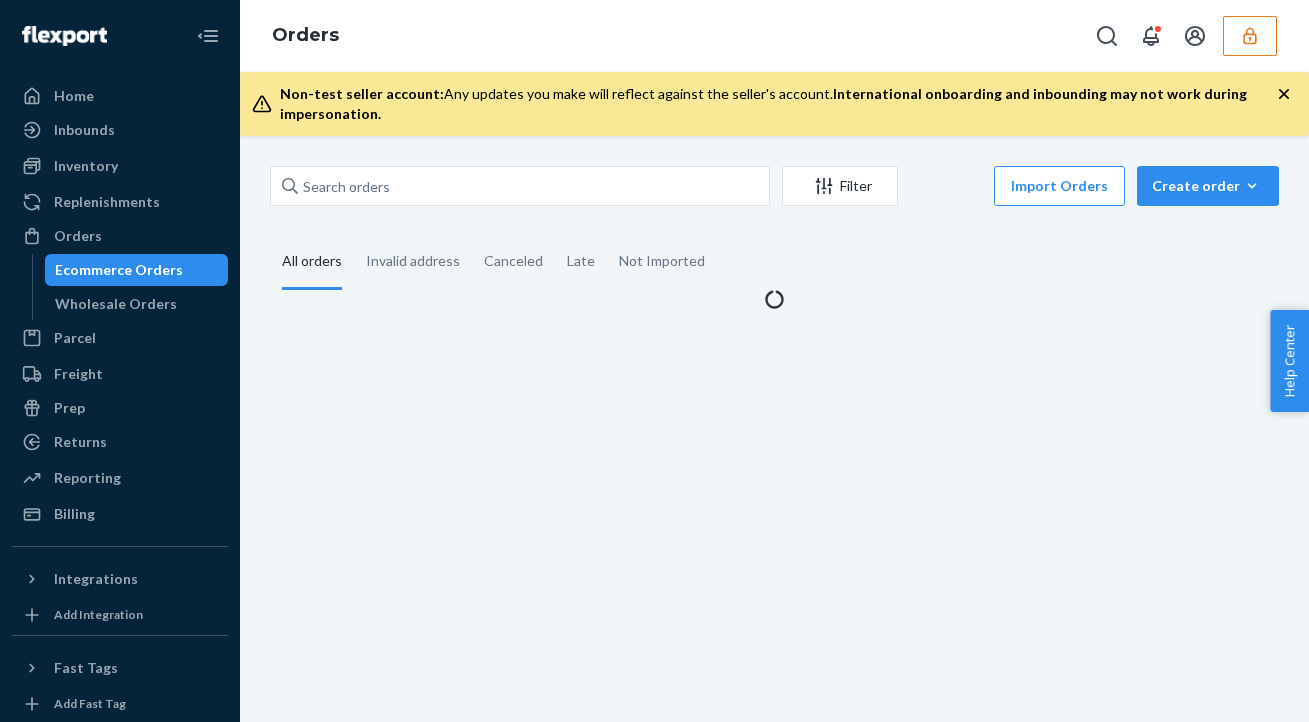 scroll, scrollTop: 0, scrollLeft: 0, axis: both 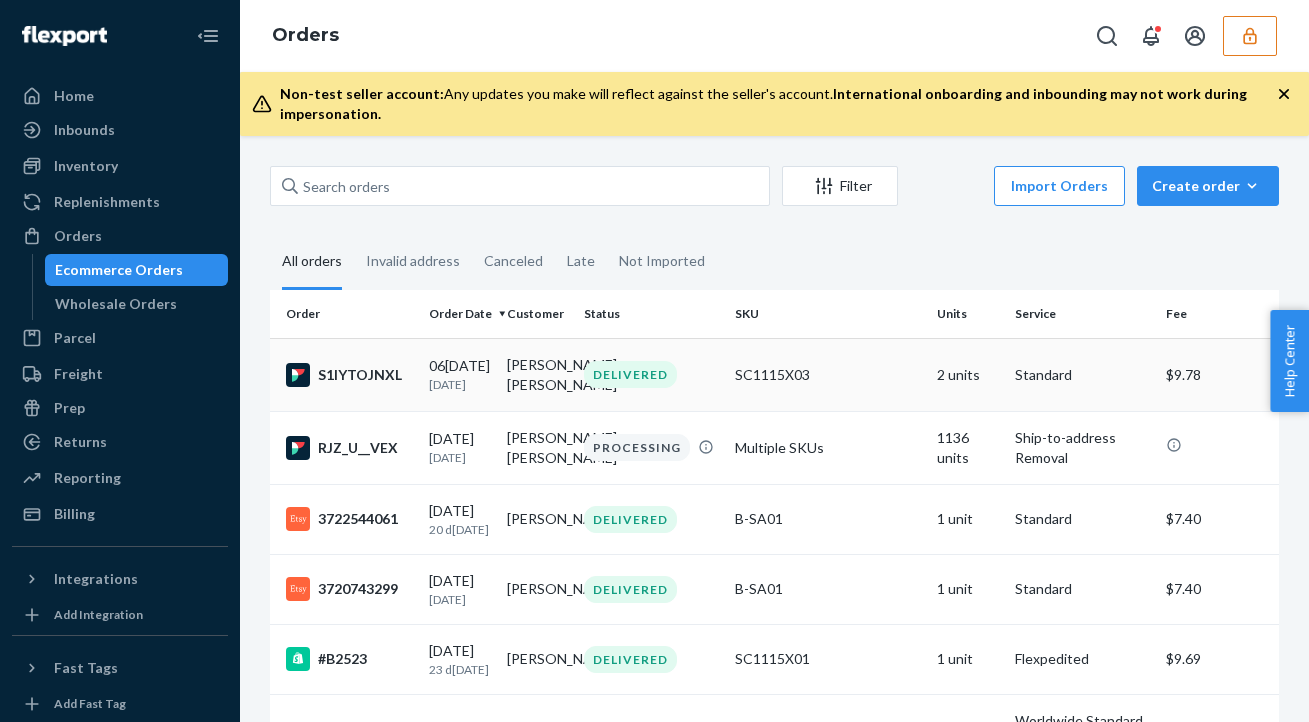 click on "SC1115X03" at bounding box center [828, 374] 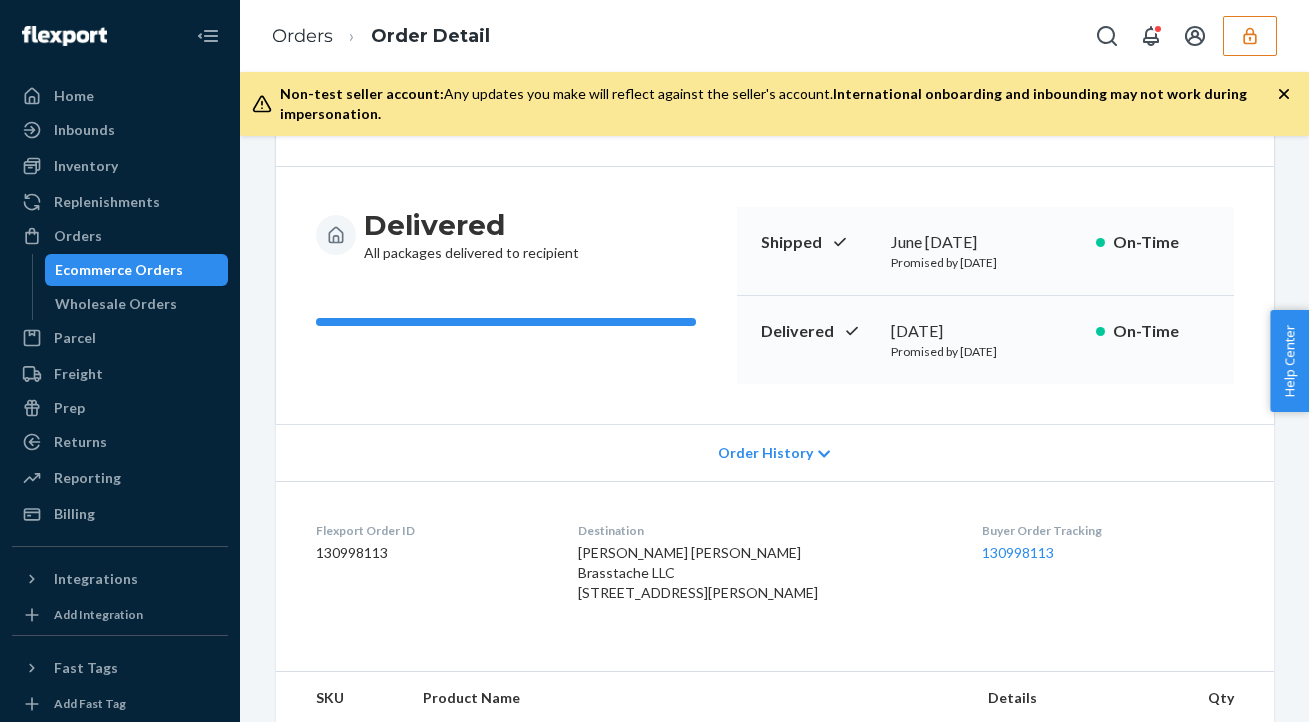 scroll, scrollTop: 397, scrollLeft: 0, axis: vertical 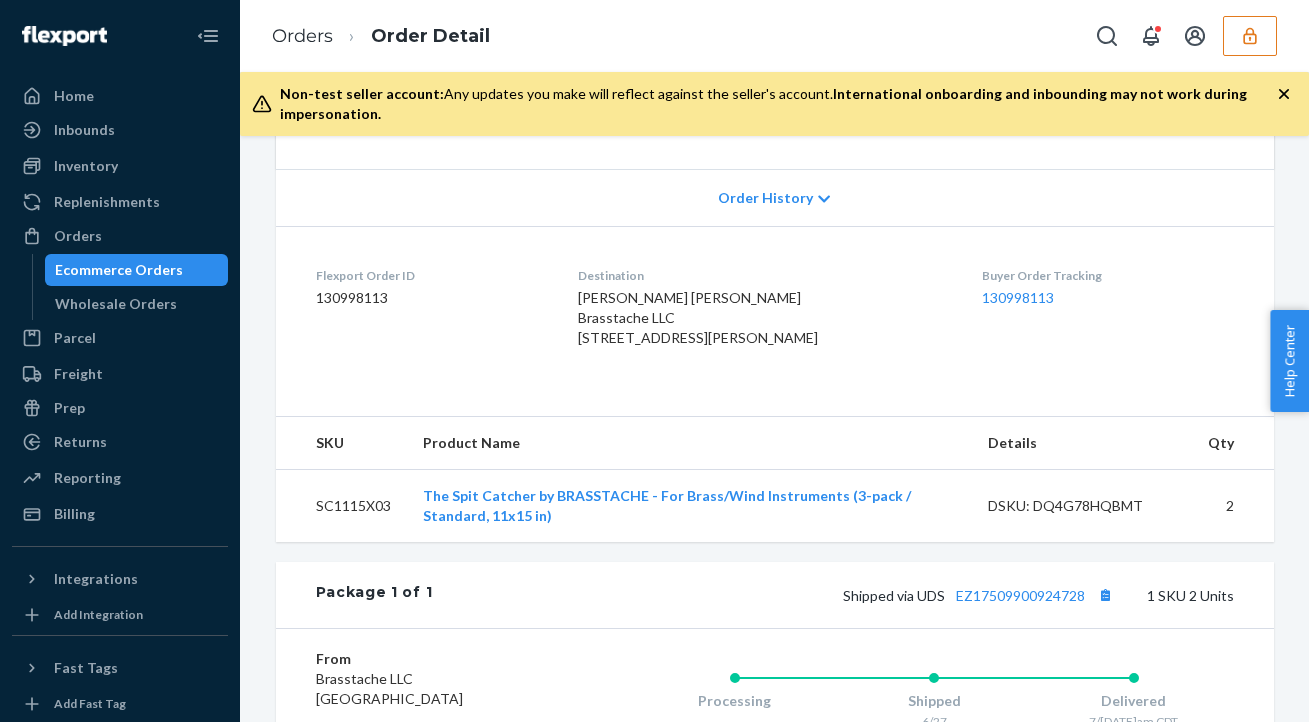 drag, startPoint x: 598, startPoint y: 295, endPoint x: 644, endPoint y: 376, distance: 93.15041 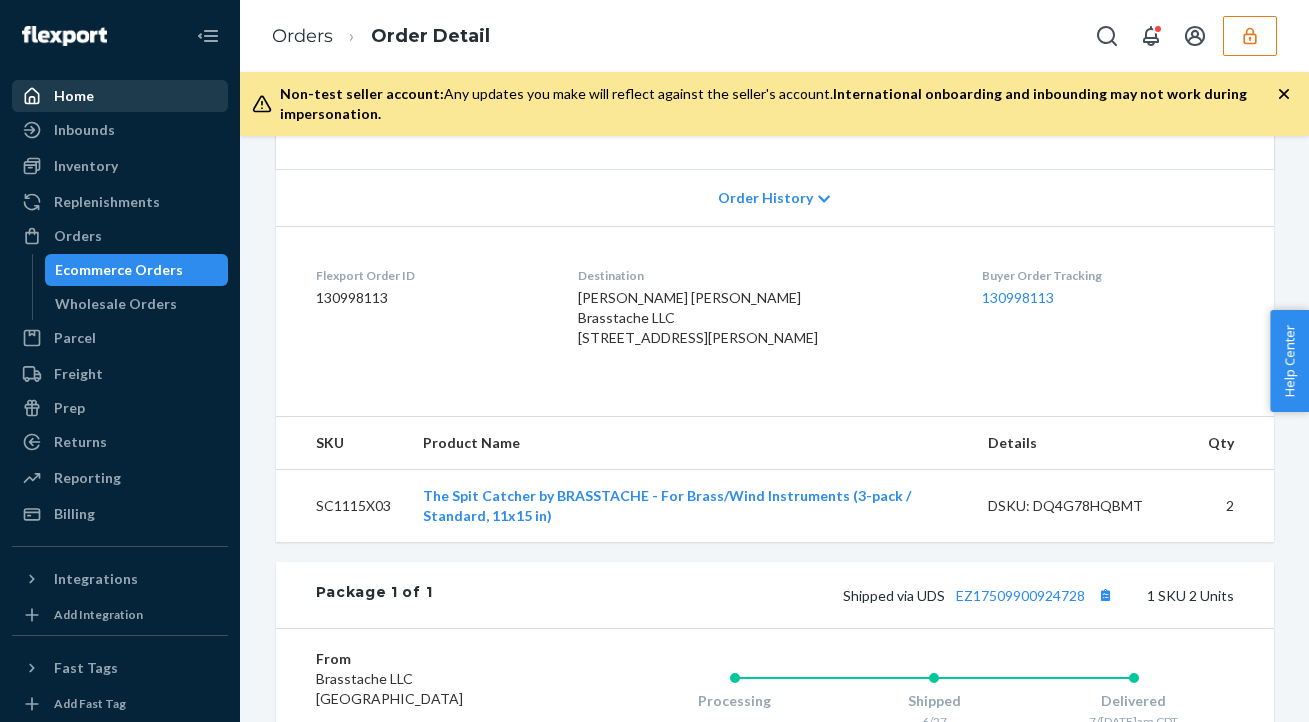 click on "Home" at bounding box center (120, 96) 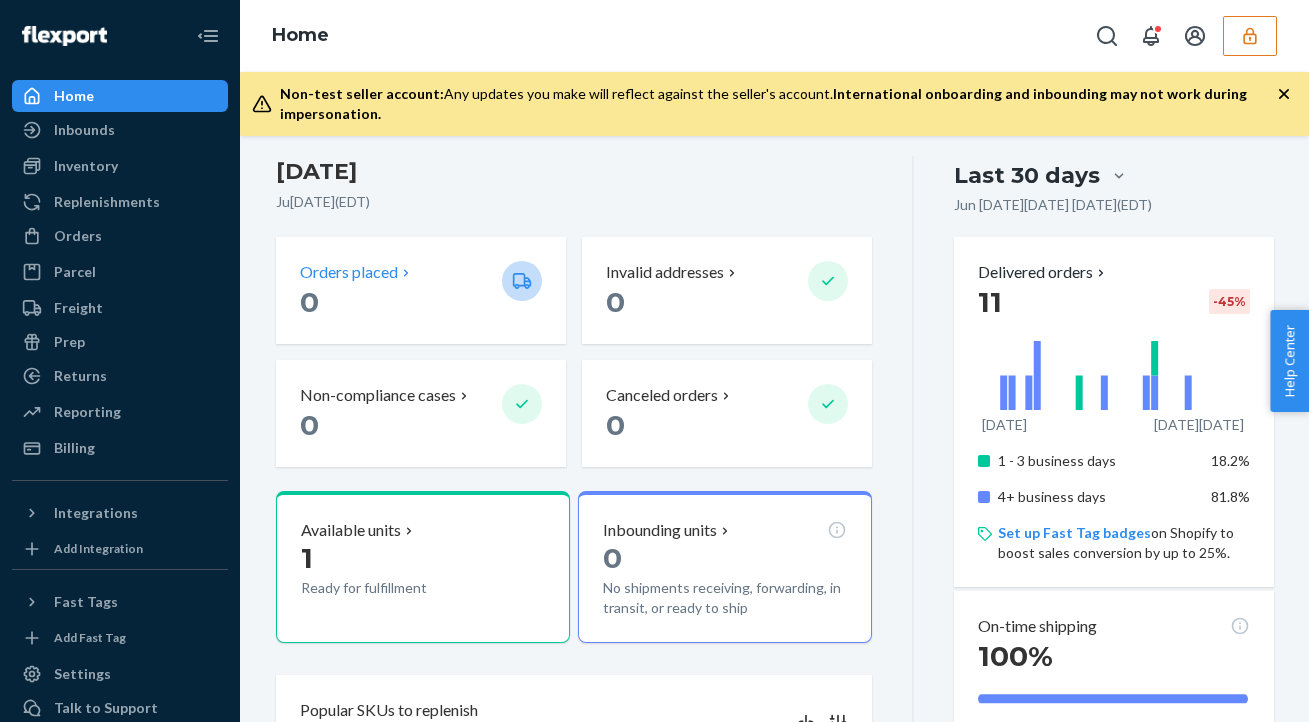scroll, scrollTop: 355, scrollLeft: 0, axis: vertical 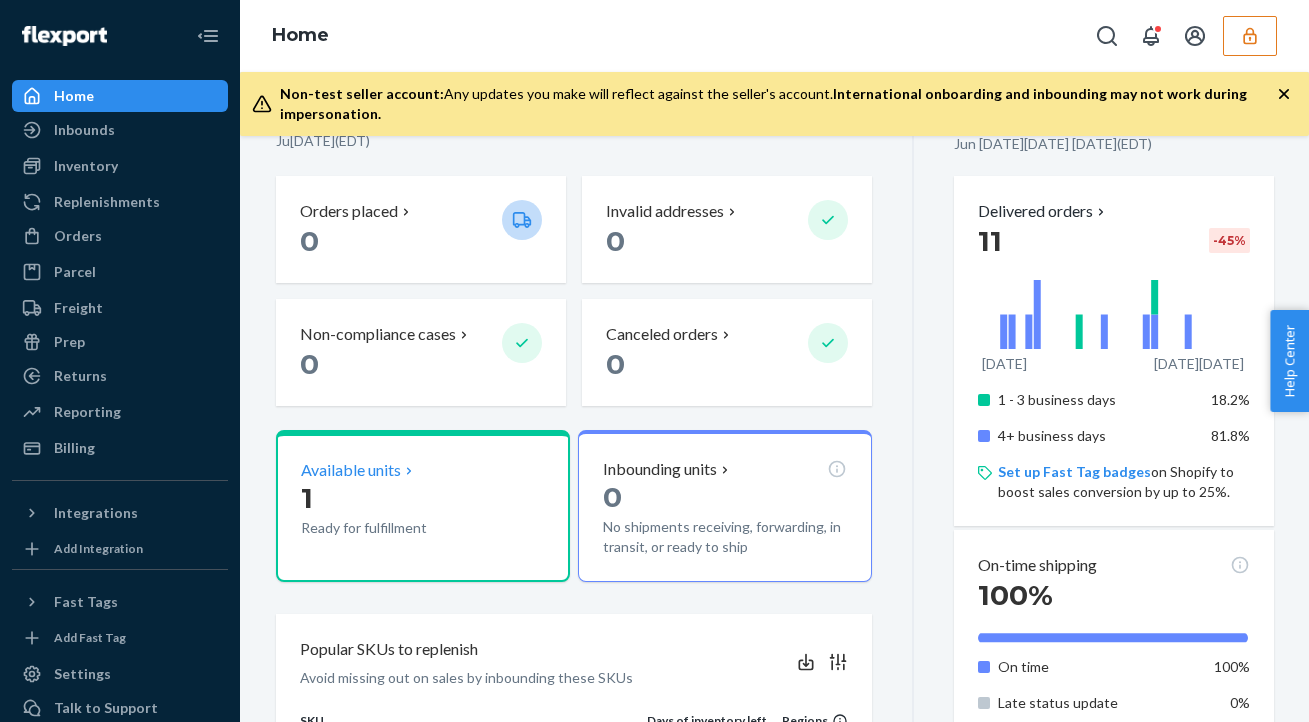 click on "1" at bounding box center (393, 498) 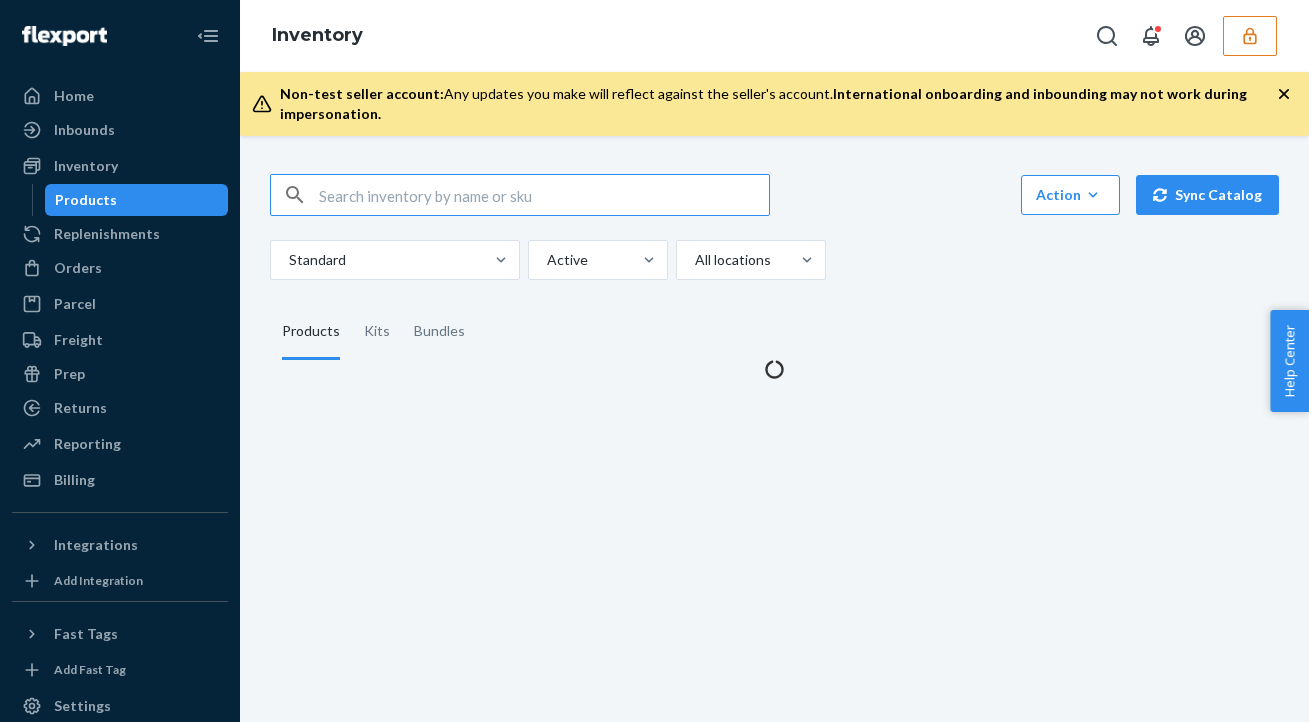 scroll, scrollTop: 0, scrollLeft: 0, axis: both 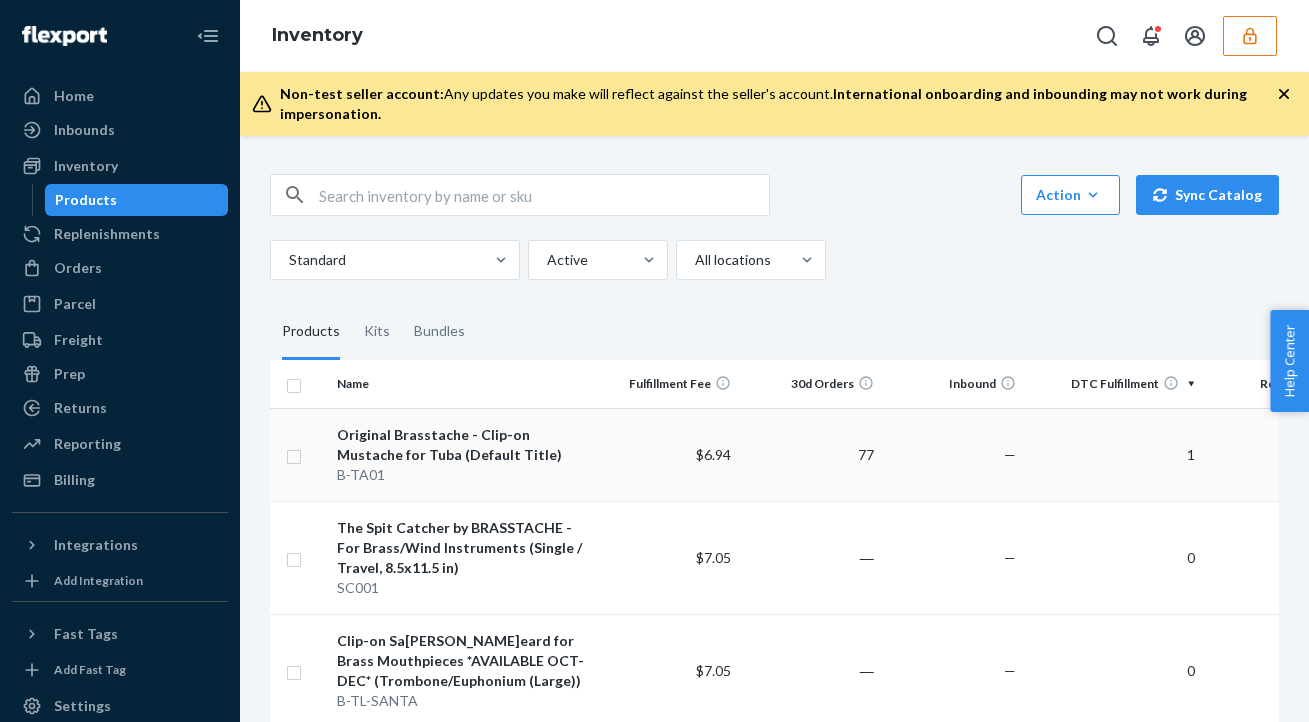 click on "—" at bounding box center (953, 454) 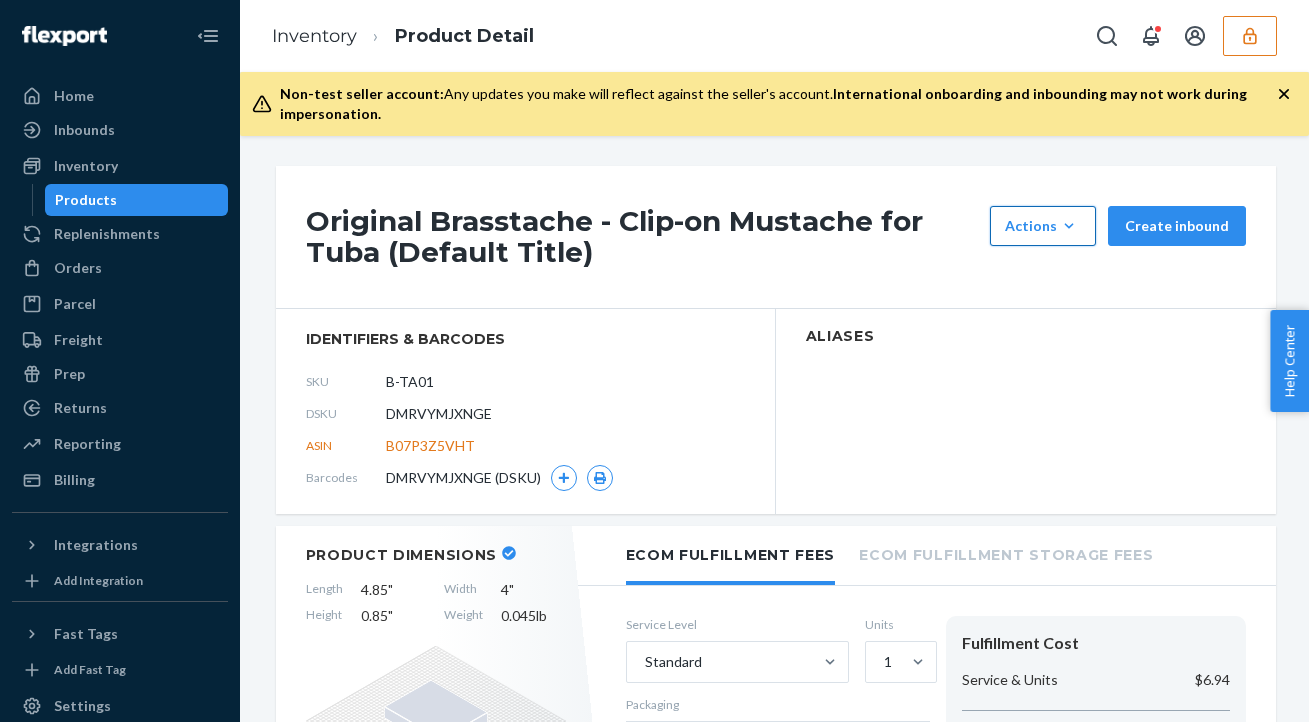 click 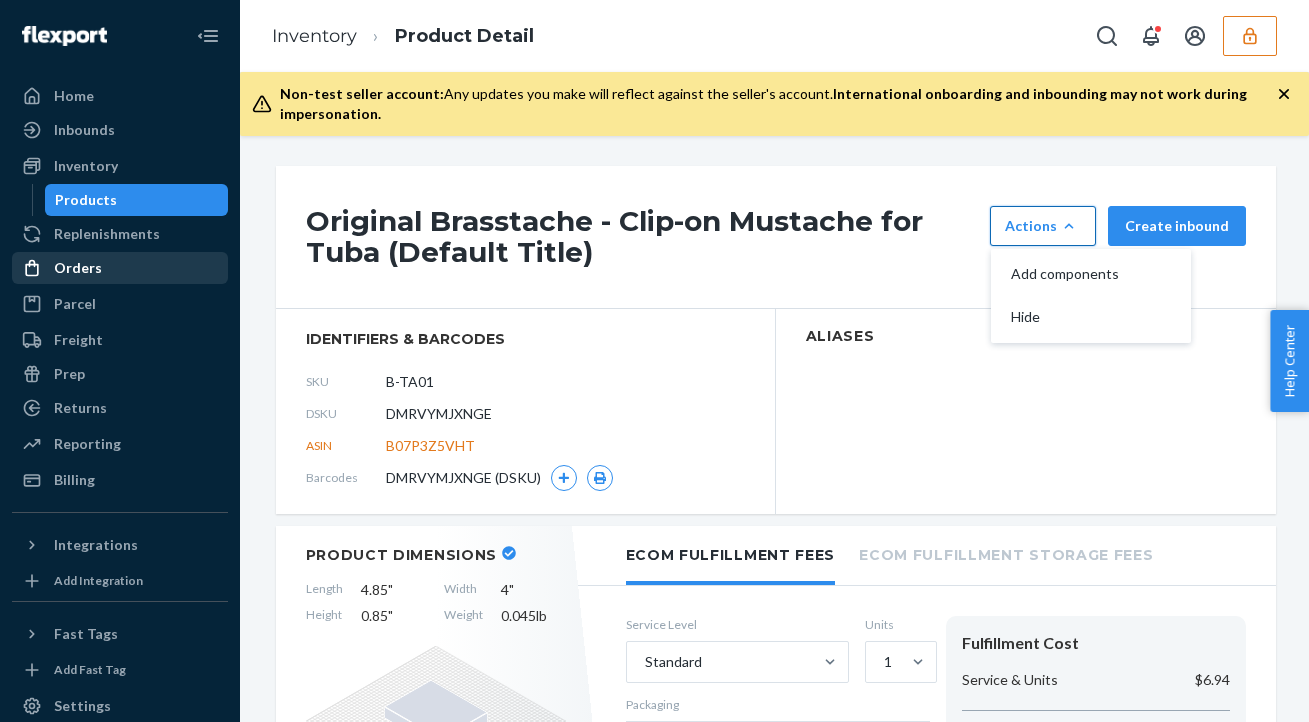 click on "Orders" at bounding box center (120, 268) 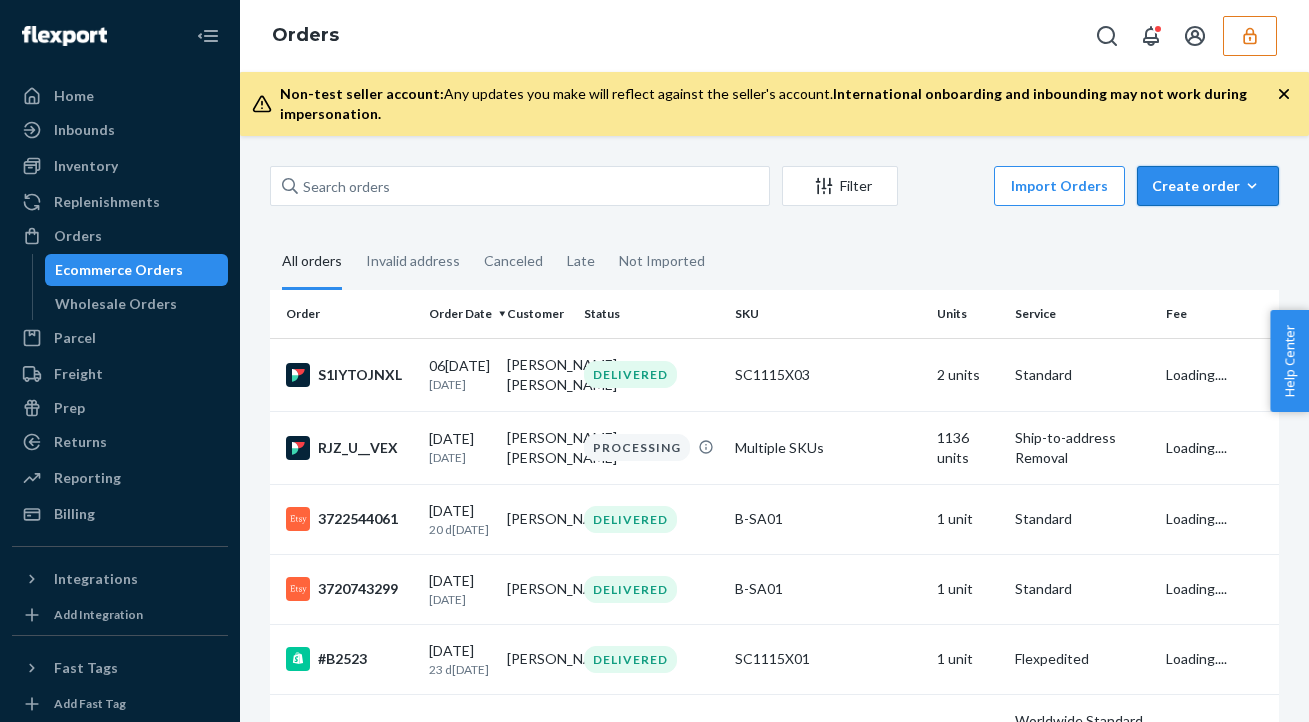 click on "Create order" at bounding box center (1208, 186) 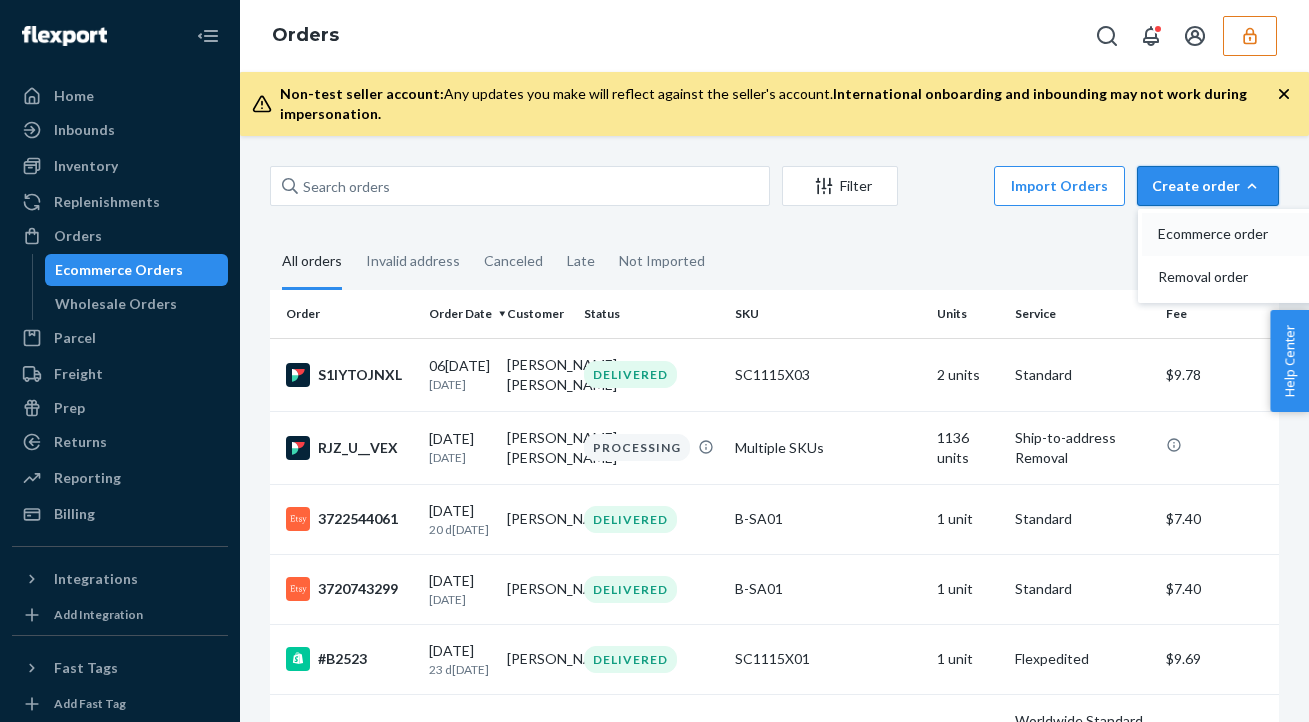 click on "Ecommerce order" at bounding box center (1220, 234) 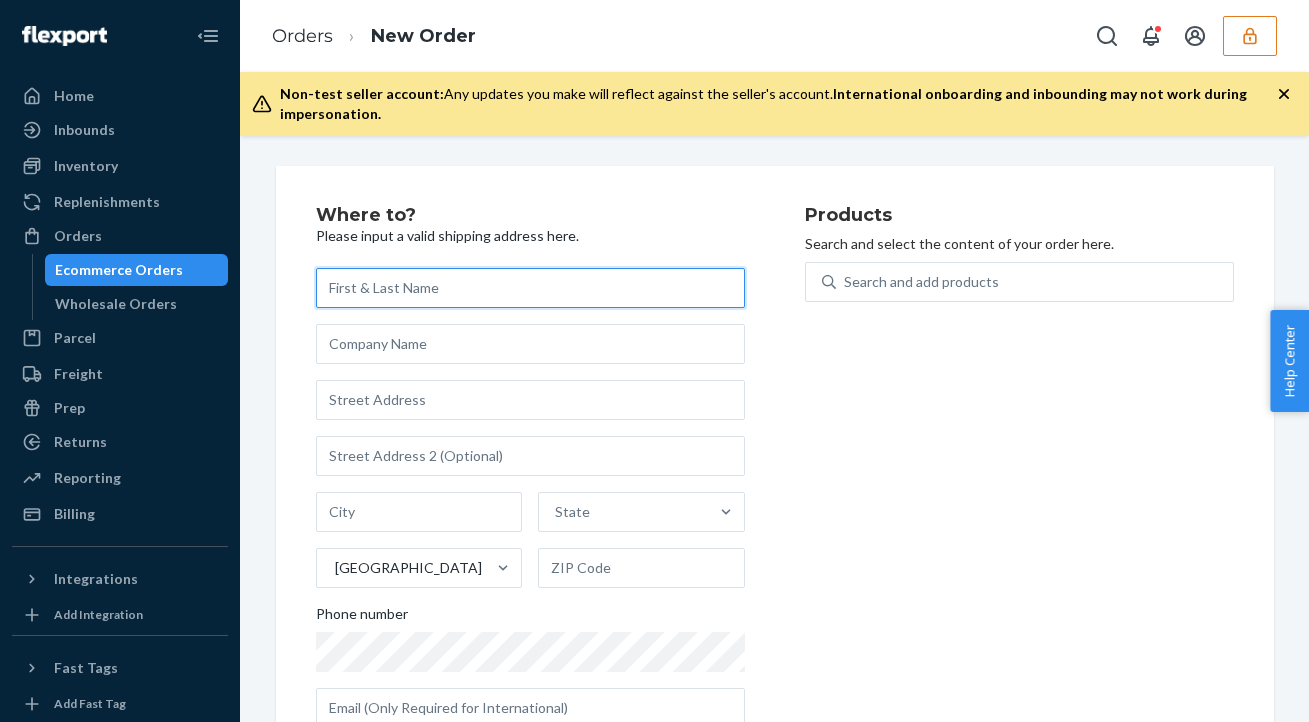 paste on "Robinson Schulze" 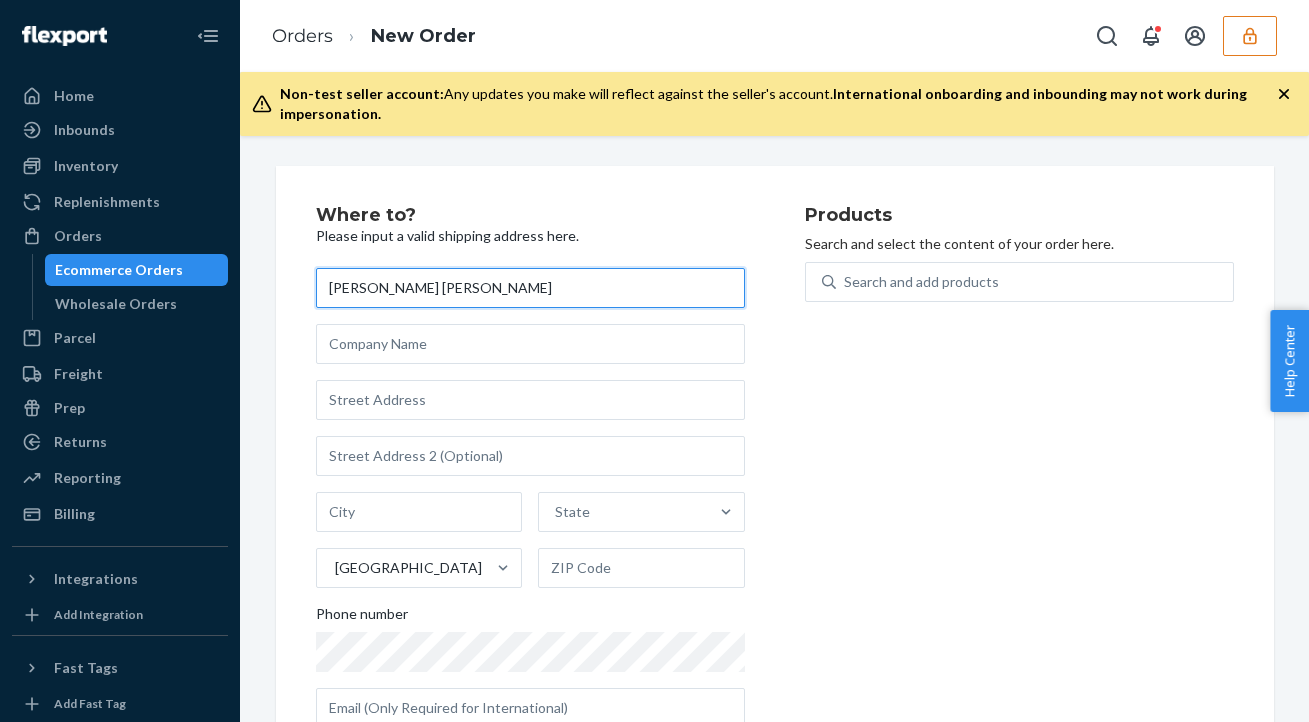 type on "Robinson Schulze" 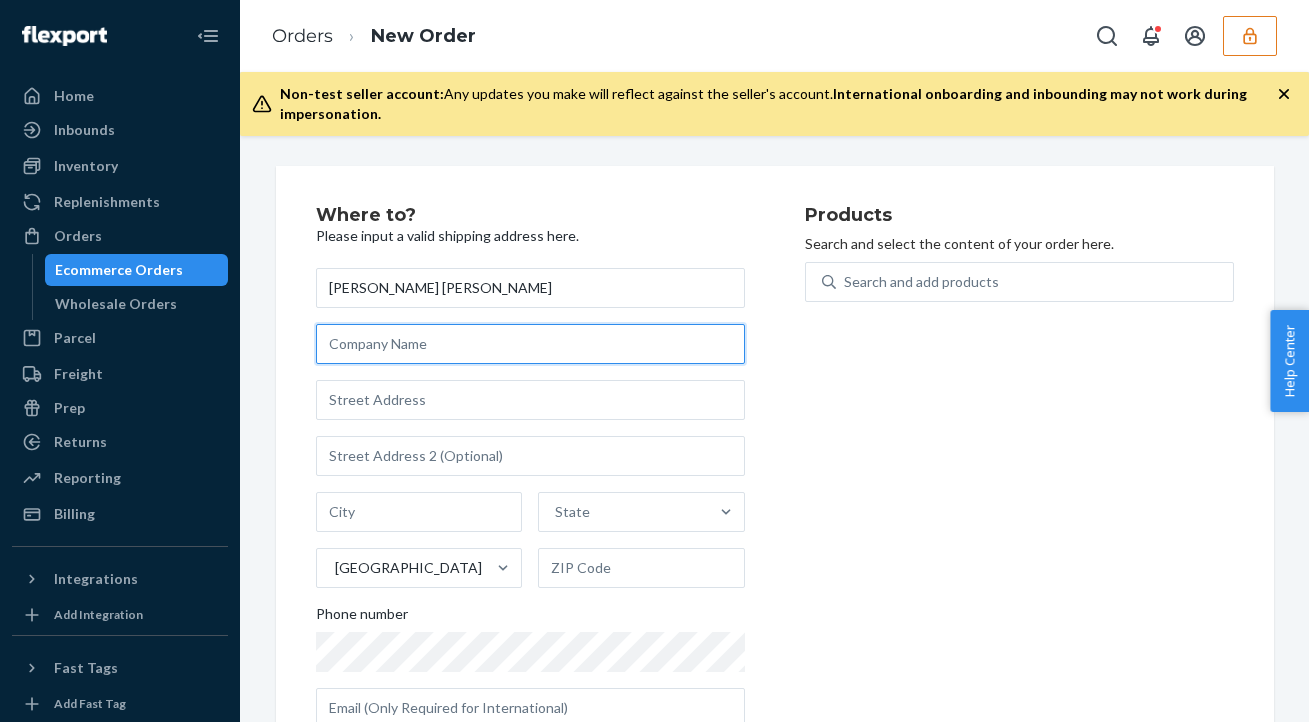 click at bounding box center [530, 344] 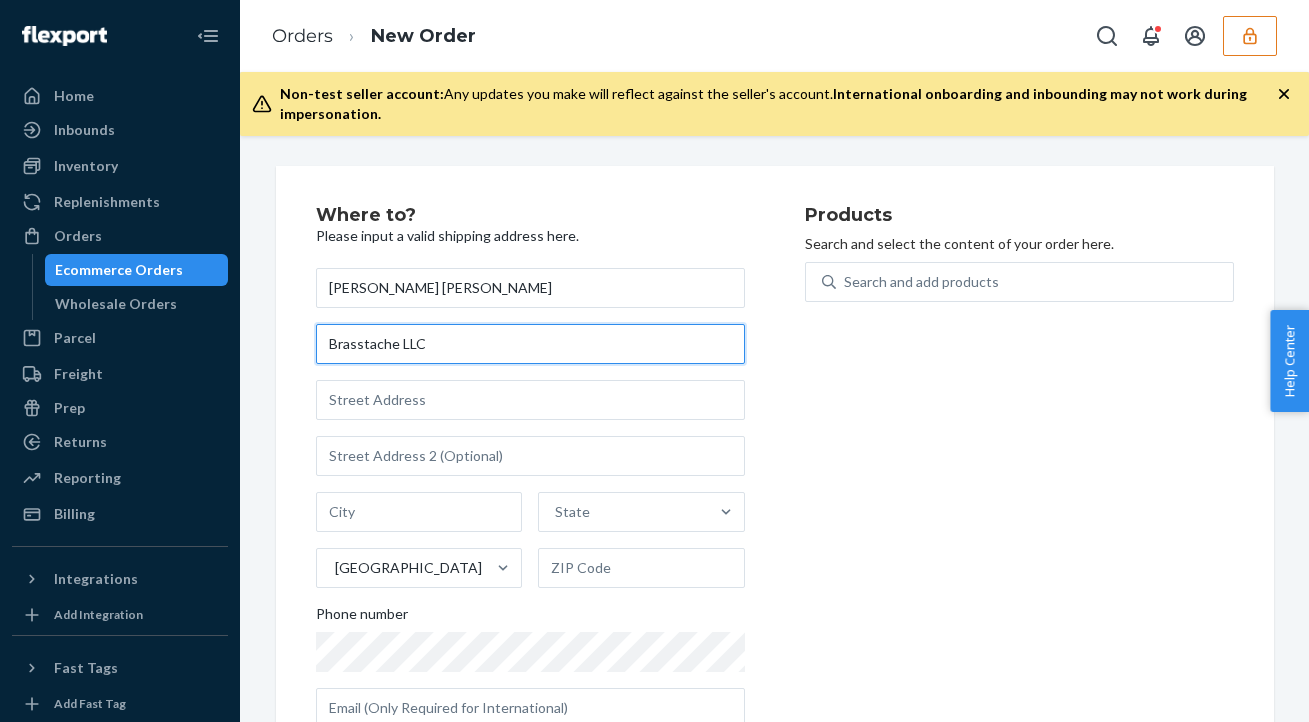 type on "Brasstache LLC" 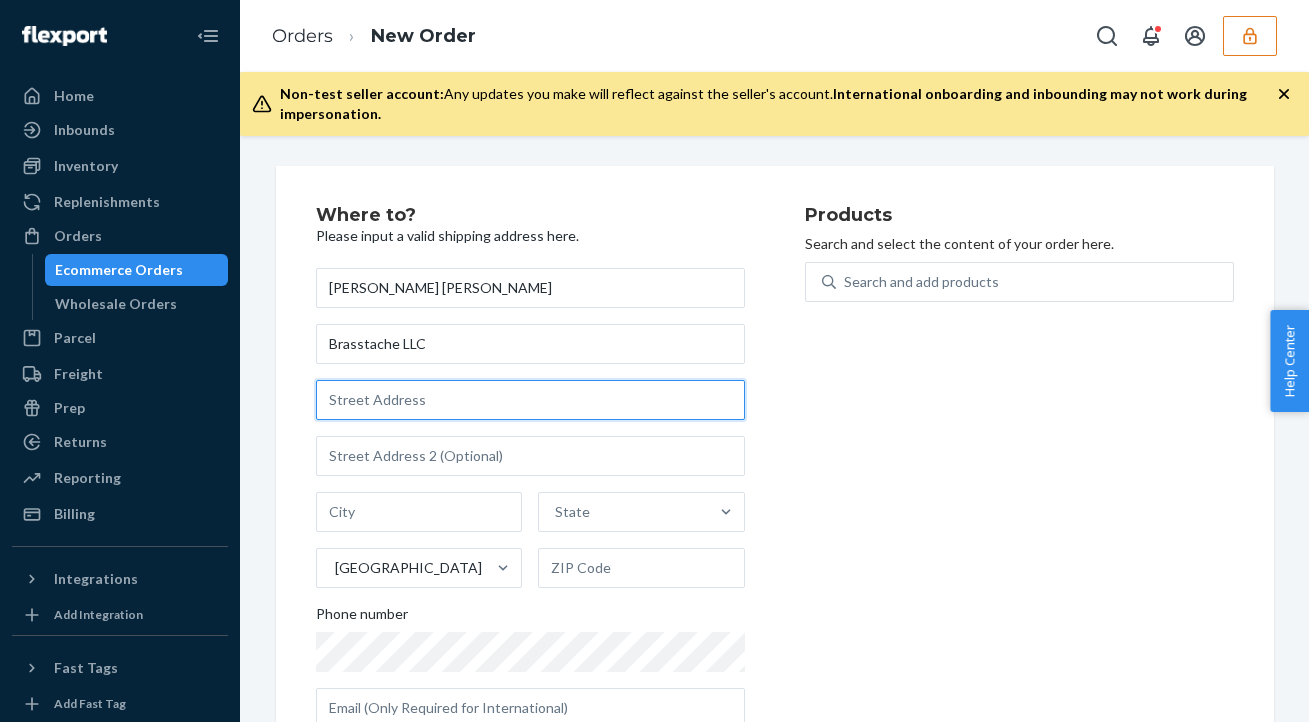 click at bounding box center [530, 400] 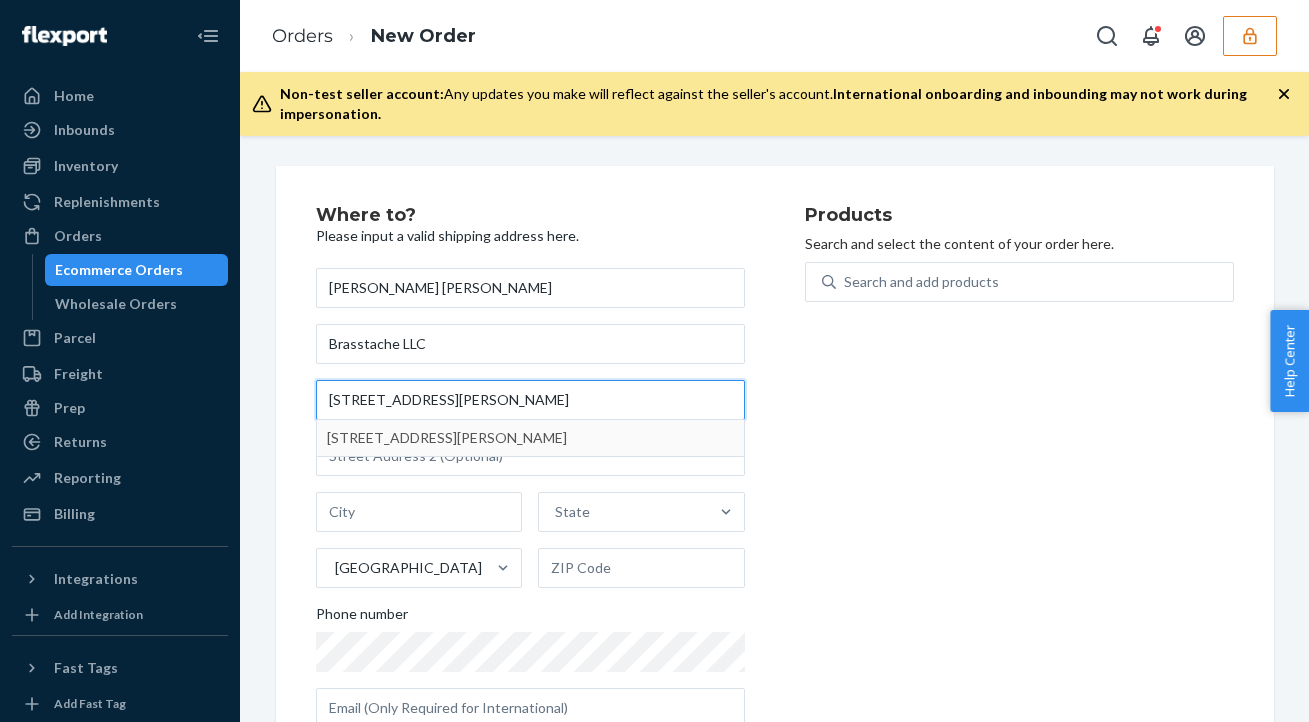 type on "1815 W Berteau Ave" 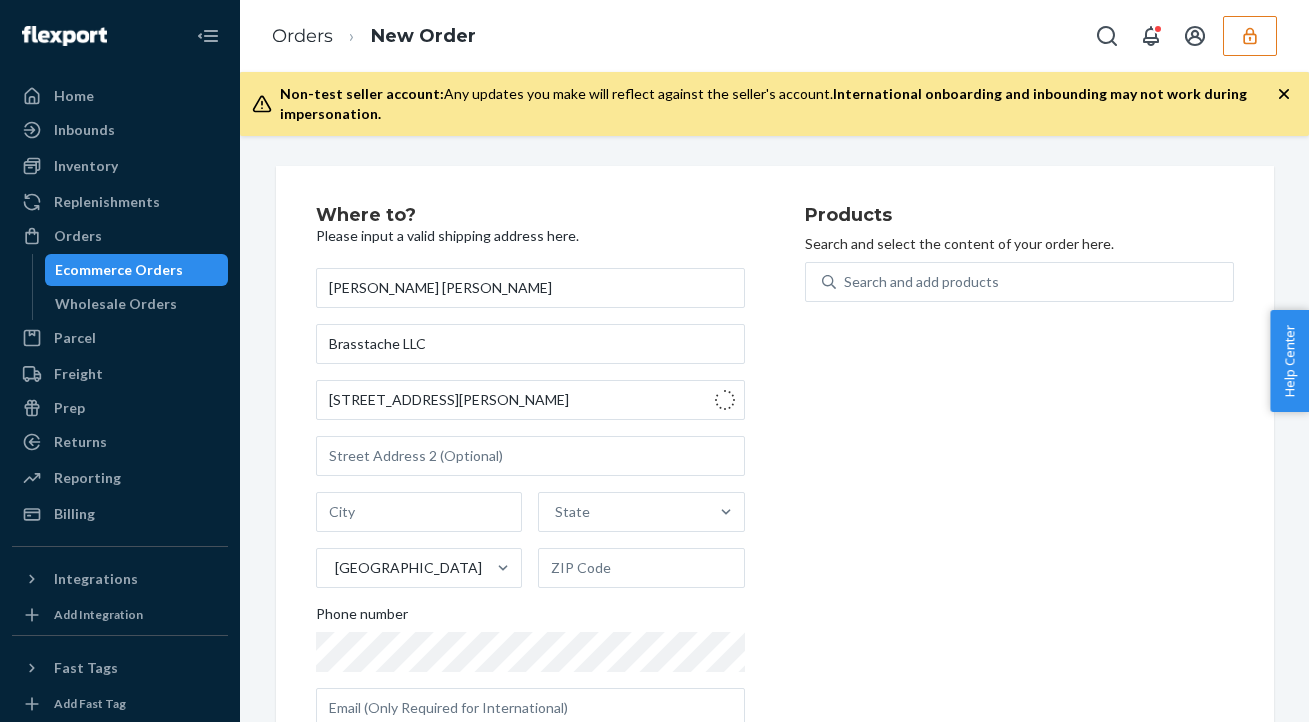 type on "Chicago" 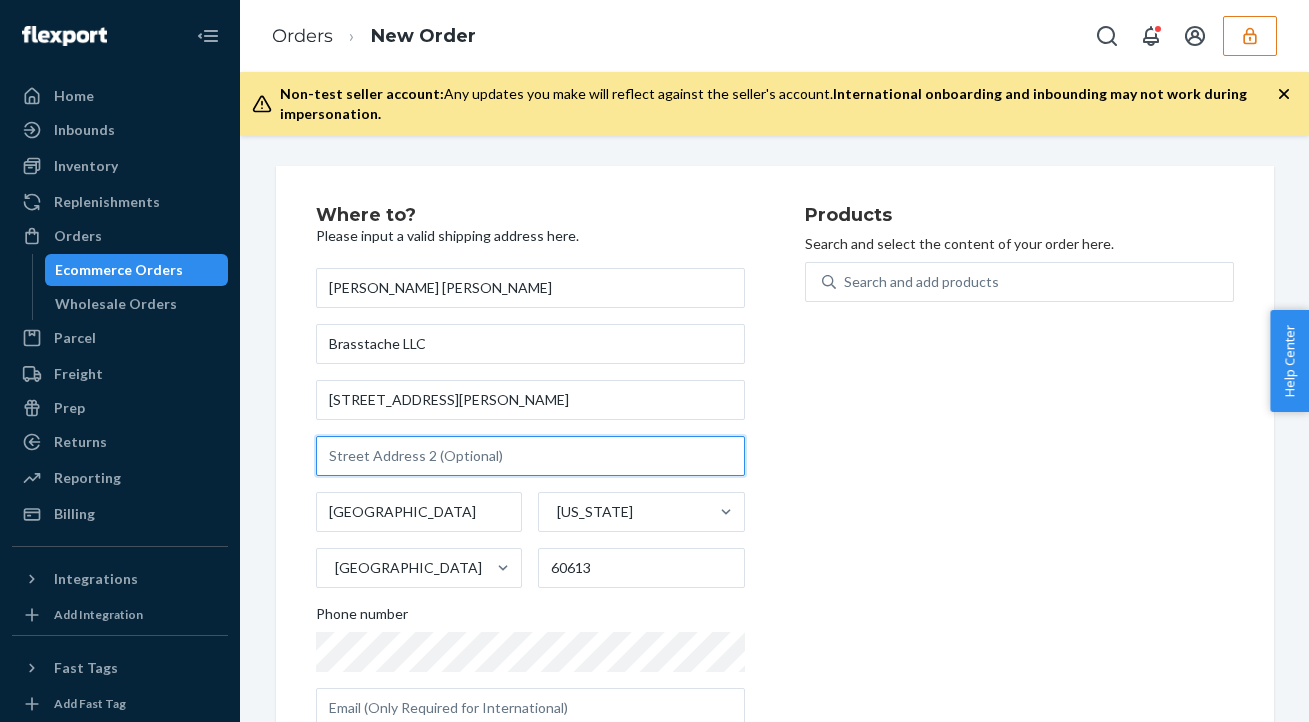 click at bounding box center [530, 456] 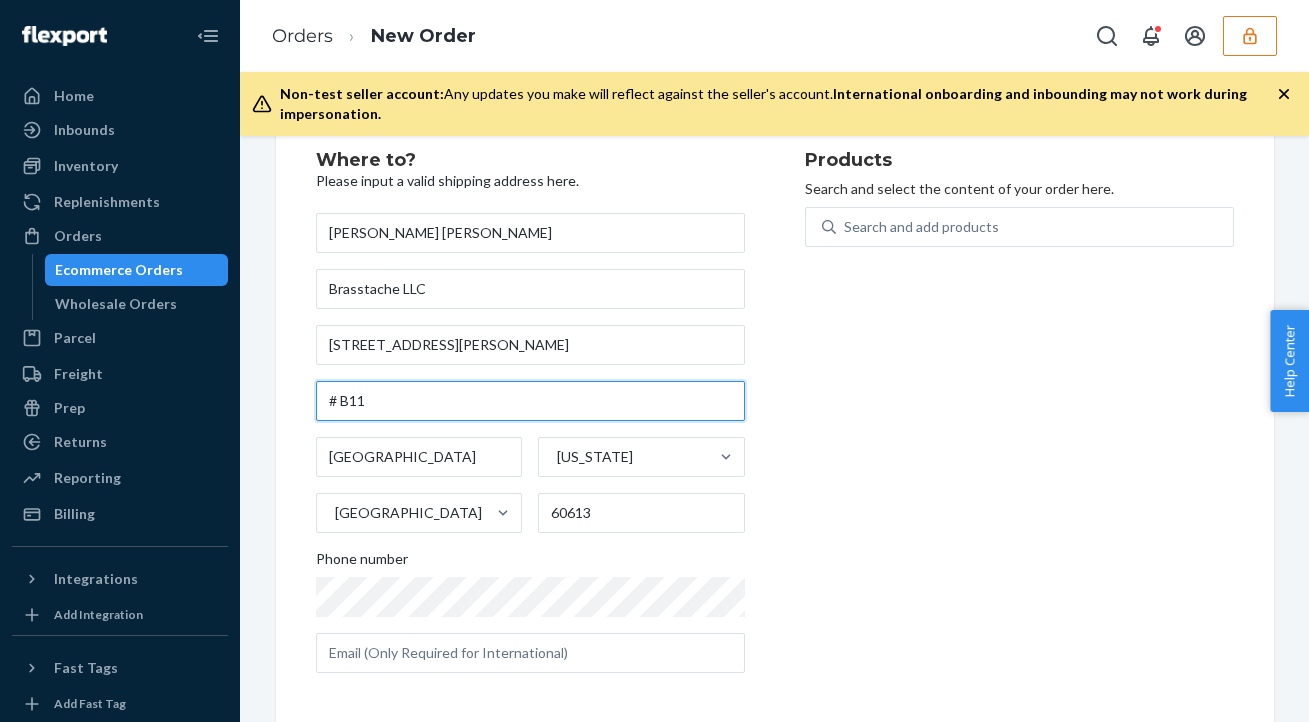 scroll, scrollTop: 62, scrollLeft: 0, axis: vertical 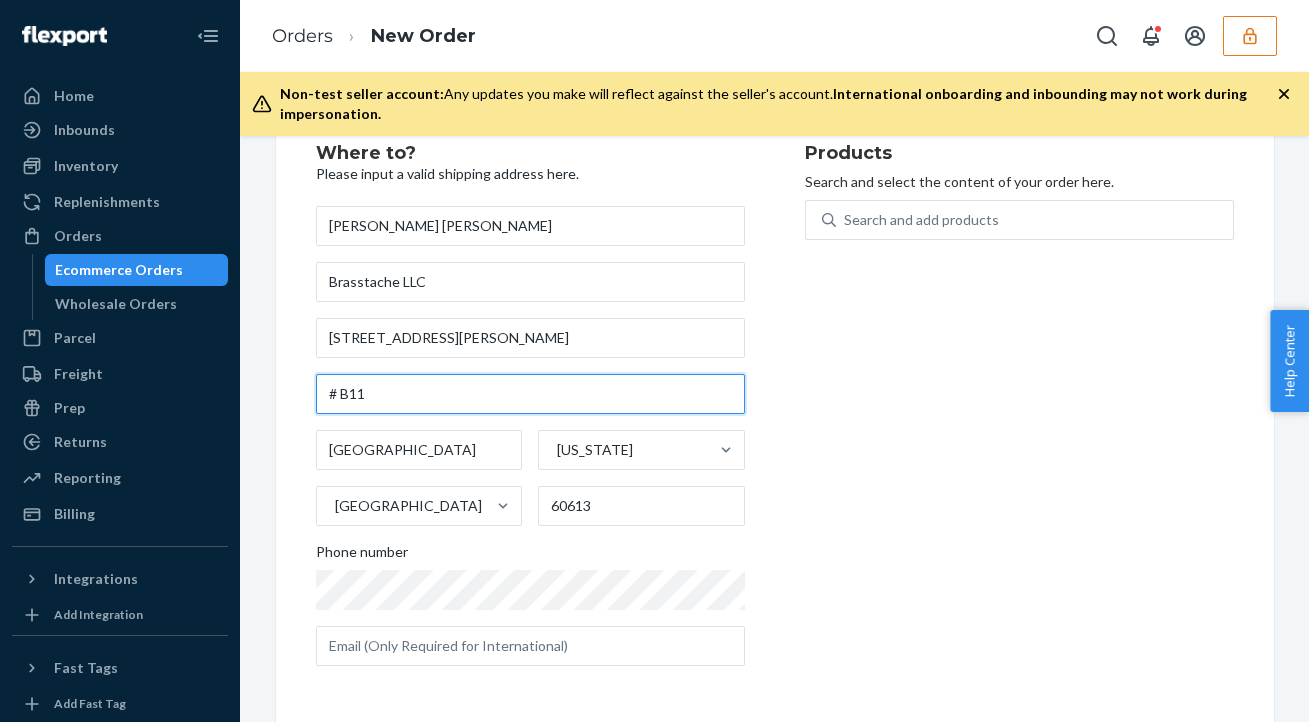 type on "# B11" 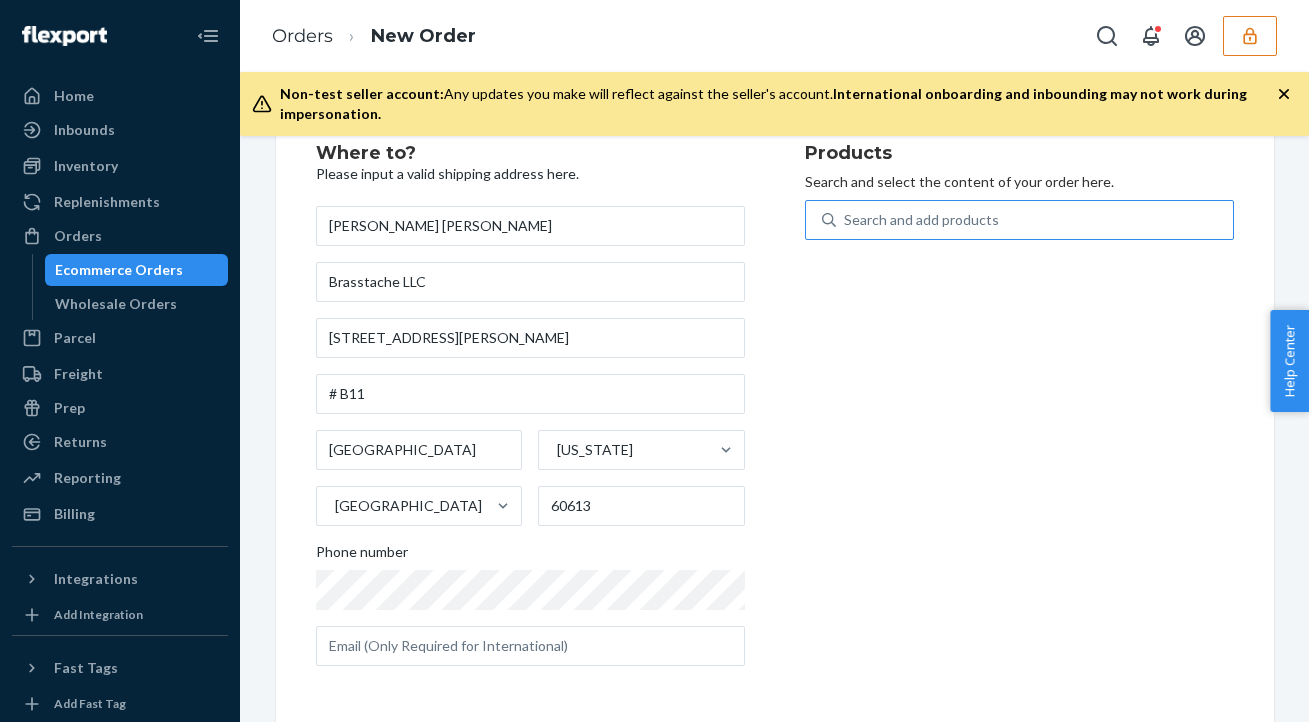 click on "Search and add products" at bounding box center [921, 220] 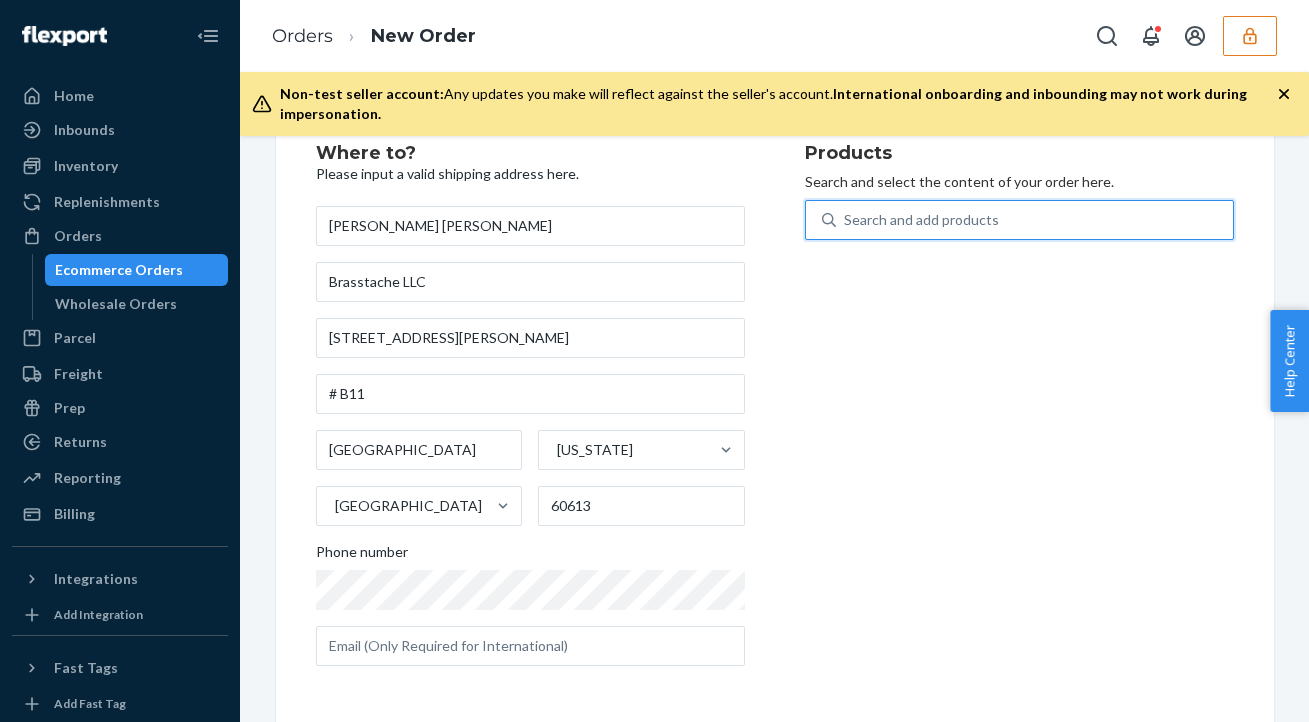 type on "d" 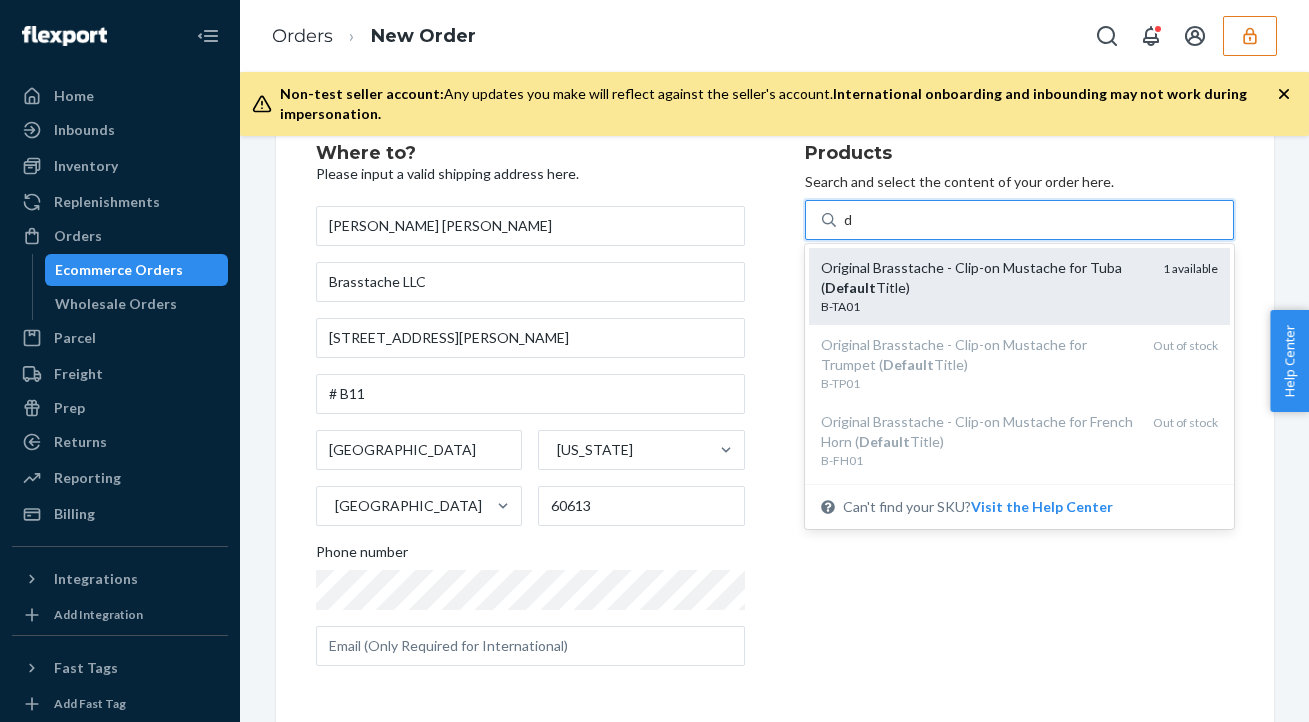 click on "Original Brasstache - Clip-on Mustache for Tuba ( Default  Title)" at bounding box center (984, 278) 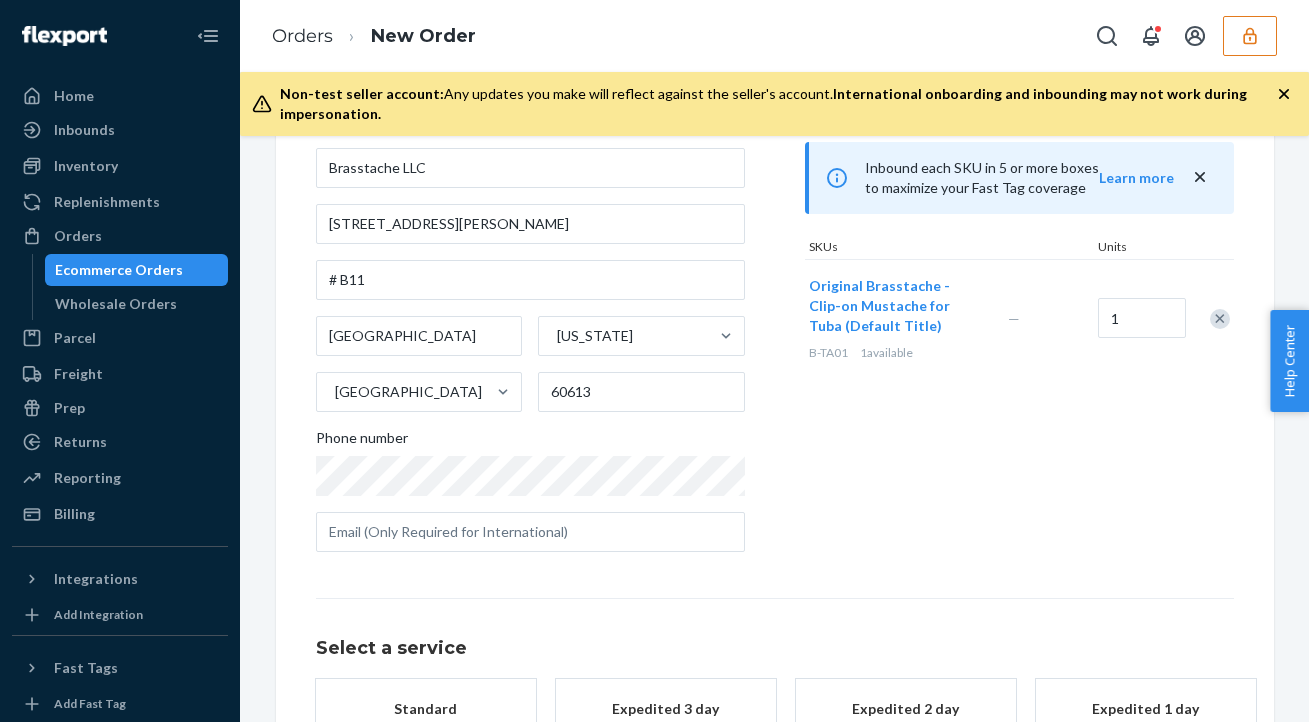 scroll, scrollTop: 332, scrollLeft: 0, axis: vertical 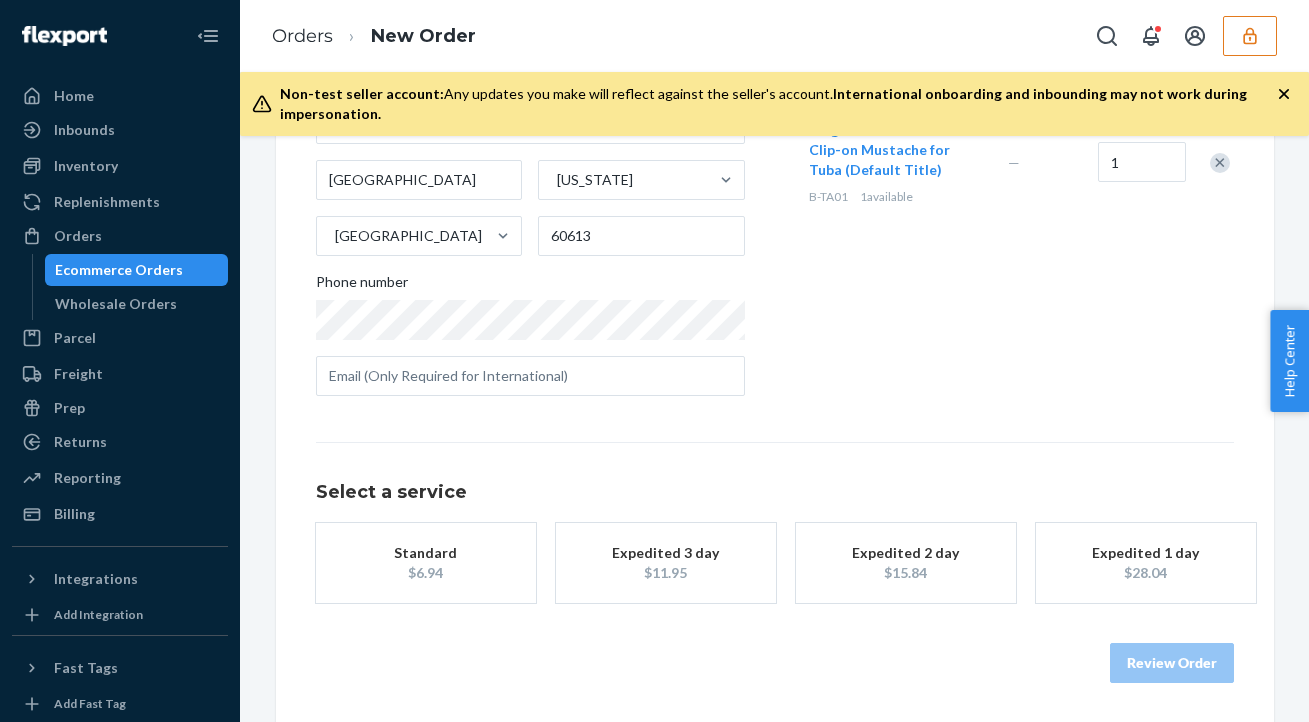 click on "$6.94" at bounding box center (426, 573) 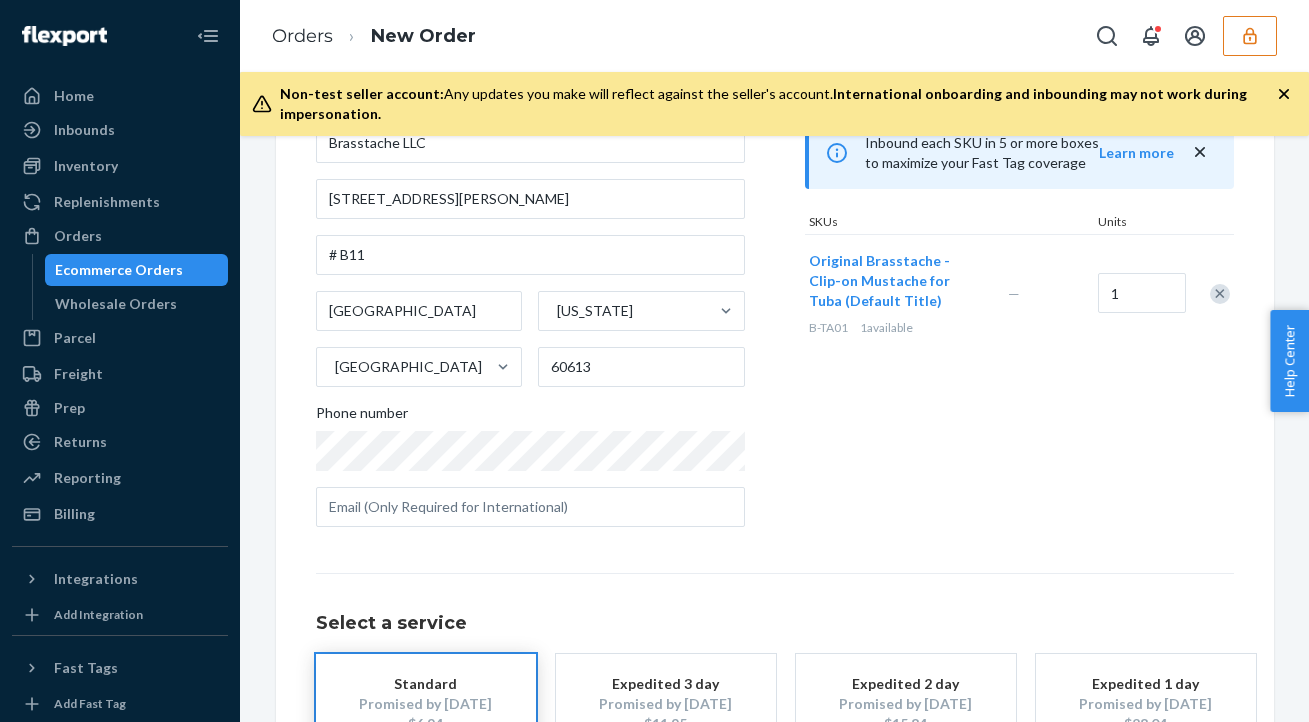 scroll, scrollTop: 0, scrollLeft: 0, axis: both 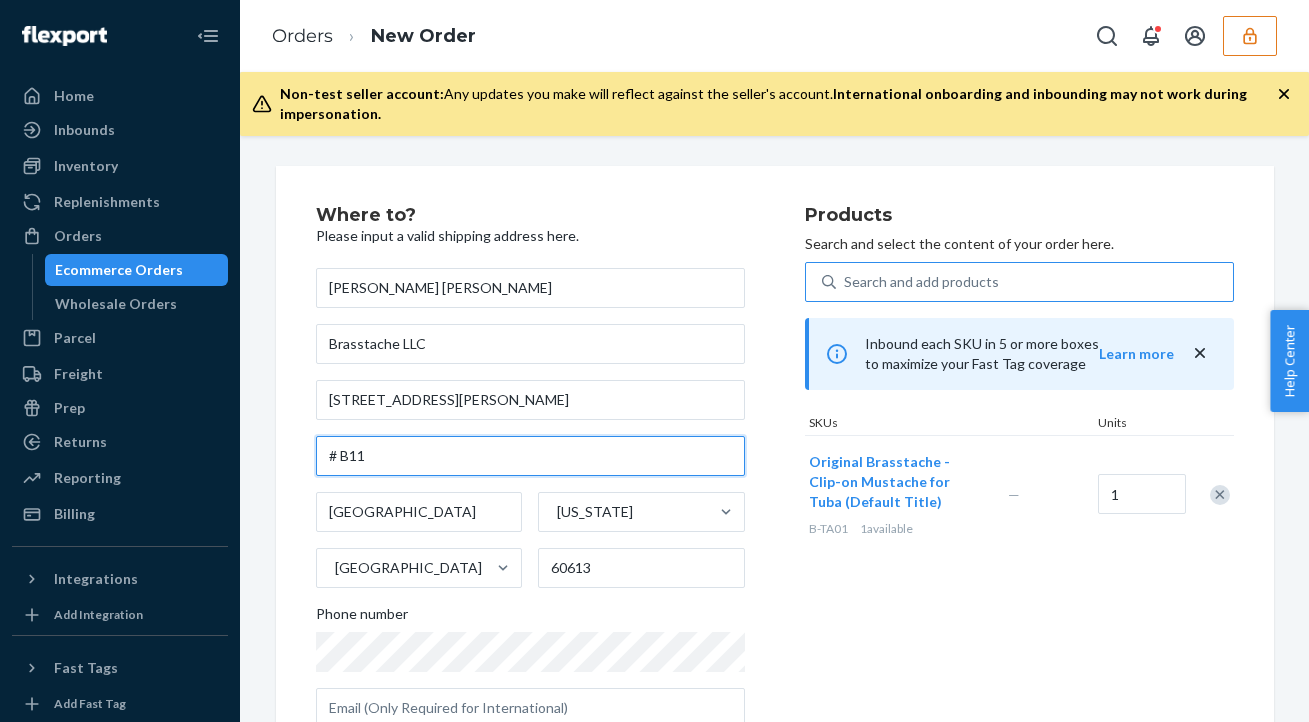 drag, startPoint x: 372, startPoint y: 459, endPoint x: 281, endPoint y: 437, distance: 93.62158 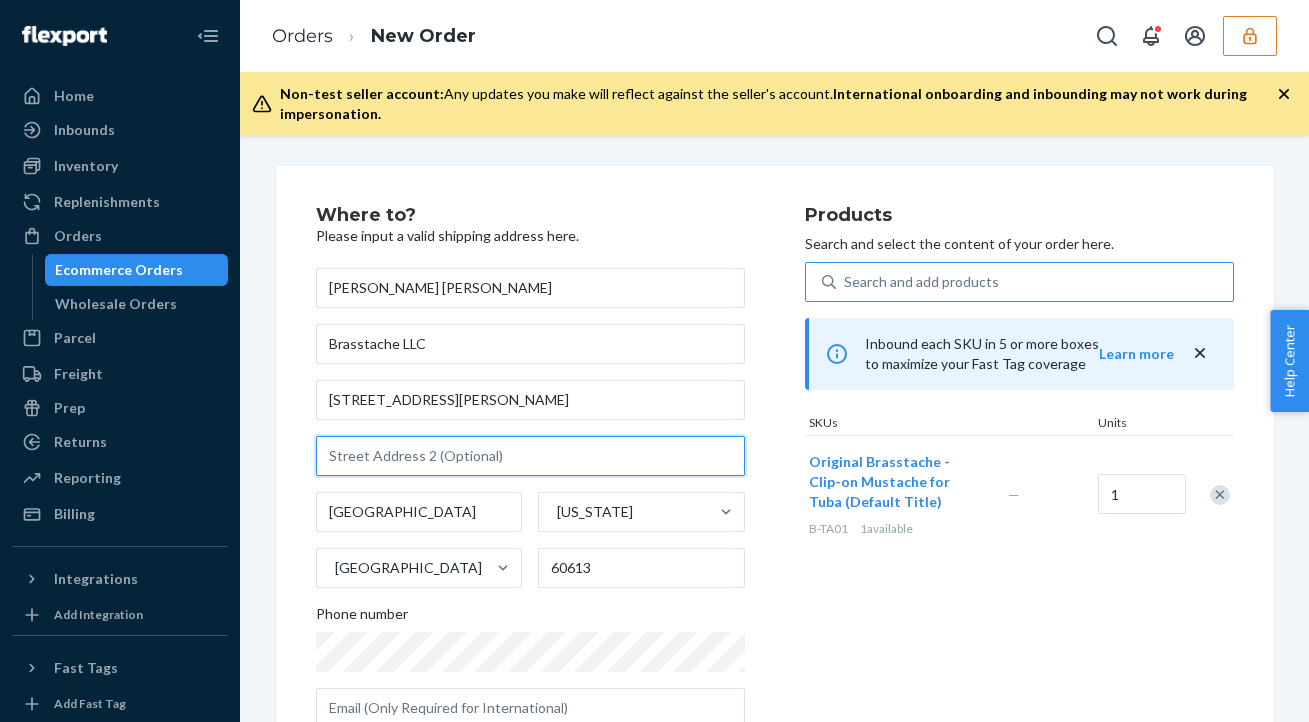 paste on "B11" 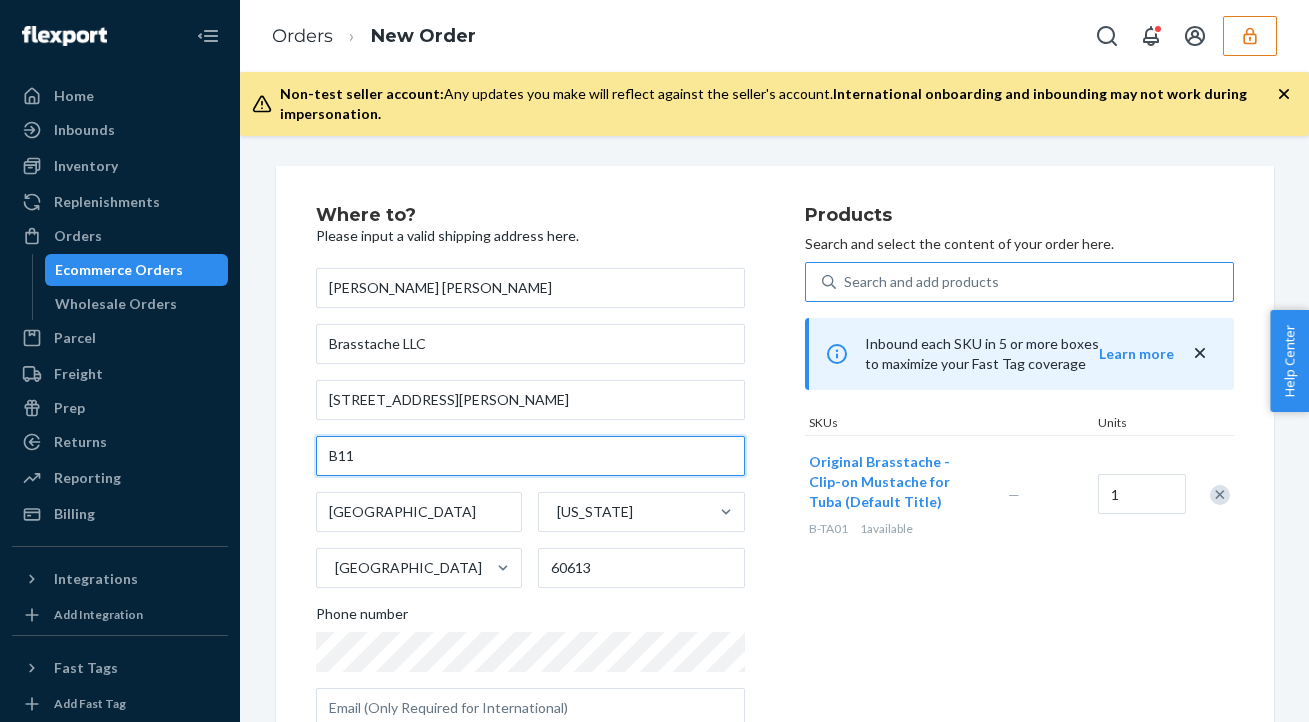 type on "B11" 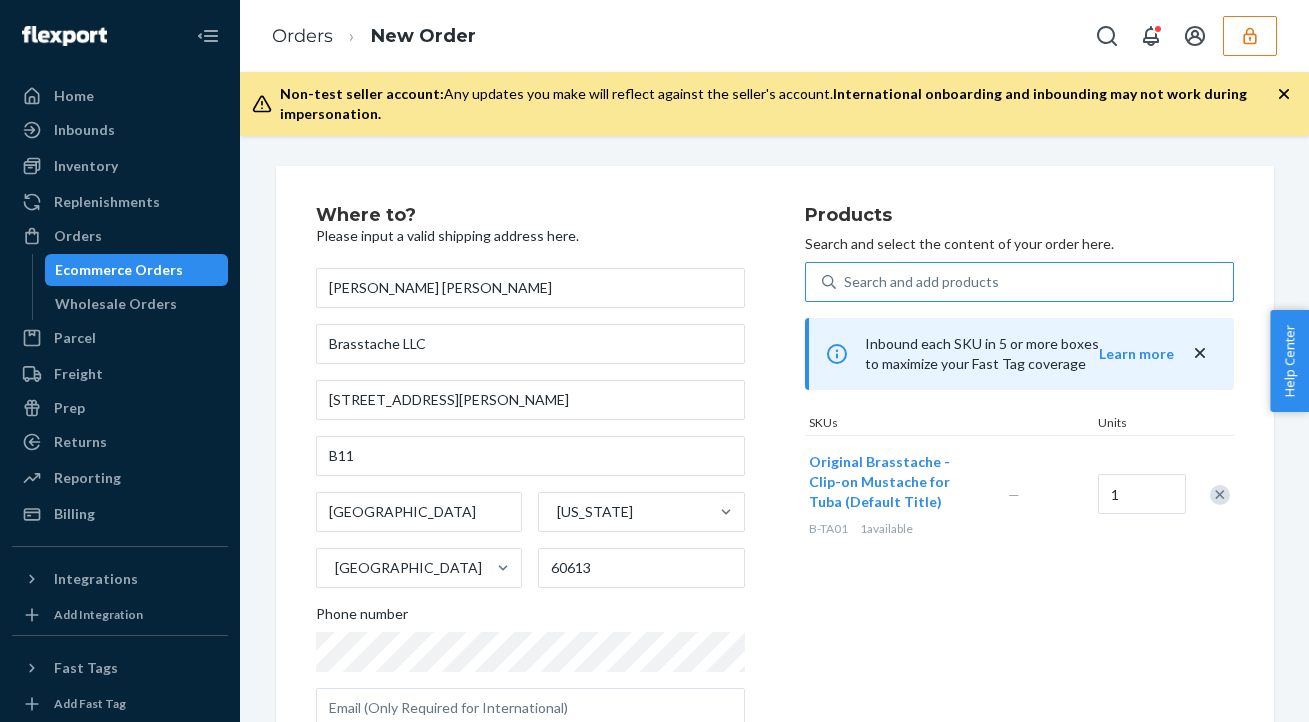 scroll, scrollTop: 352, scrollLeft: 0, axis: vertical 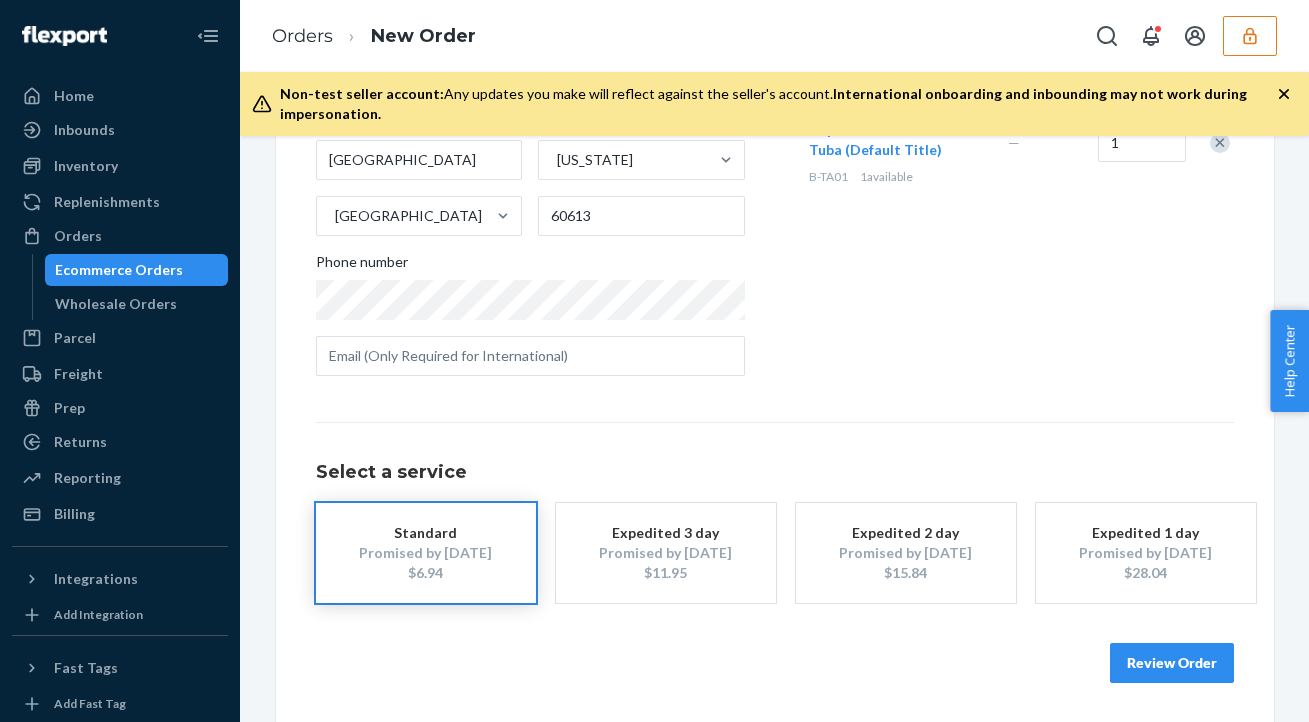 click on "Review Order" at bounding box center (1172, 663) 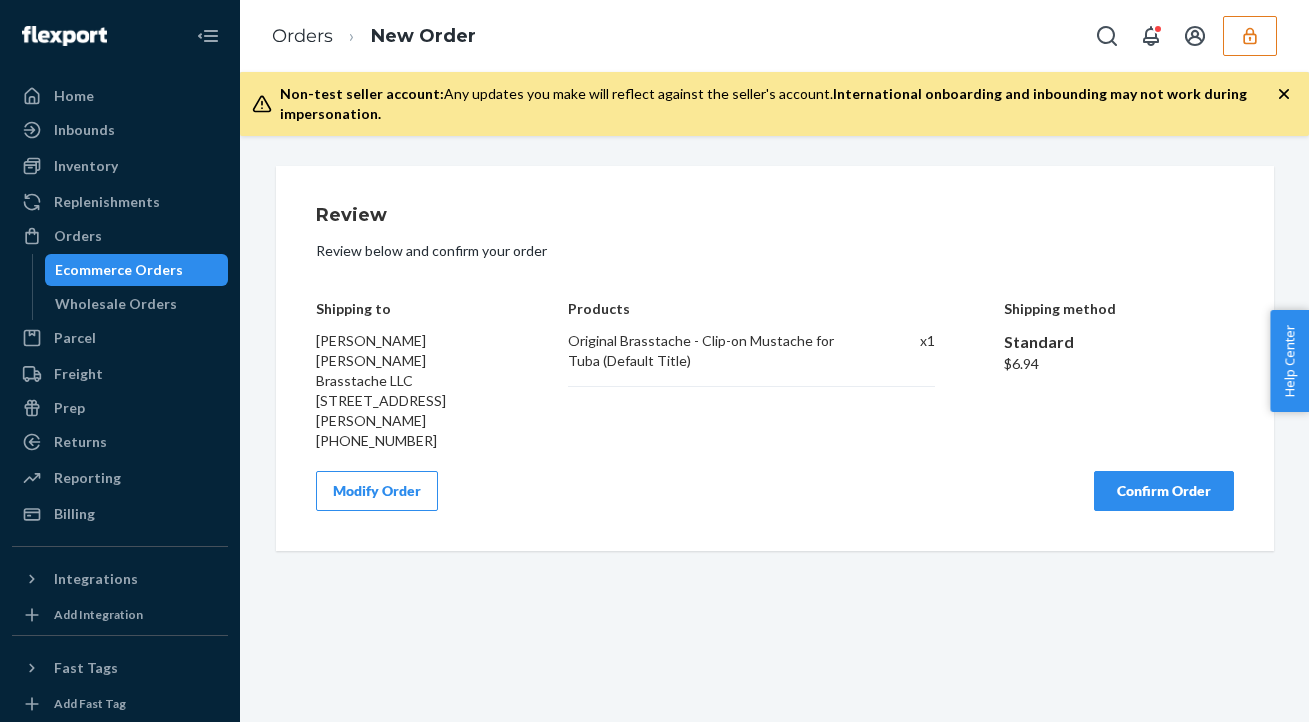 click on "Confirm Order" at bounding box center (1164, 491) 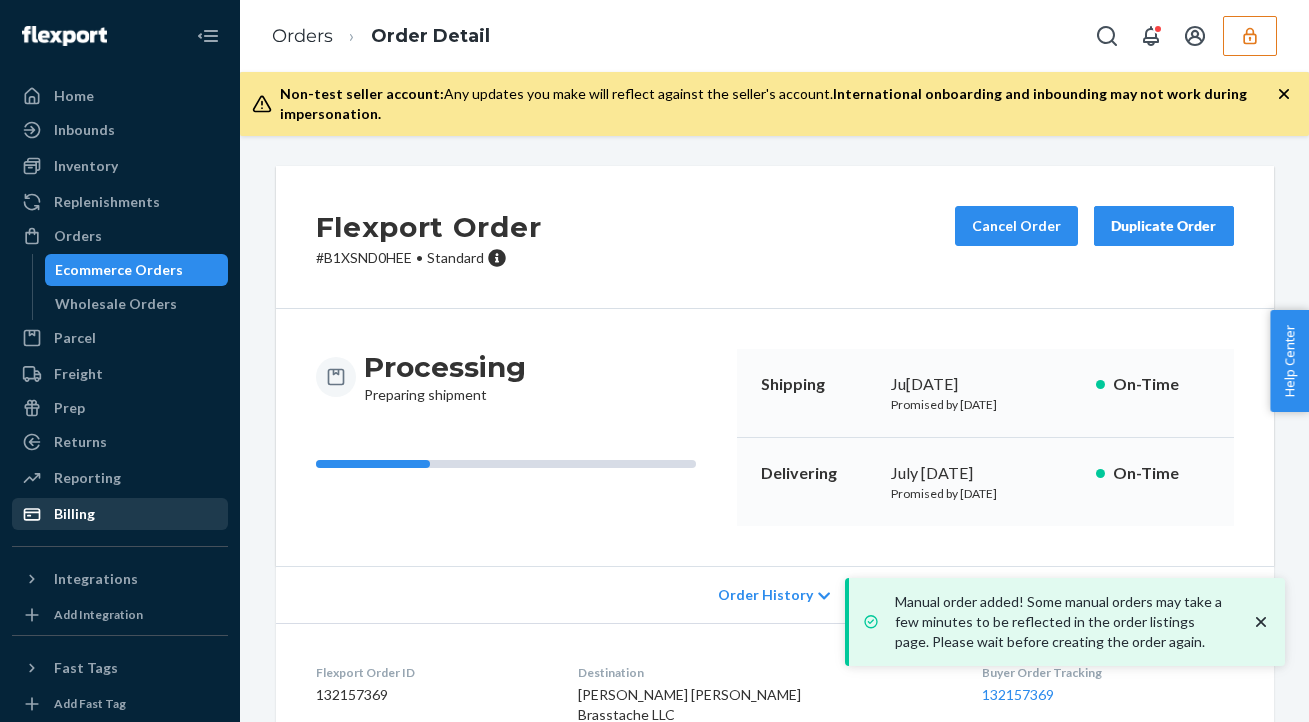 click on "Billing" at bounding box center (120, 514) 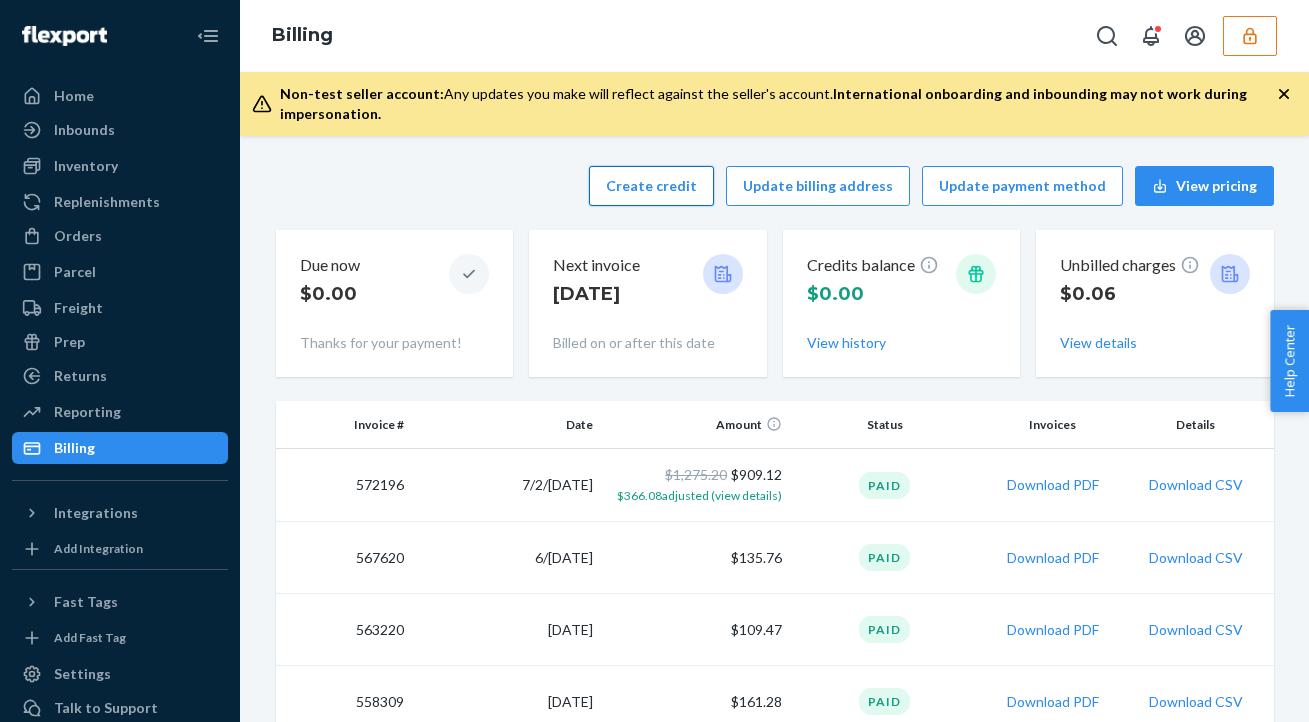 click on "Create credit" at bounding box center (651, 186) 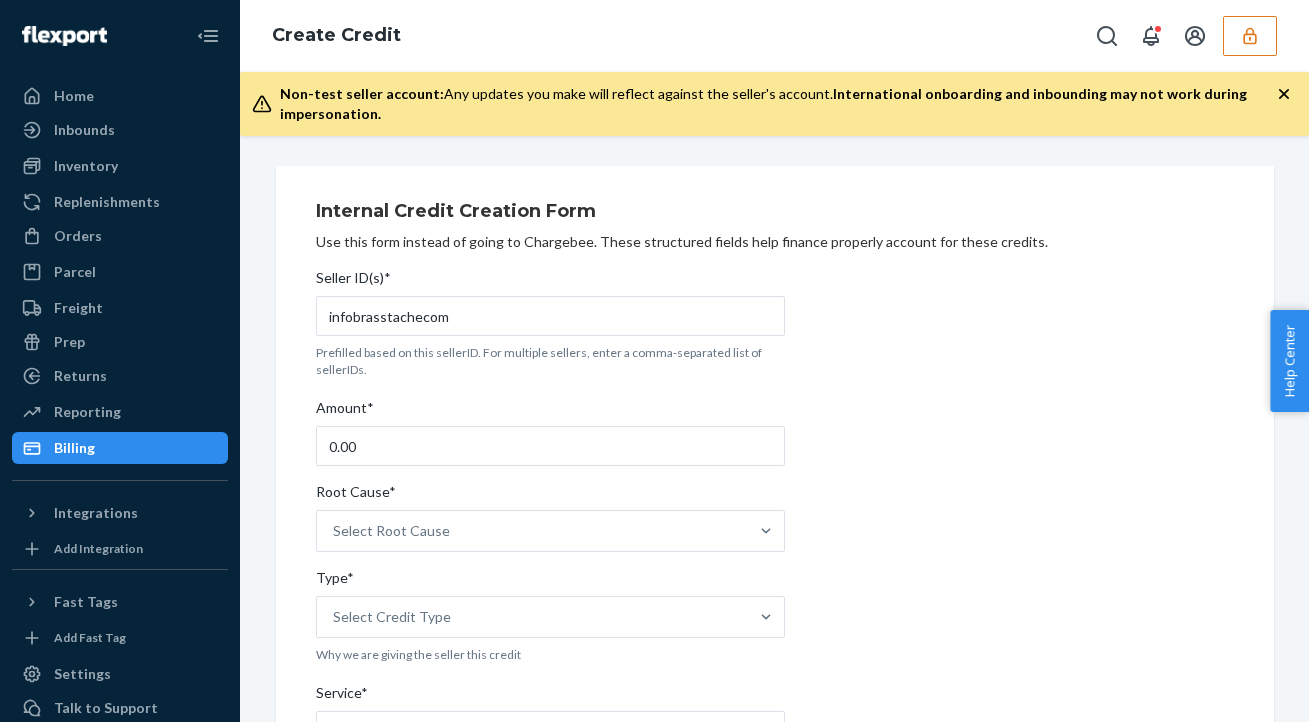 click on "Billing" at bounding box center (120, 448) 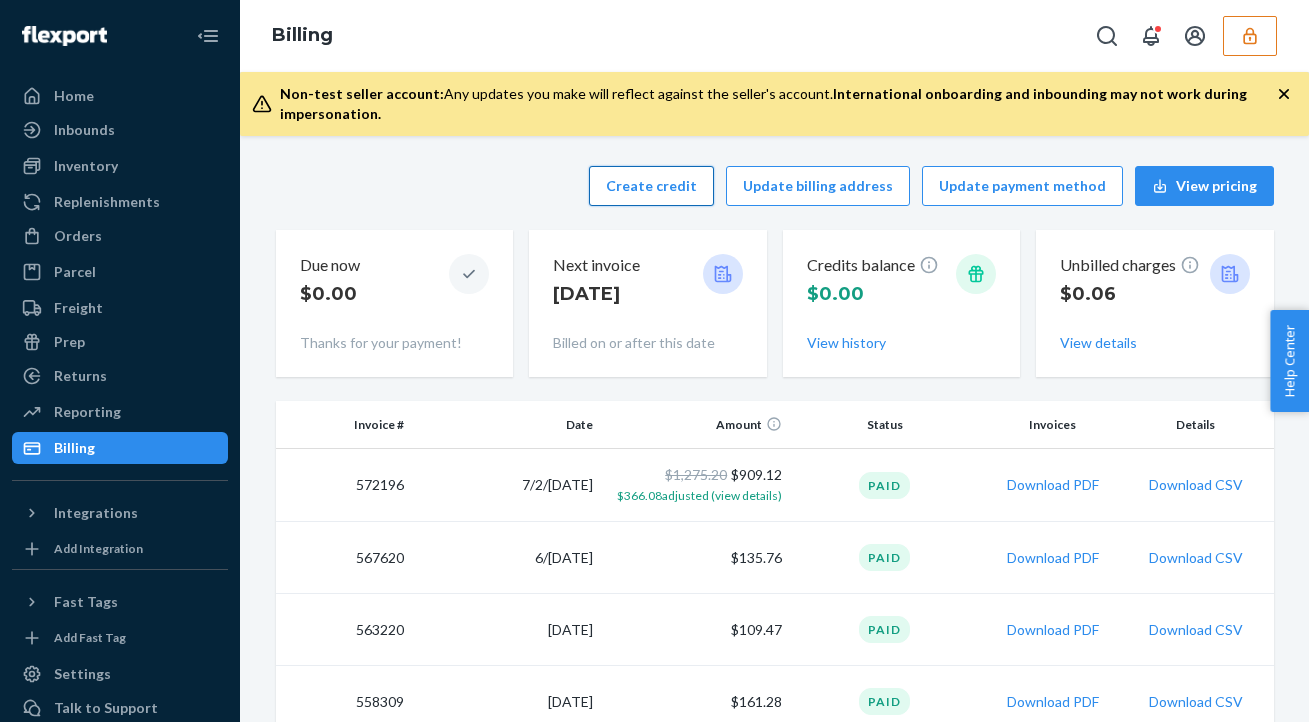 click on "Create credit" at bounding box center (651, 186) 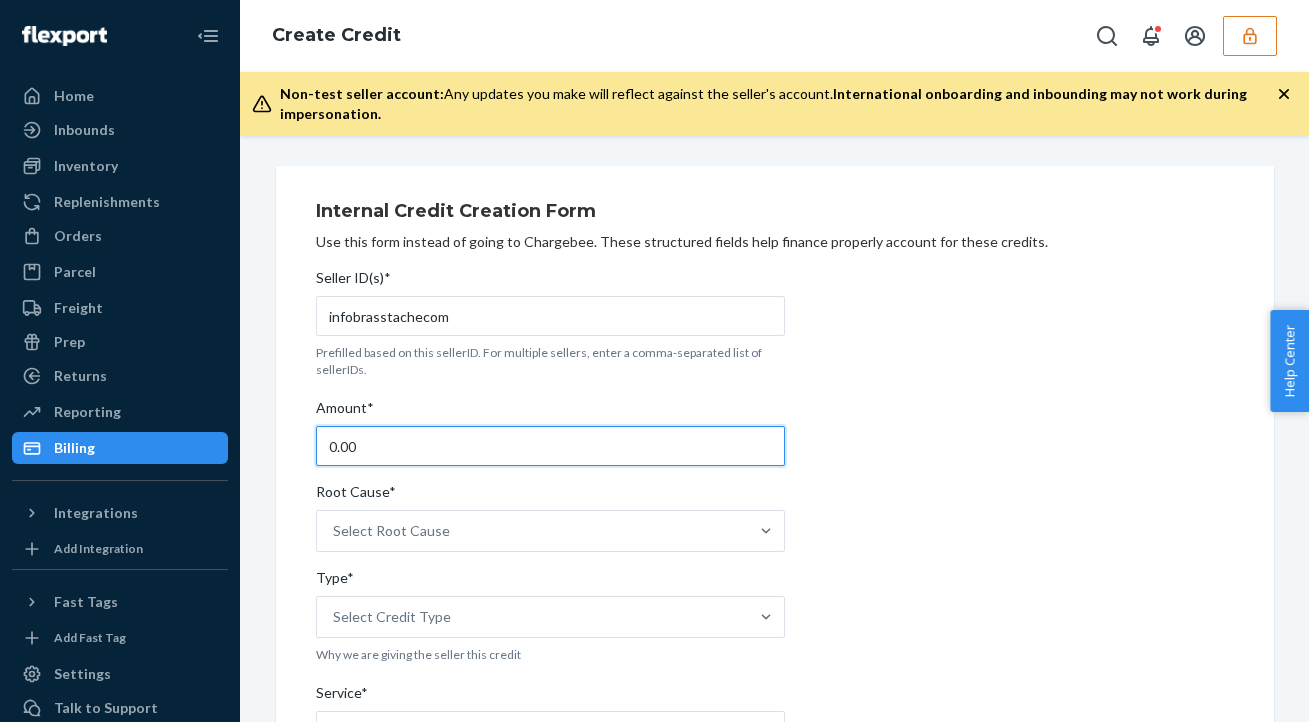 click on "0.00" at bounding box center (550, 446) 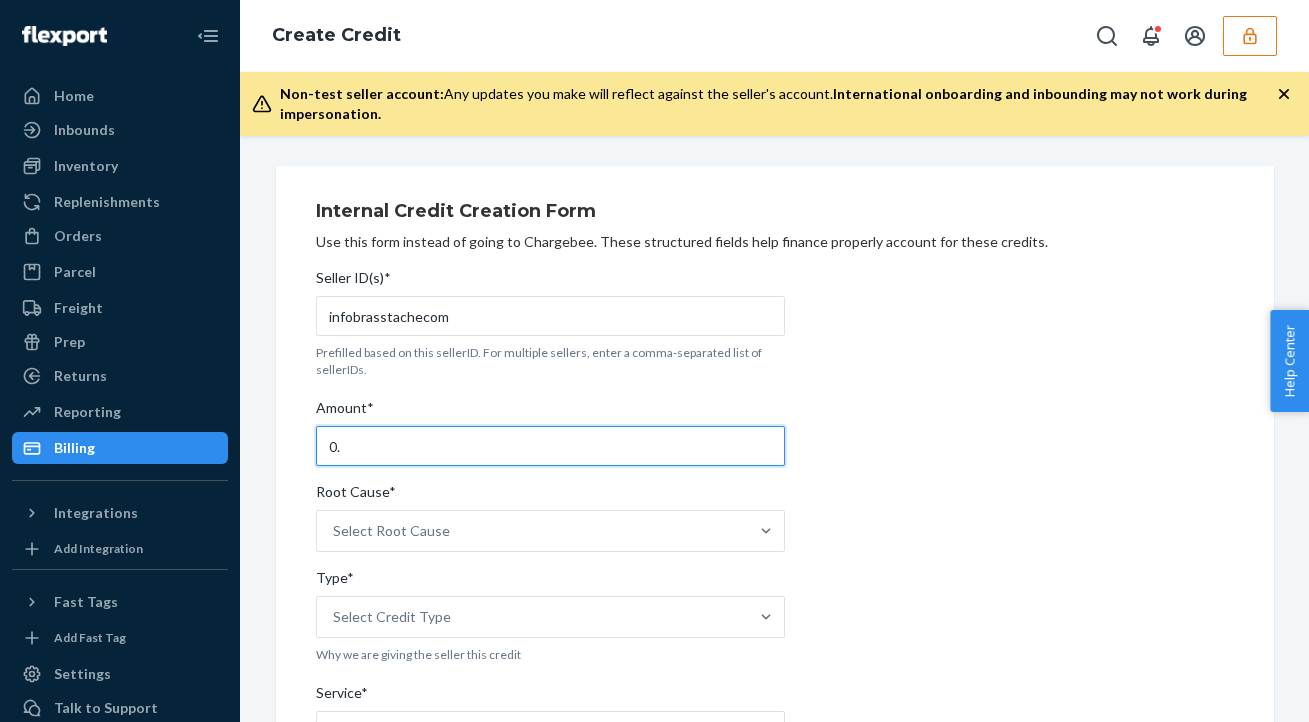 type on "0" 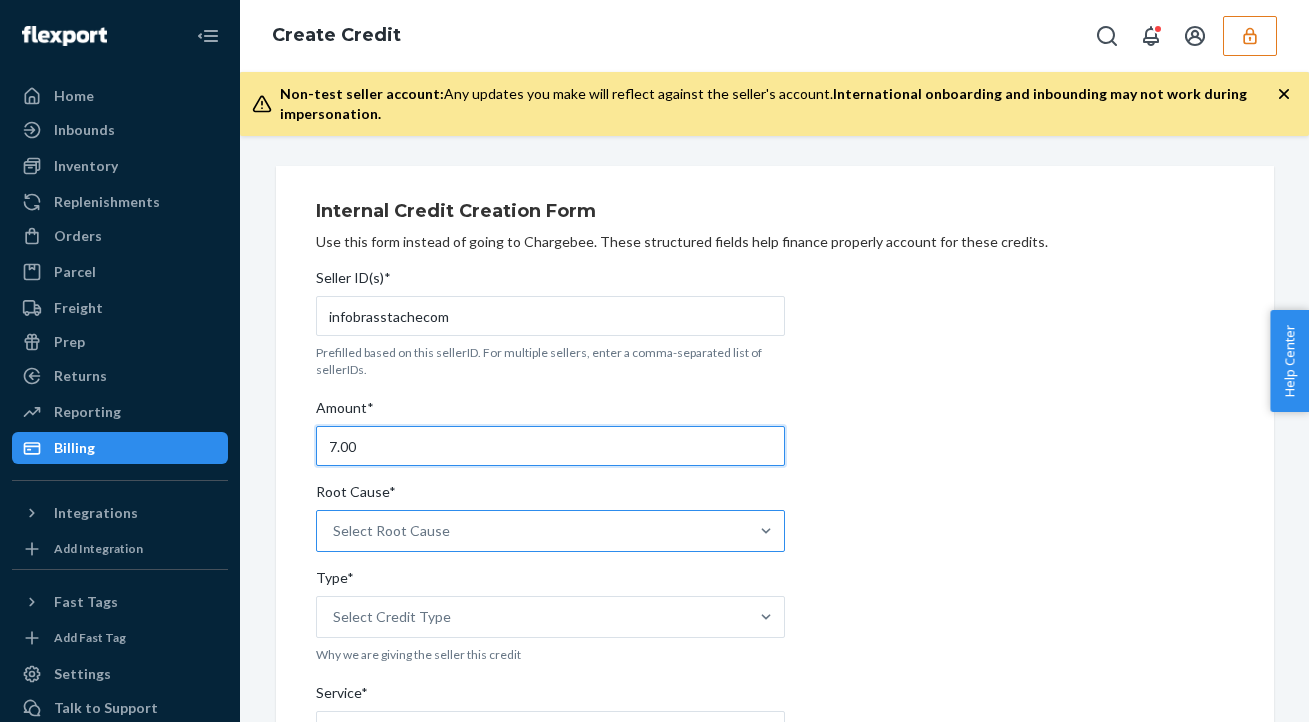 type on "7.00" 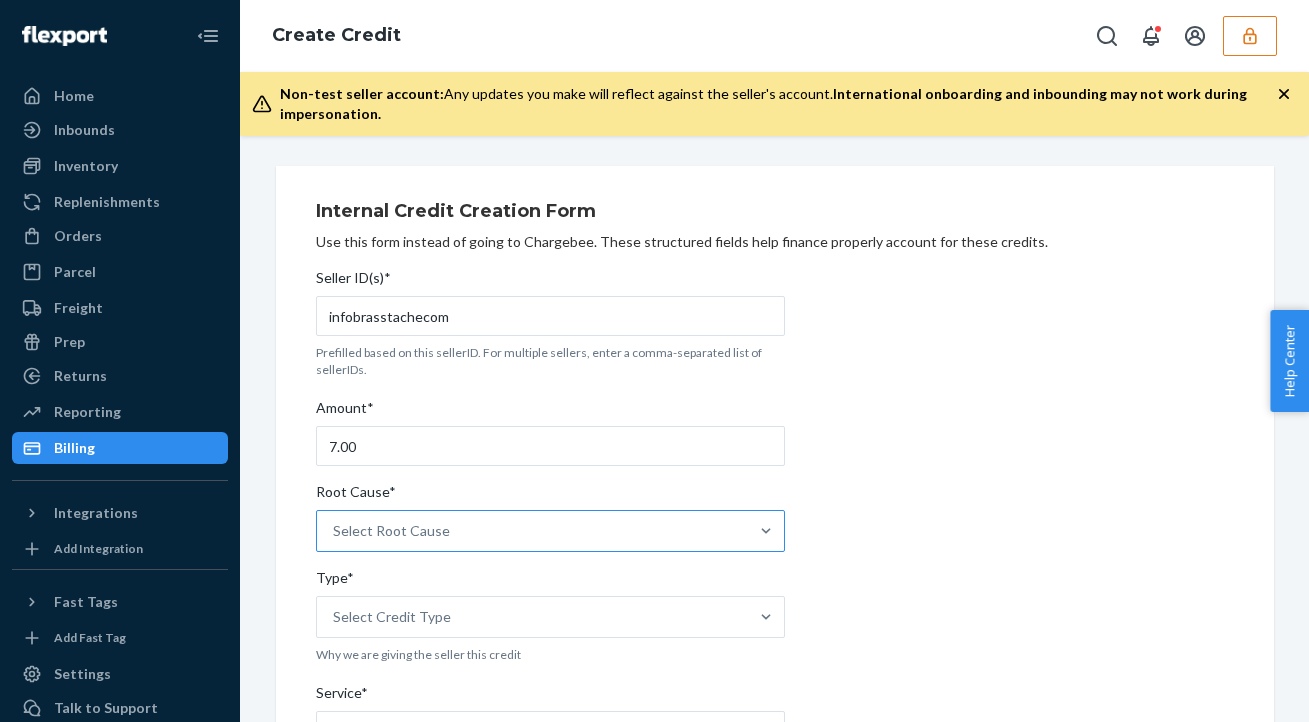 click on "Select Root Cause" at bounding box center [532, 531] 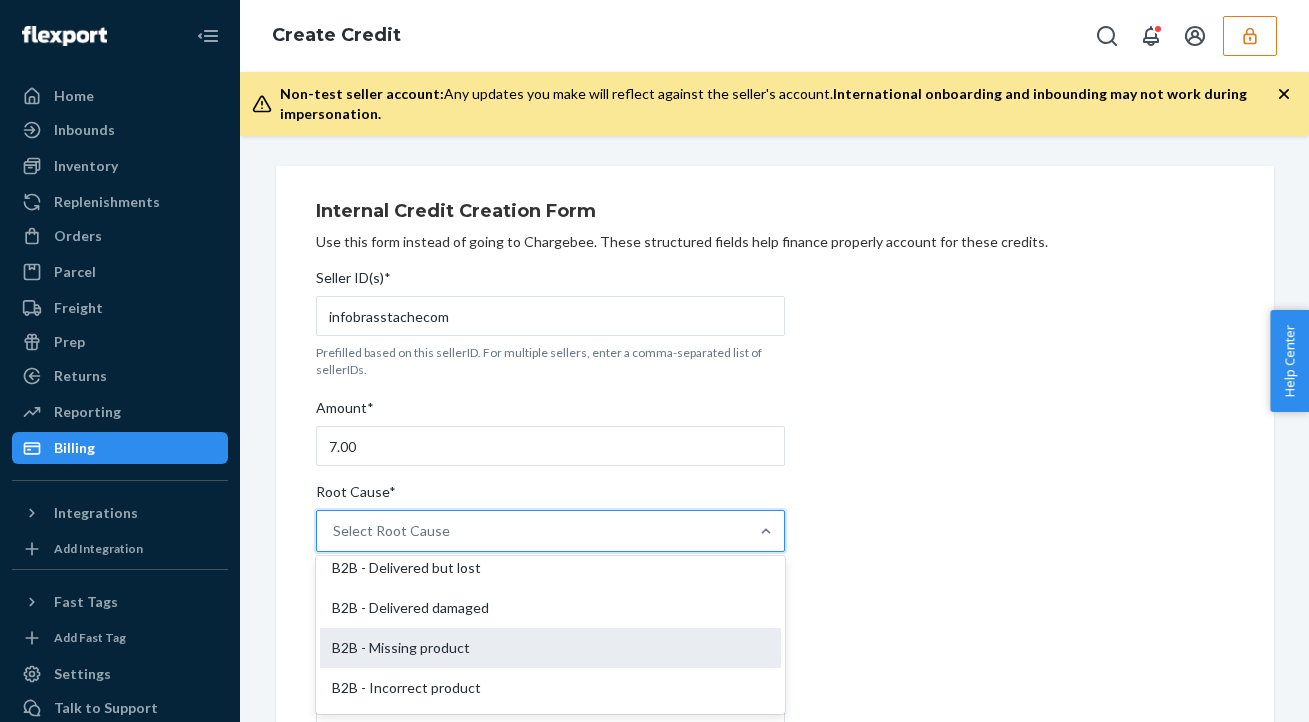 scroll, scrollTop: 930, scrollLeft: 0, axis: vertical 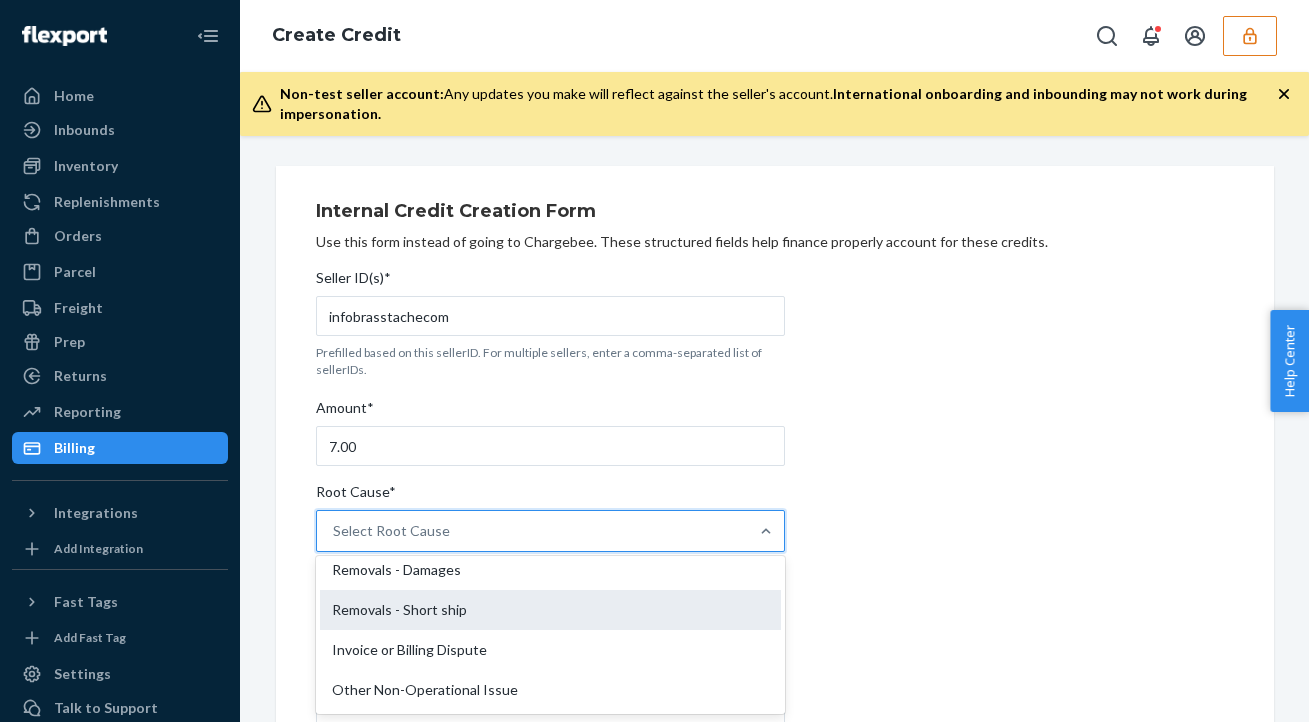 click on "Removals - Short ship" at bounding box center [550, 610] 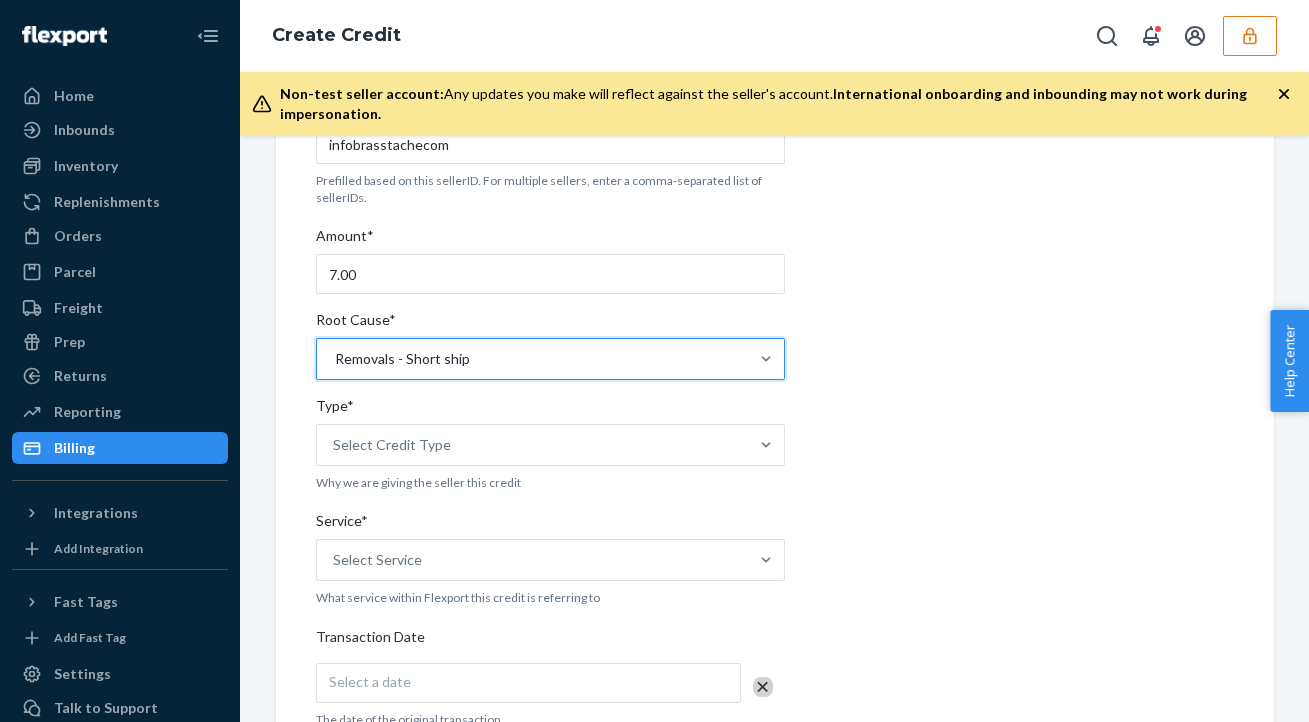 scroll, scrollTop: 197, scrollLeft: 0, axis: vertical 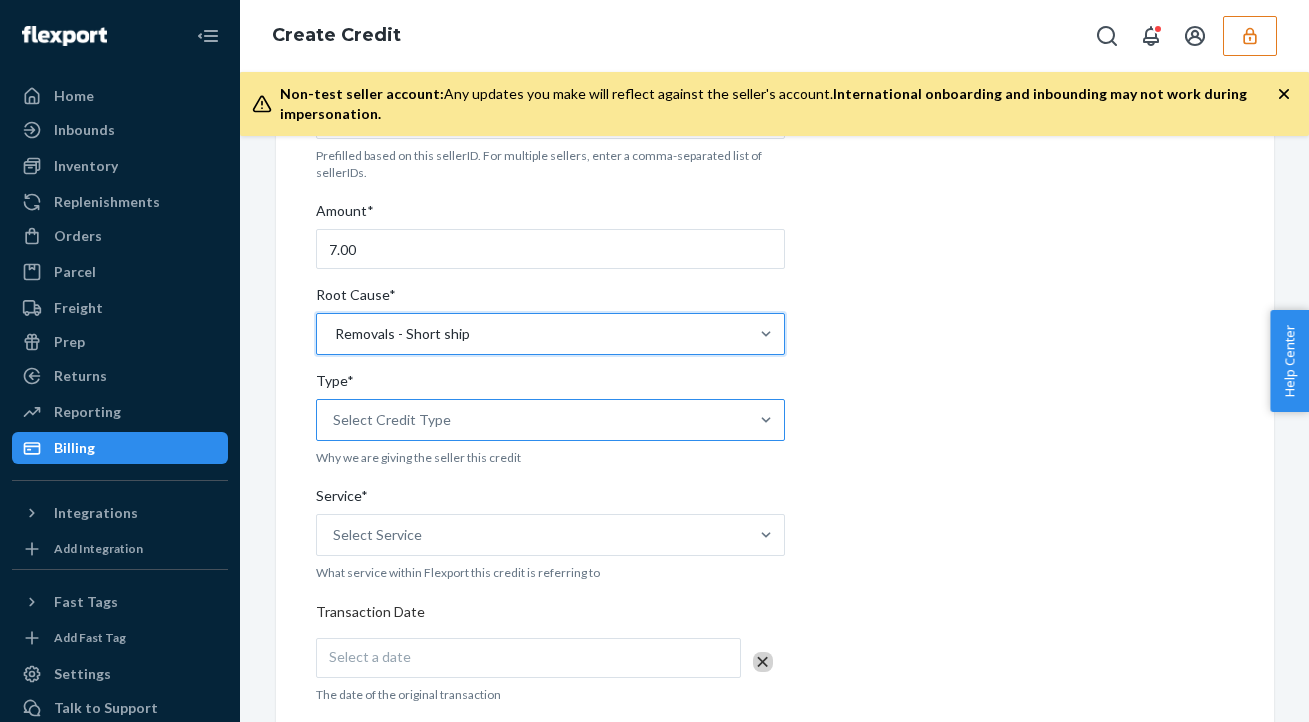 click on "Select Credit Type" at bounding box center (392, 420) 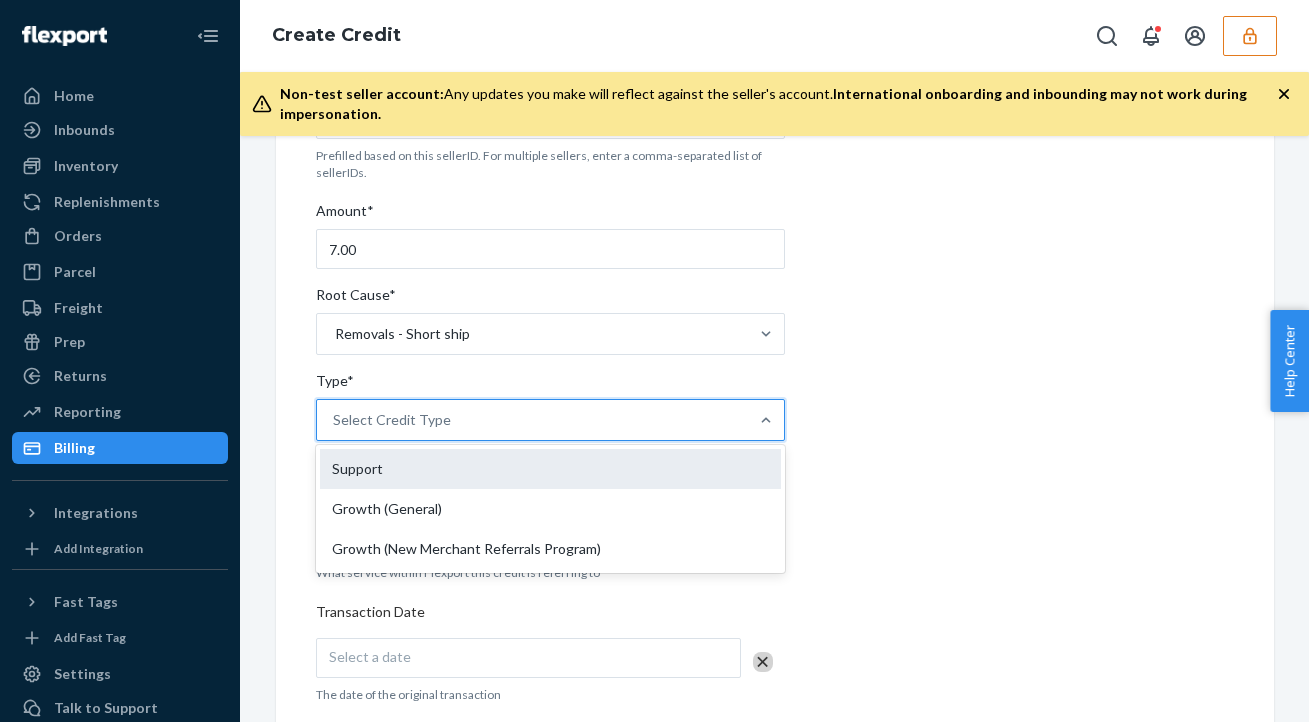 click on "Support" at bounding box center (550, 469) 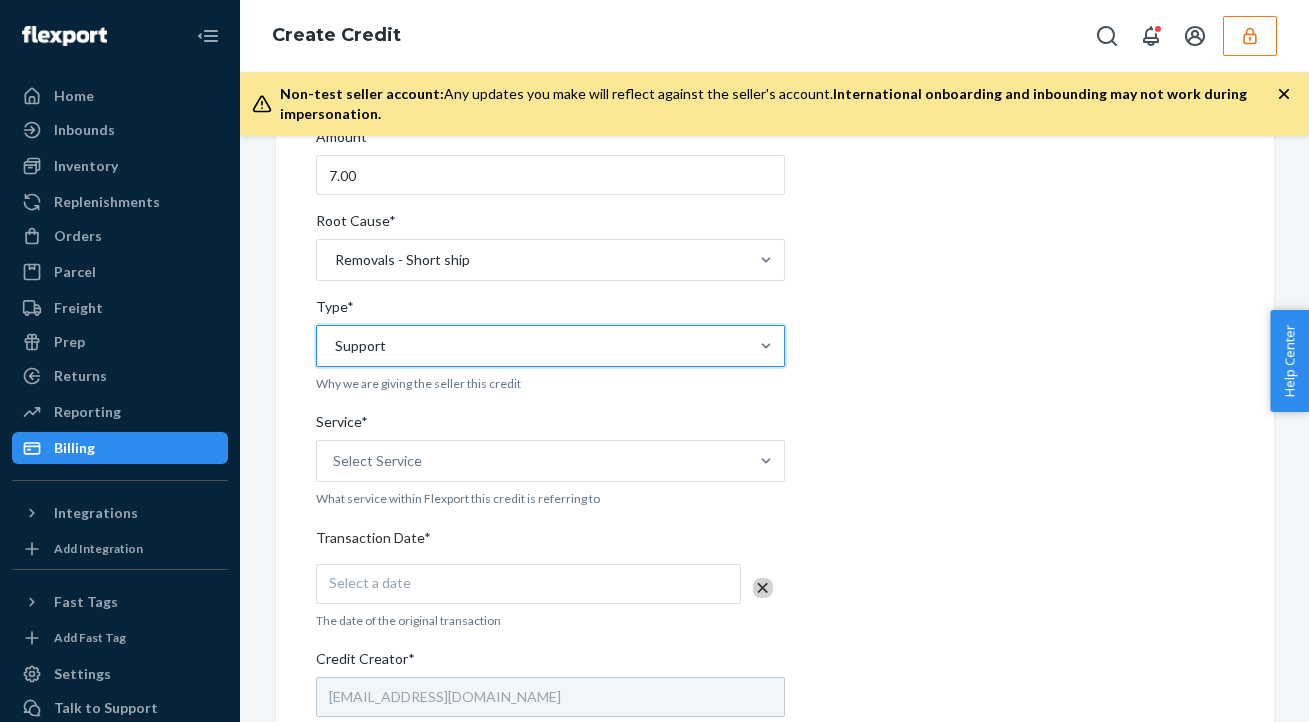 scroll, scrollTop: 293, scrollLeft: 0, axis: vertical 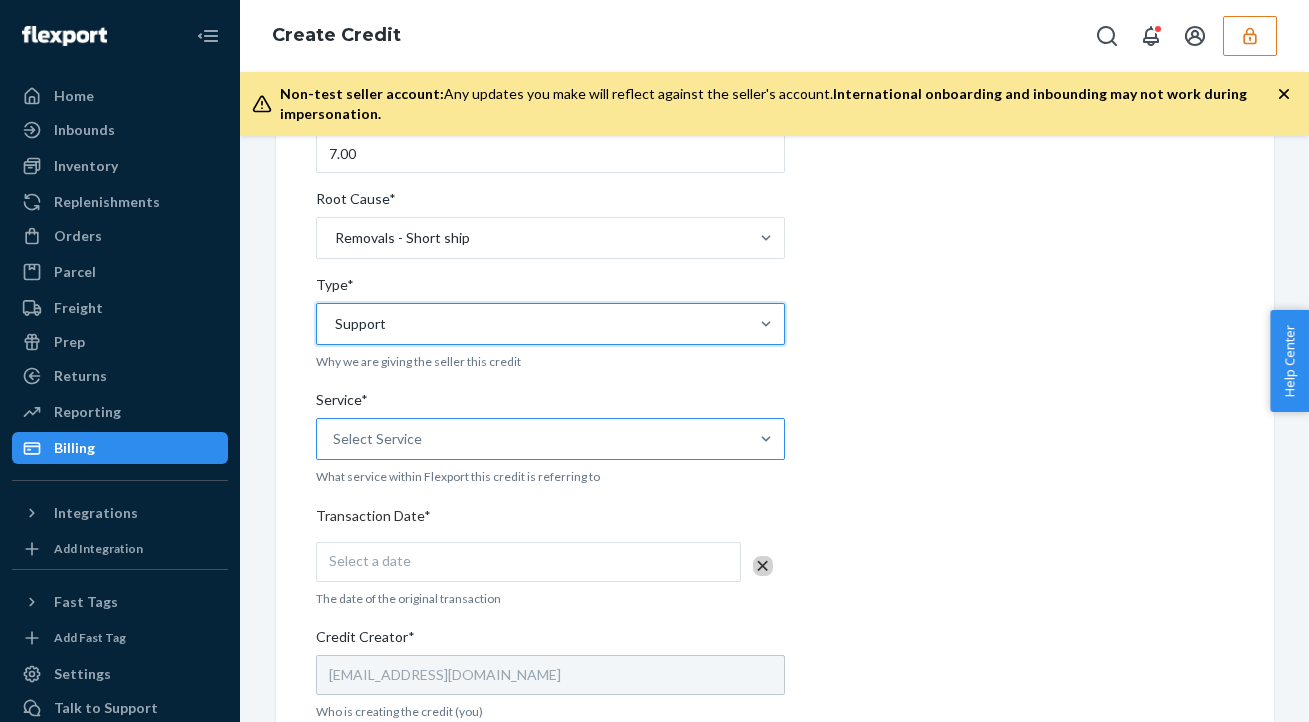 click on "Select Service" at bounding box center (377, 439) 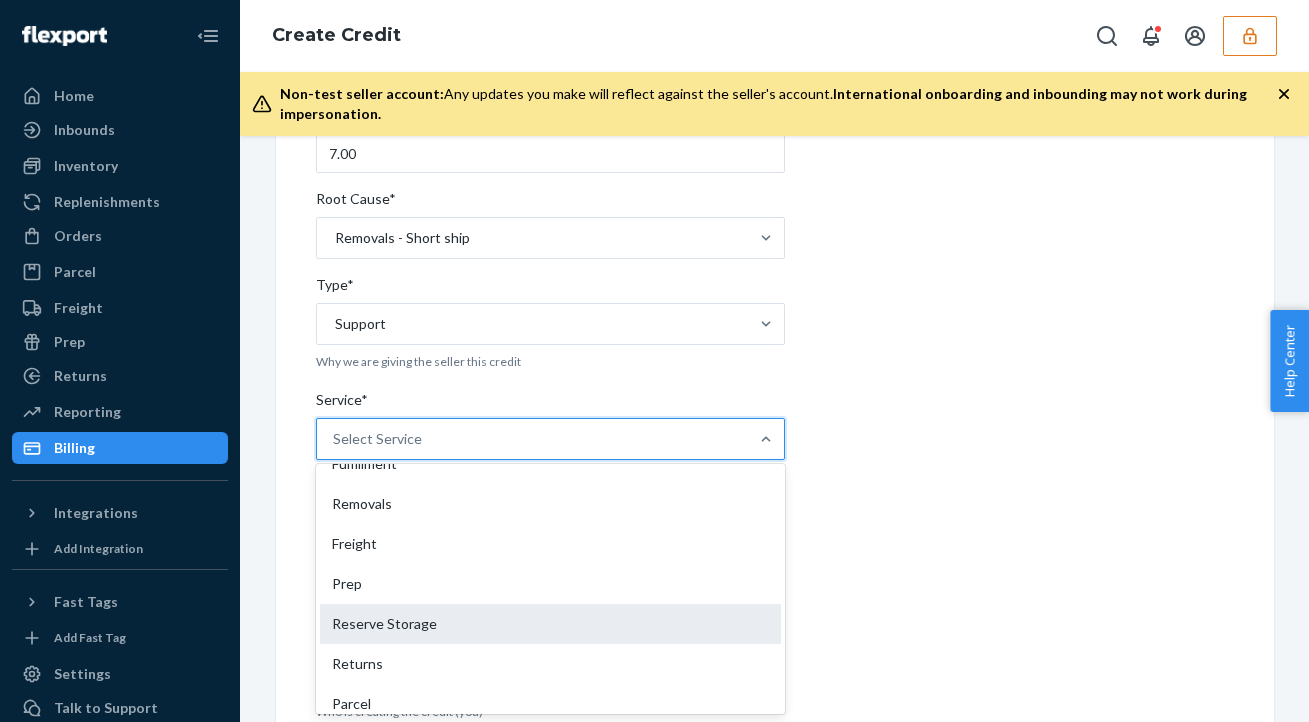 scroll, scrollTop: 158, scrollLeft: 0, axis: vertical 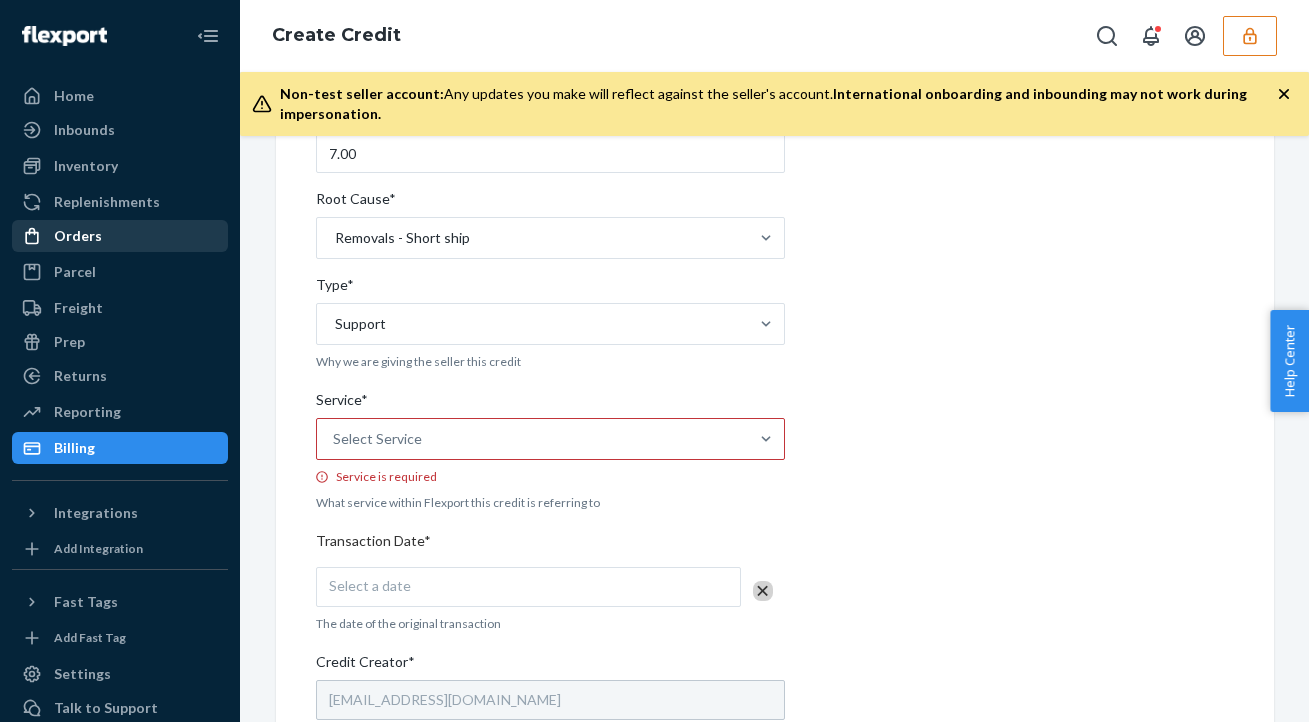 click on "Orders" at bounding box center [120, 236] 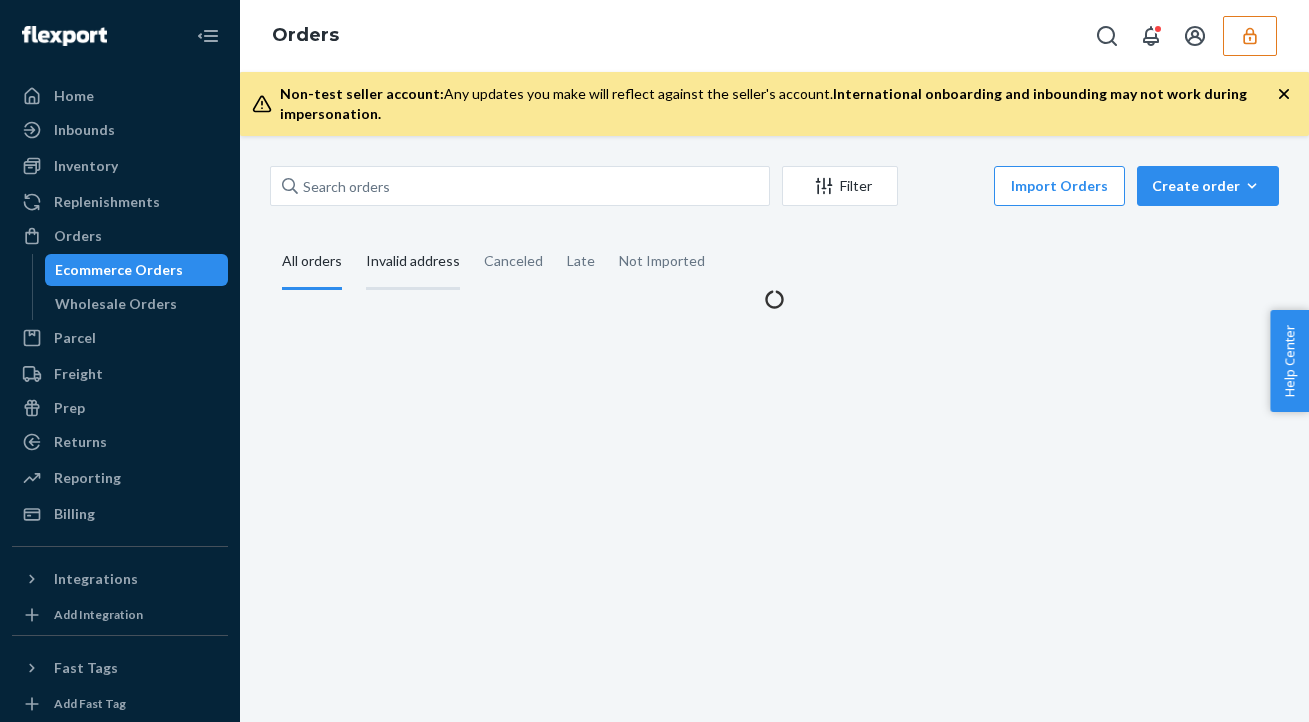 scroll, scrollTop: 0, scrollLeft: 0, axis: both 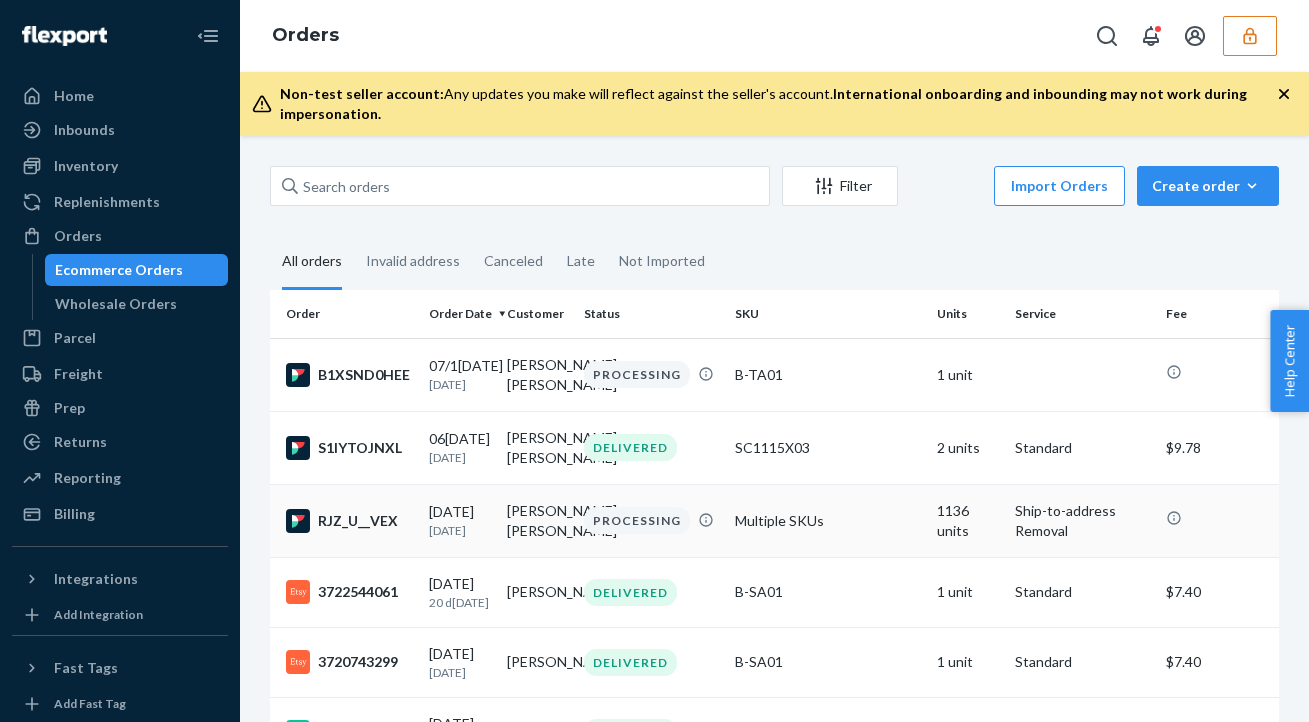 click on "Multiple SKUs" at bounding box center (828, 520) 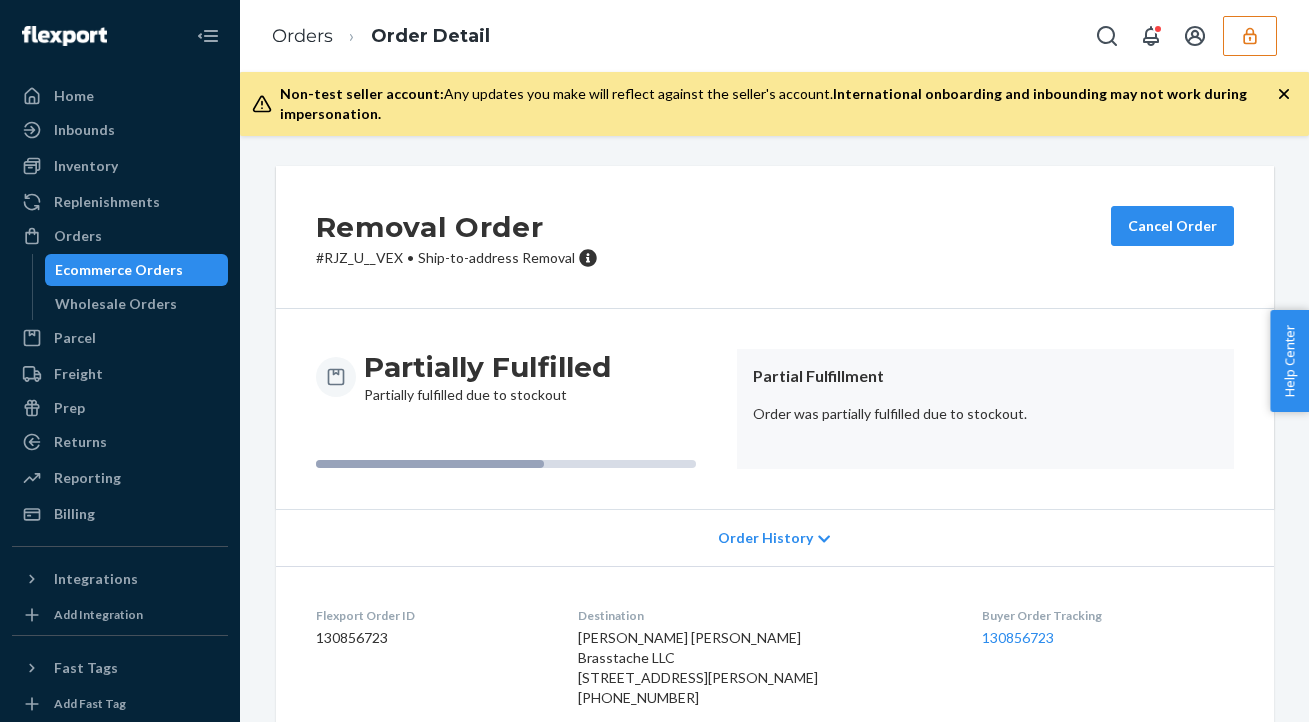 click on "Order History" at bounding box center [775, 537] 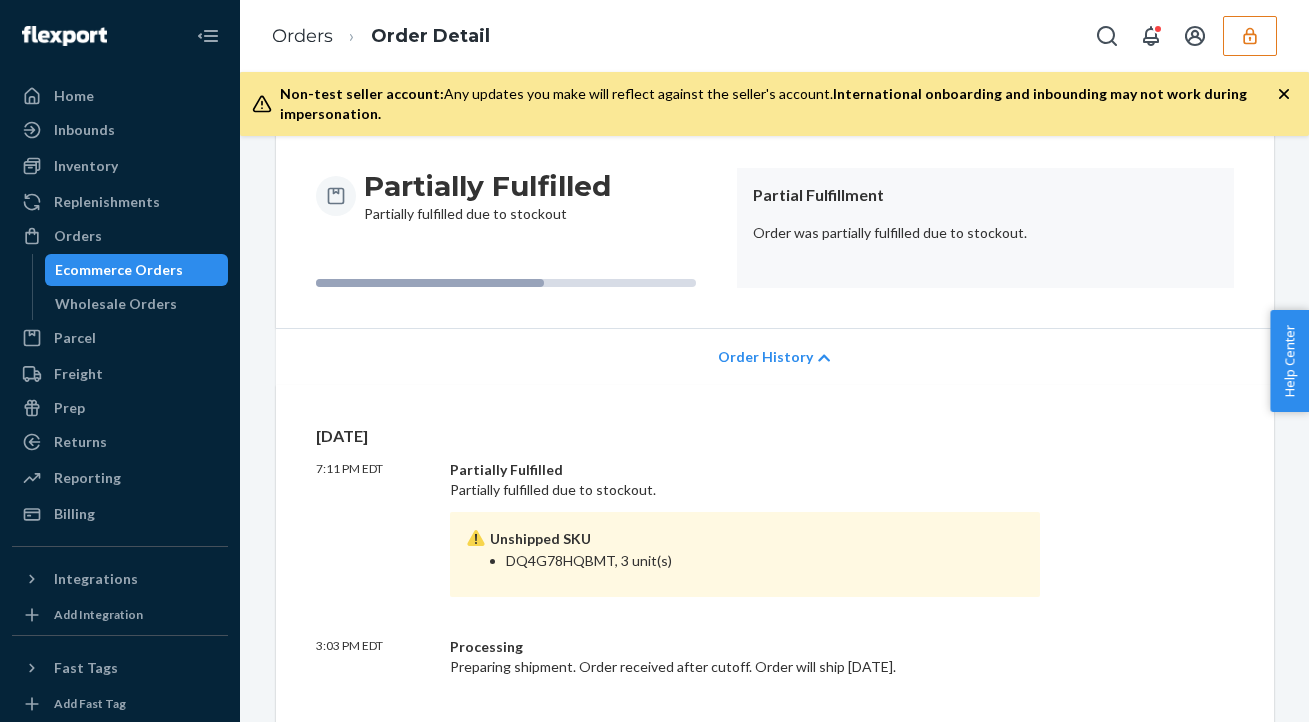 scroll, scrollTop: 186, scrollLeft: 0, axis: vertical 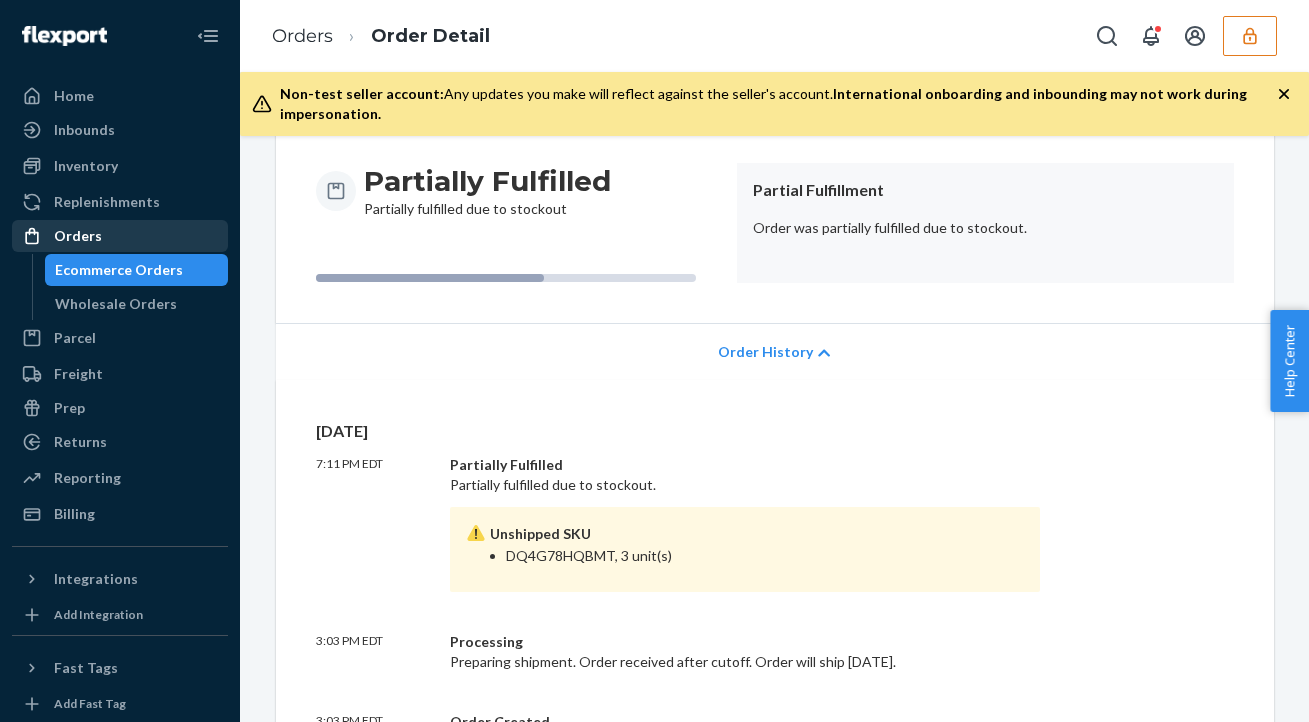 click on "Orders" at bounding box center [78, 236] 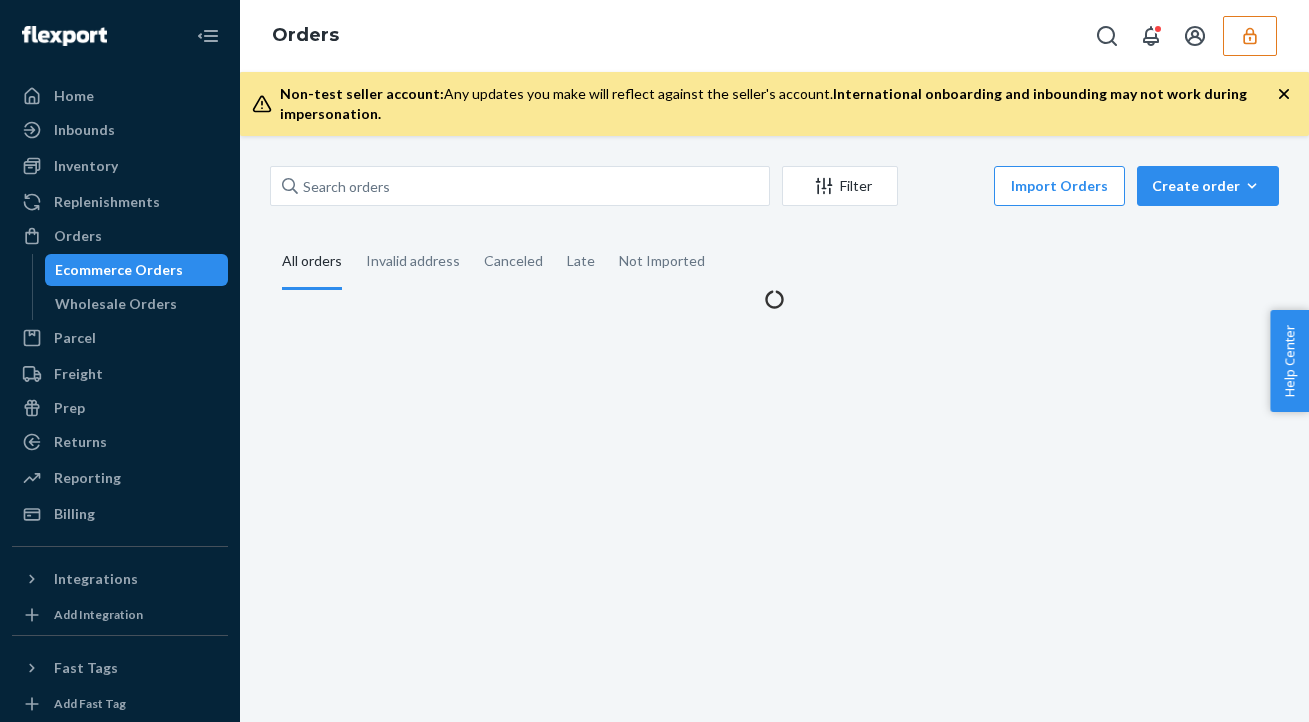 scroll, scrollTop: 0, scrollLeft: 0, axis: both 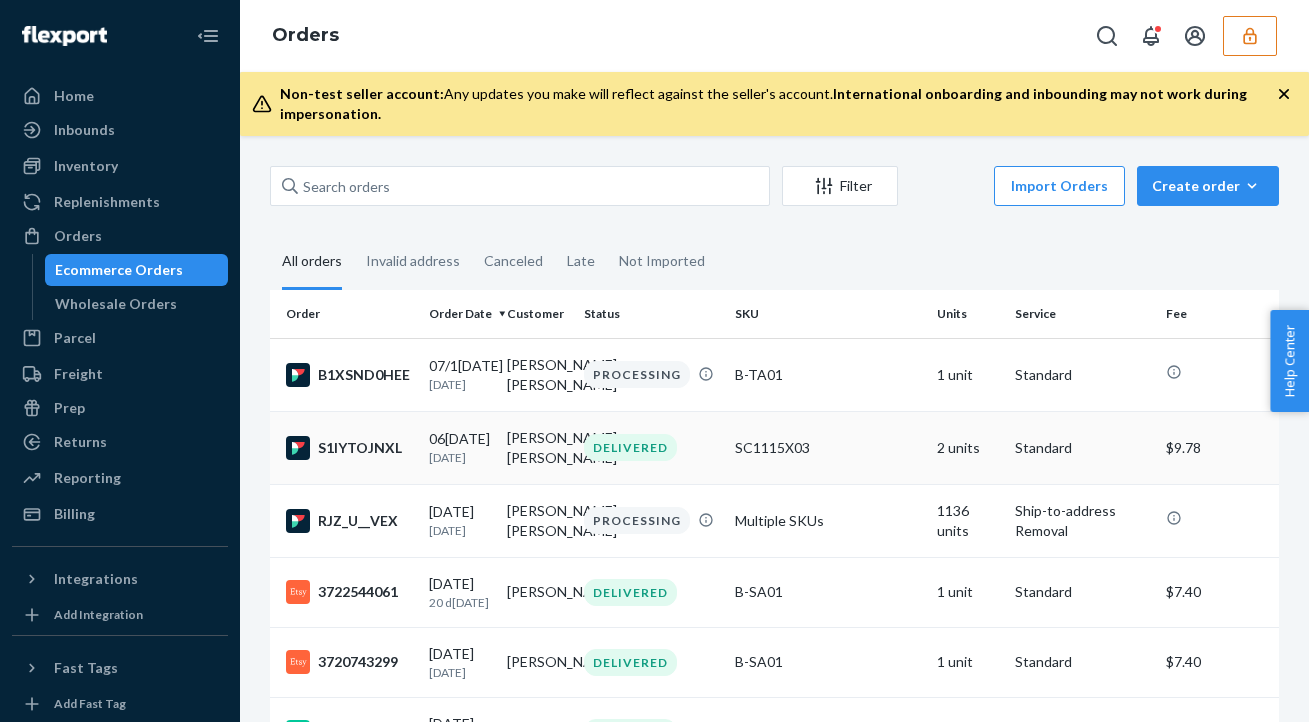 click on "SC1115X03" at bounding box center (828, 447) 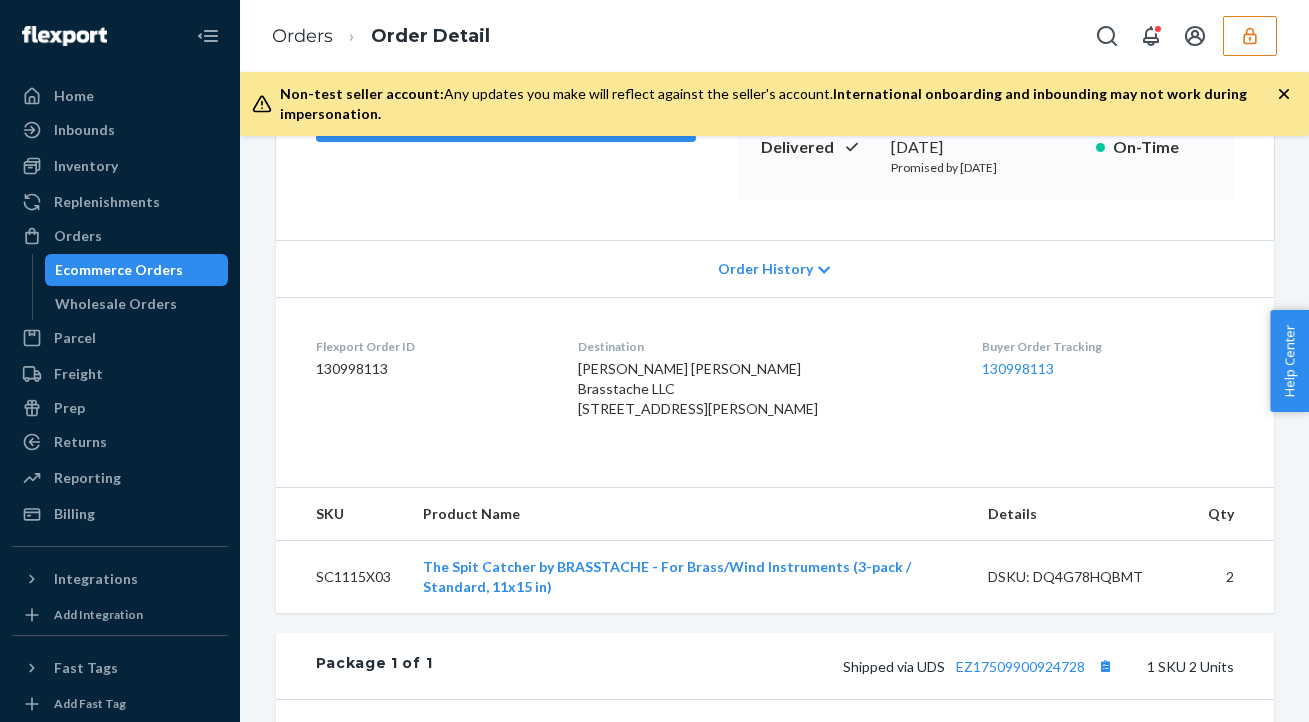 scroll, scrollTop: 352, scrollLeft: 0, axis: vertical 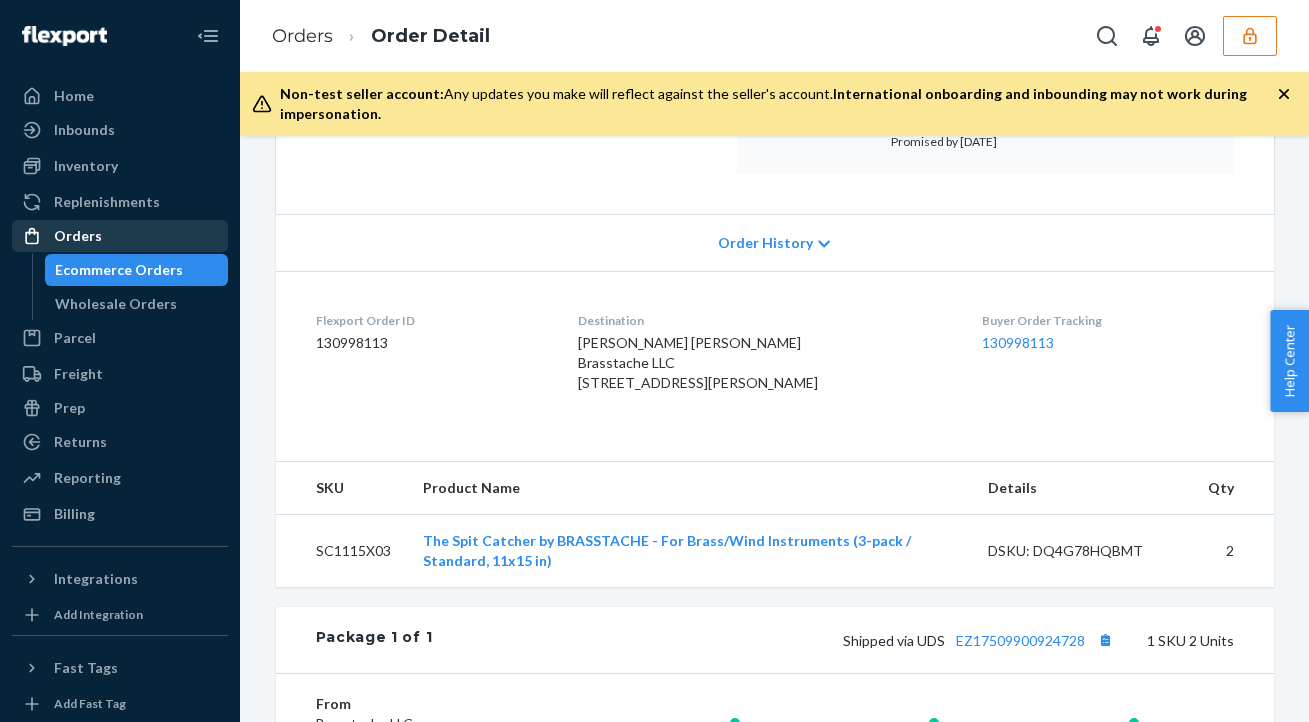 click on "Orders" at bounding box center (120, 236) 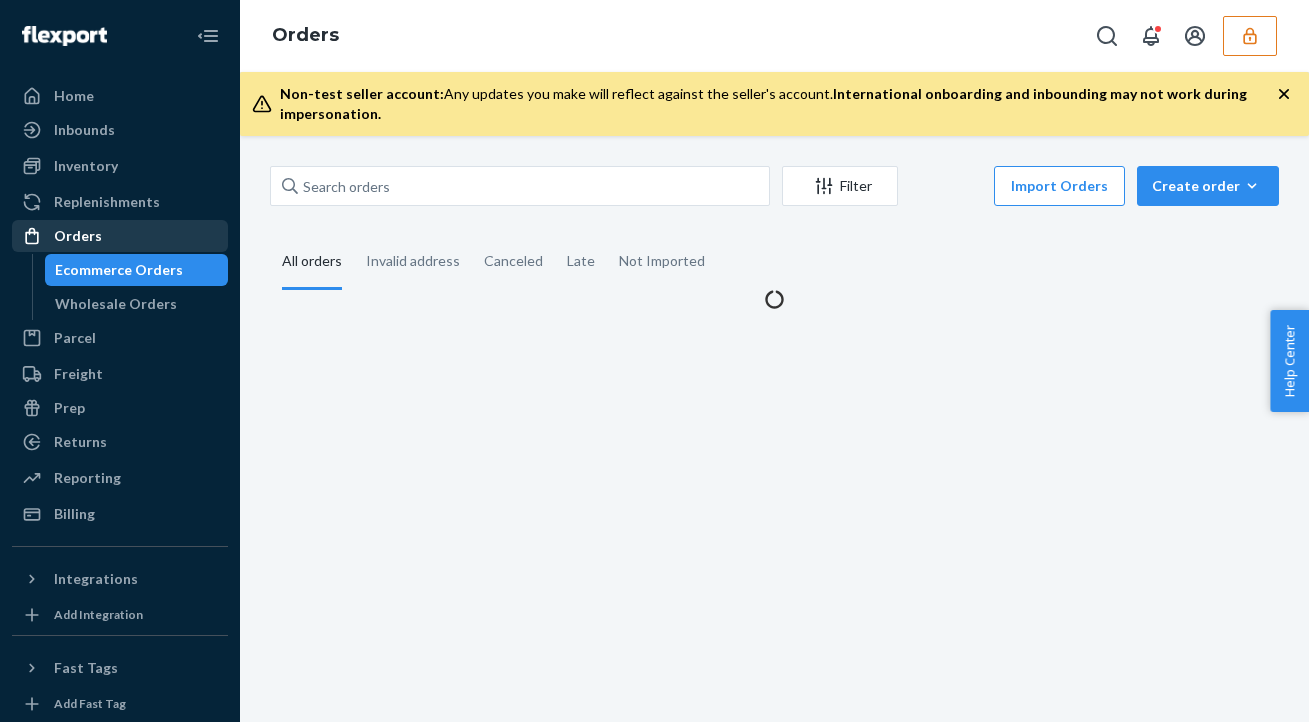 scroll, scrollTop: 0, scrollLeft: 0, axis: both 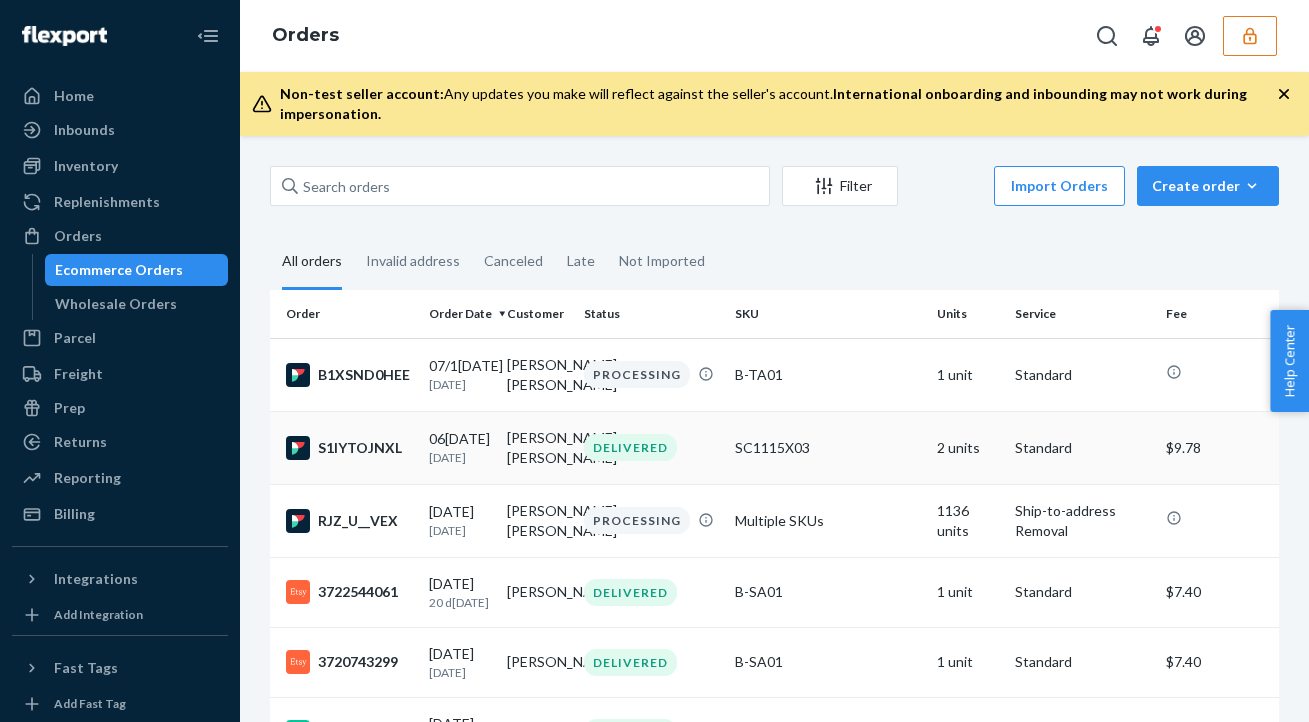 click on "SC1115X03" at bounding box center [828, 448] 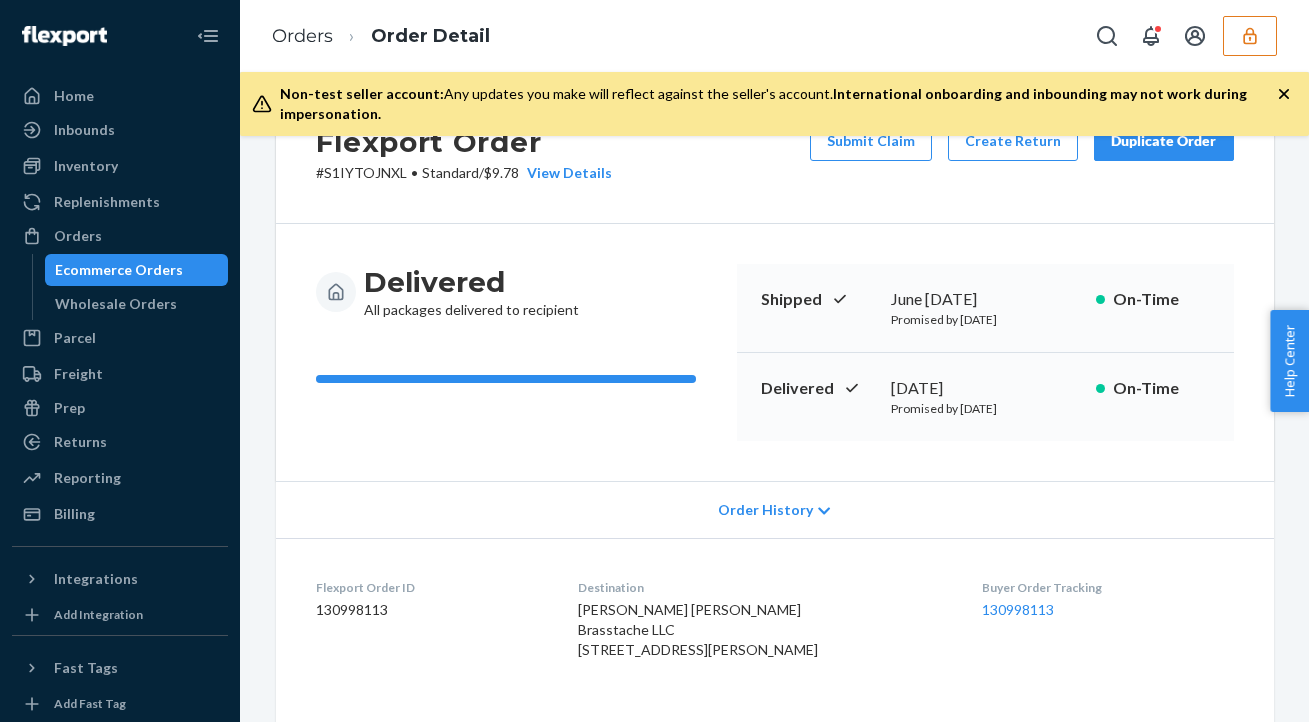 scroll, scrollTop: 87, scrollLeft: 0, axis: vertical 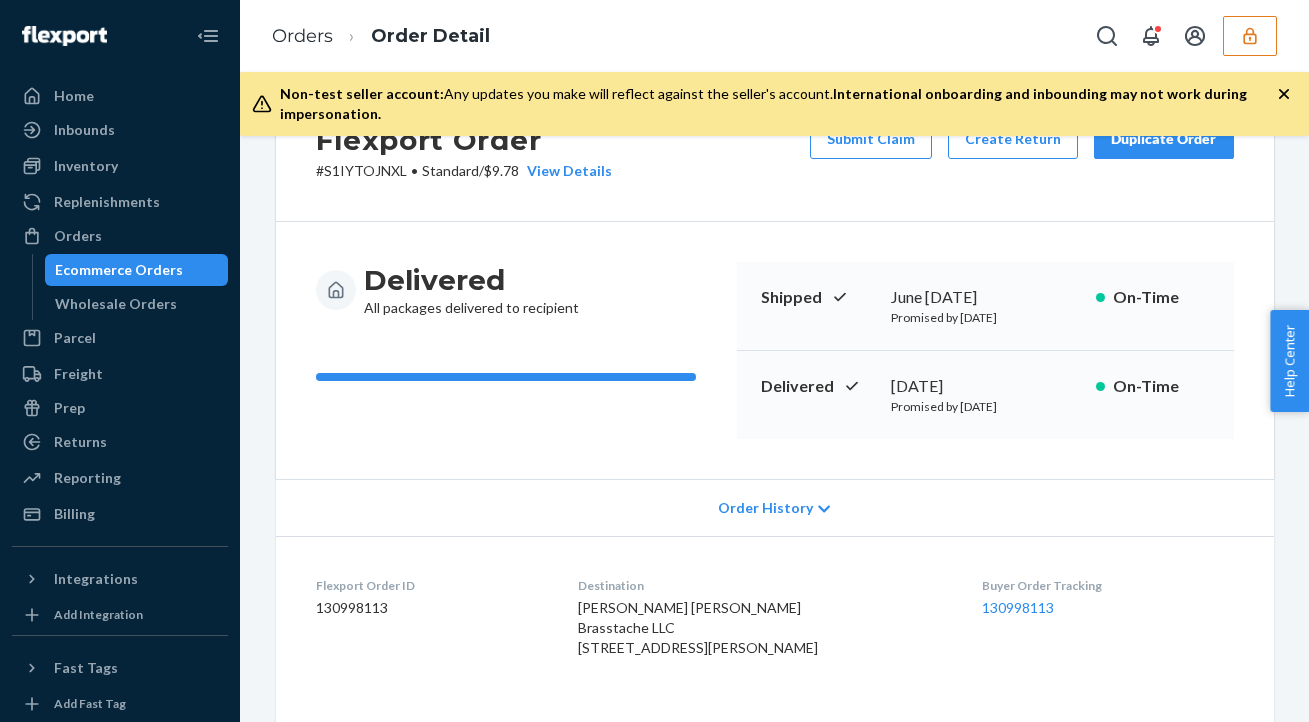 click on "Order History" at bounding box center [765, 508] 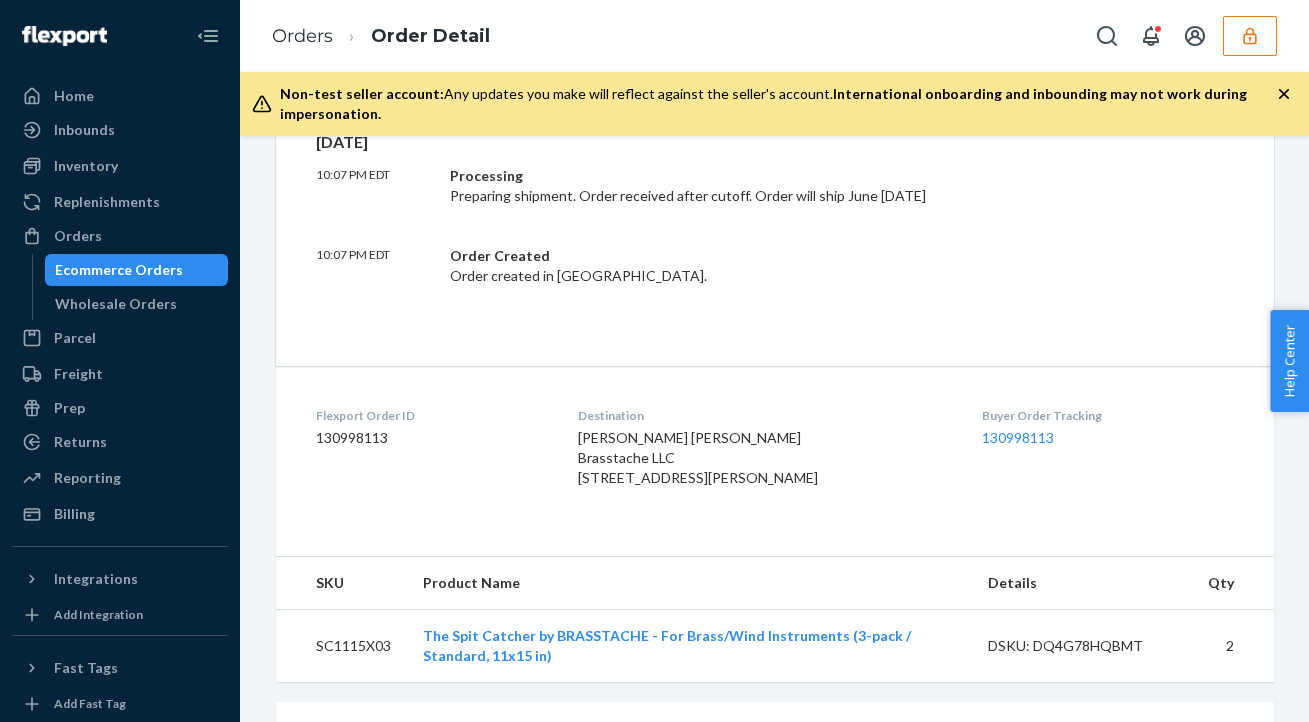 scroll, scrollTop: 1413, scrollLeft: 0, axis: vertical 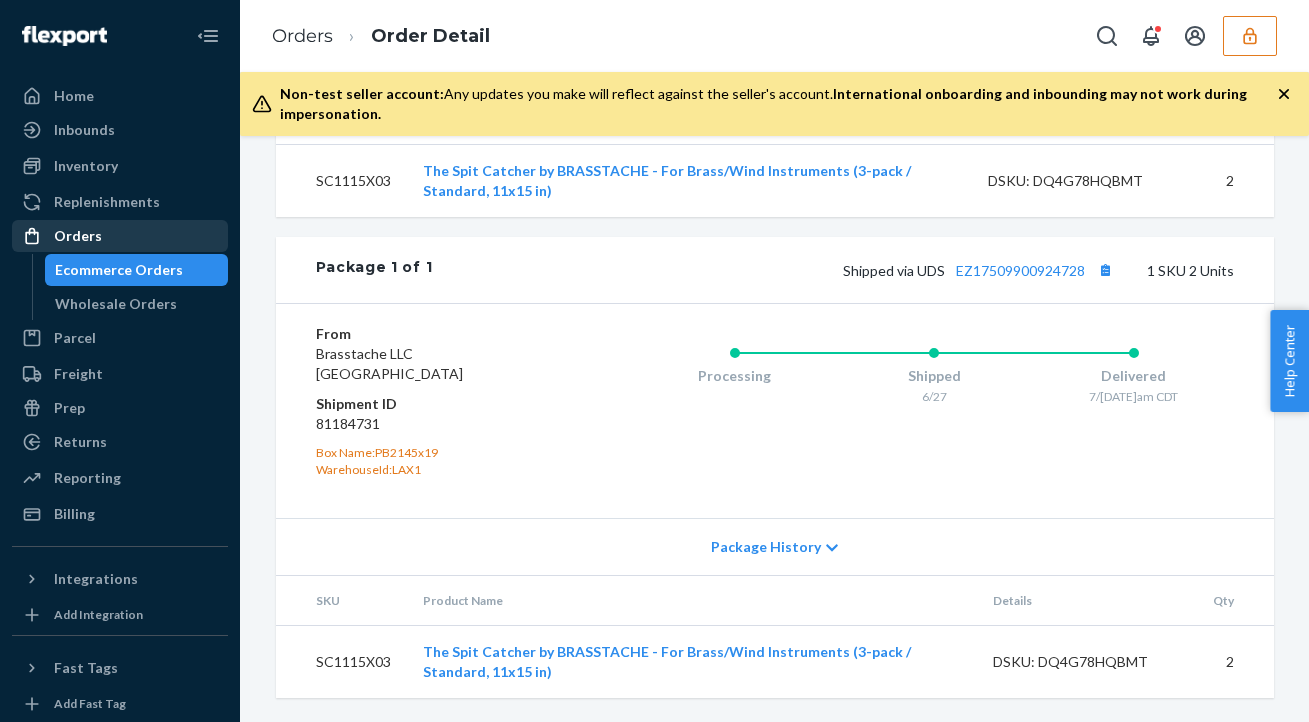 click on "Orders" at bounding box center (120, 236) 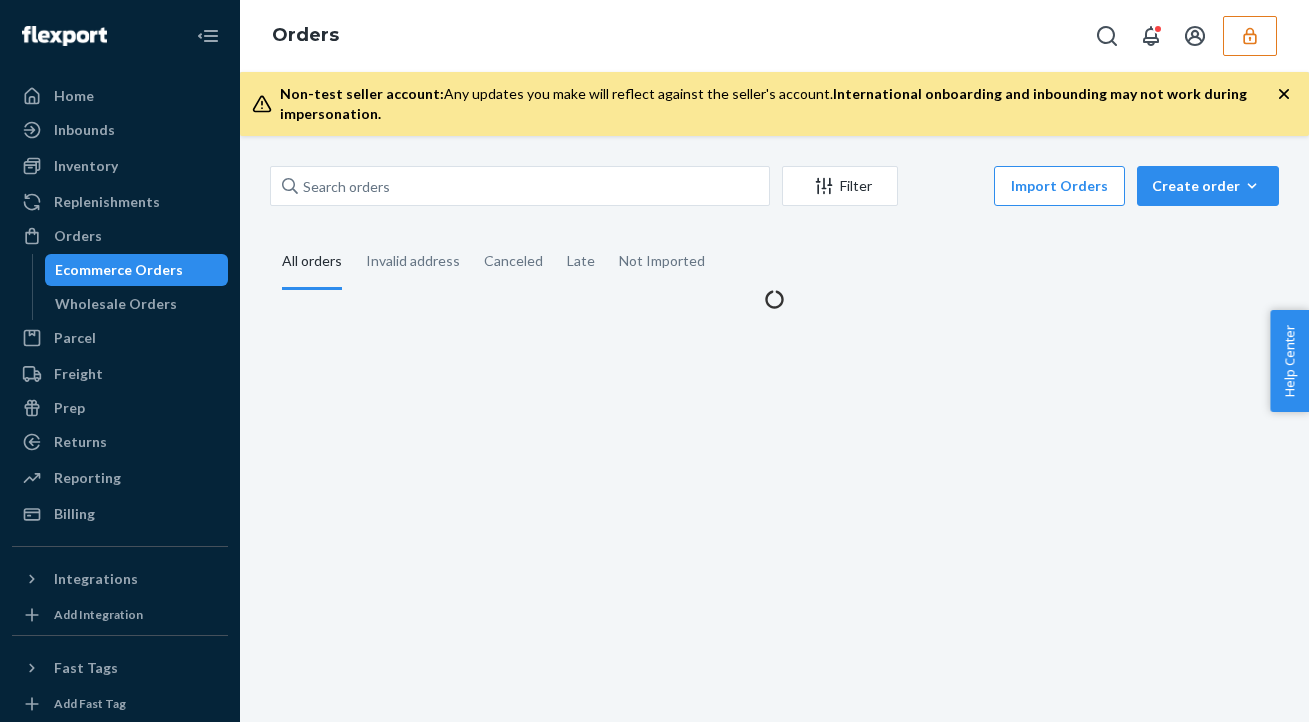 scroll, scrollTop: 0, scrollLeft: 0, axis: both 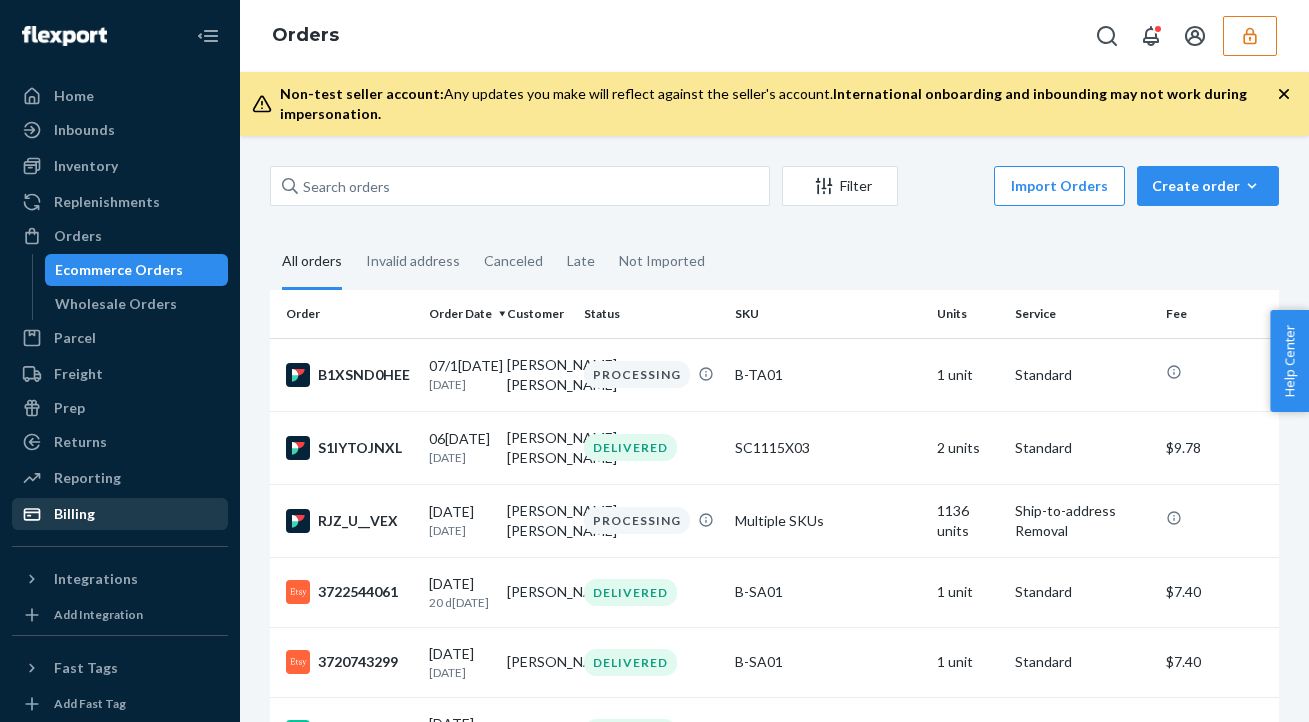 click on "Billing" at bounding box center [74, 514] 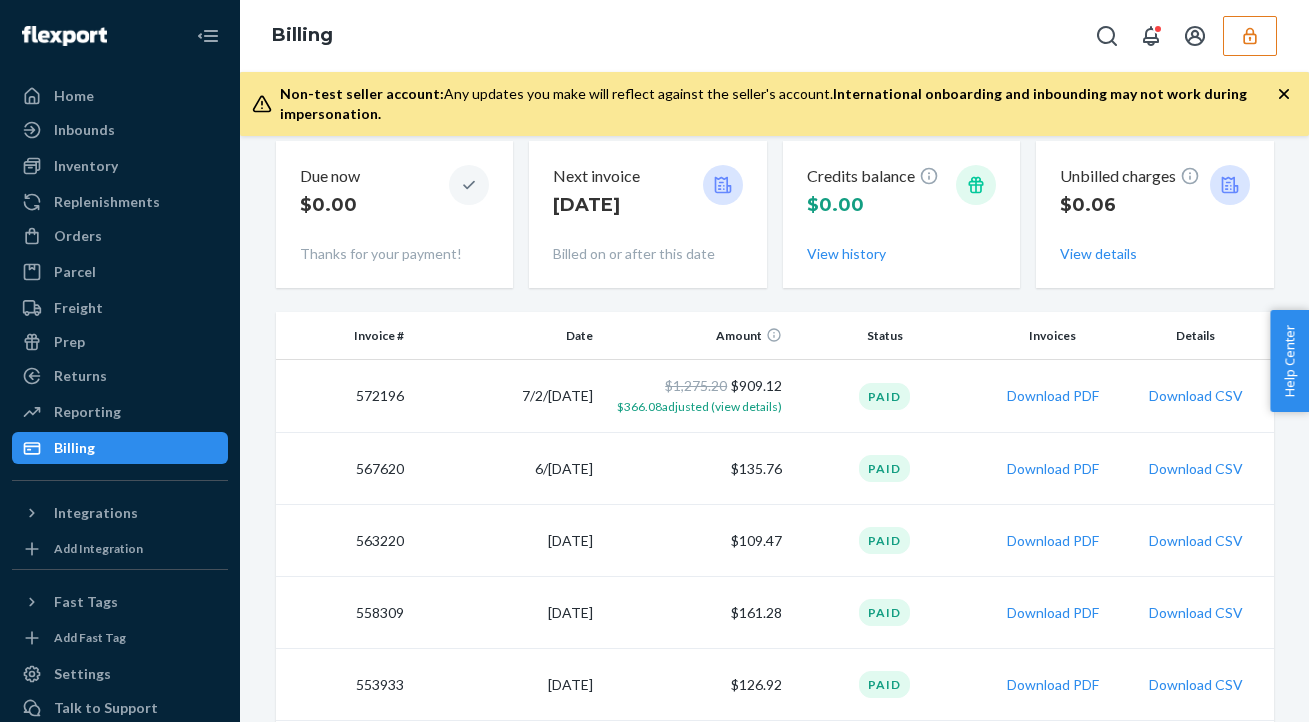 scroll, scrollTop: 95, scrollLeft: 0, axis: vertical 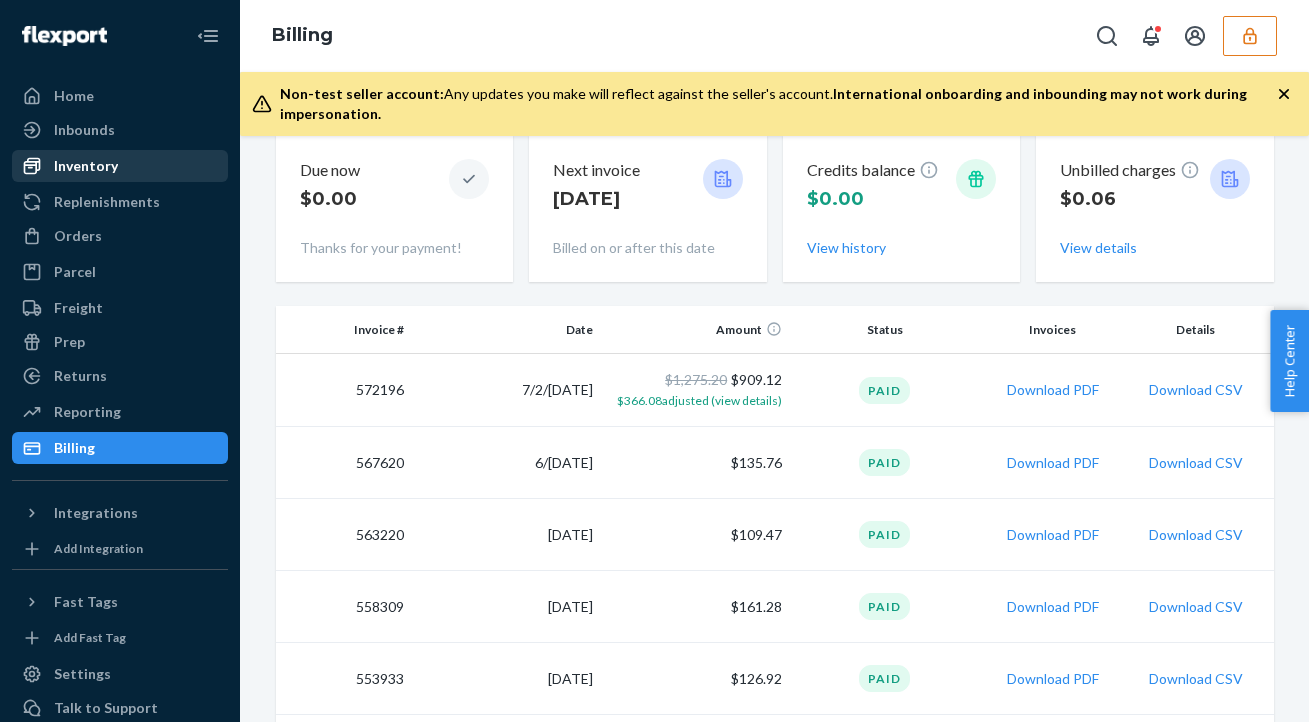 click on "Inventory" at bounding box center [86, 166] 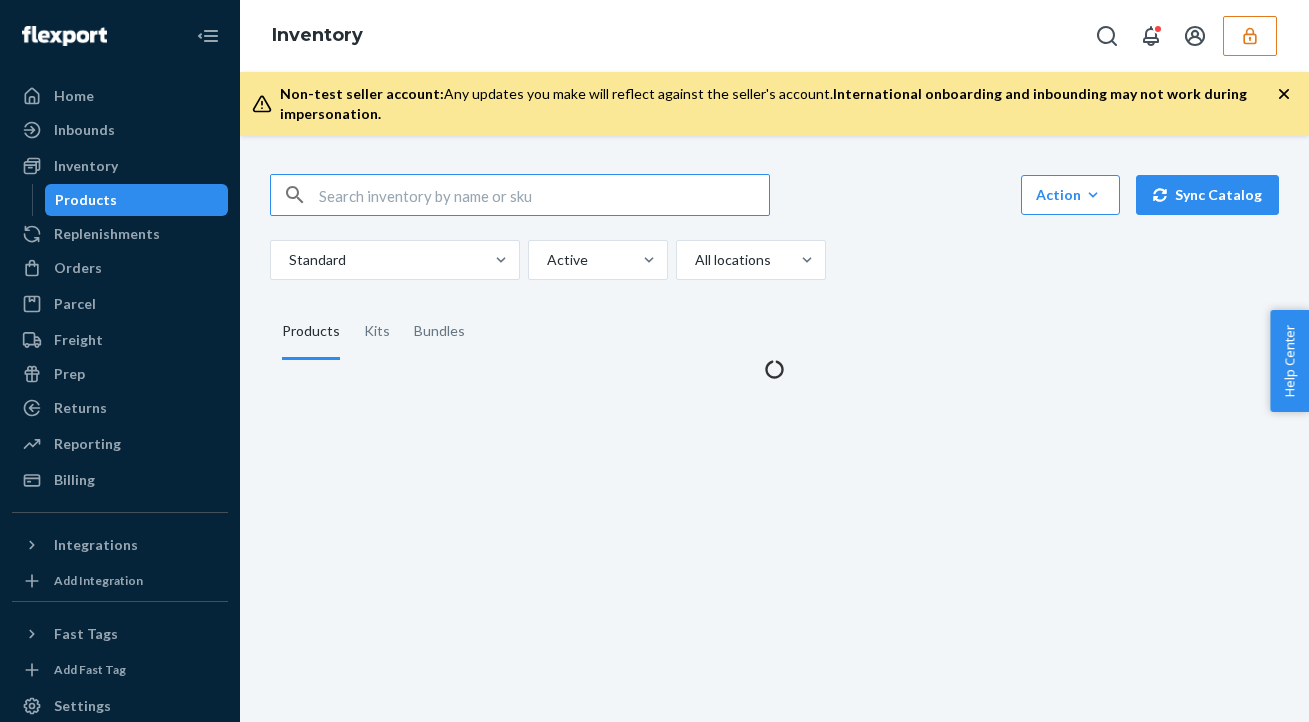 scroll, scrollTop: 0, scrollLeft: 0, axis: both 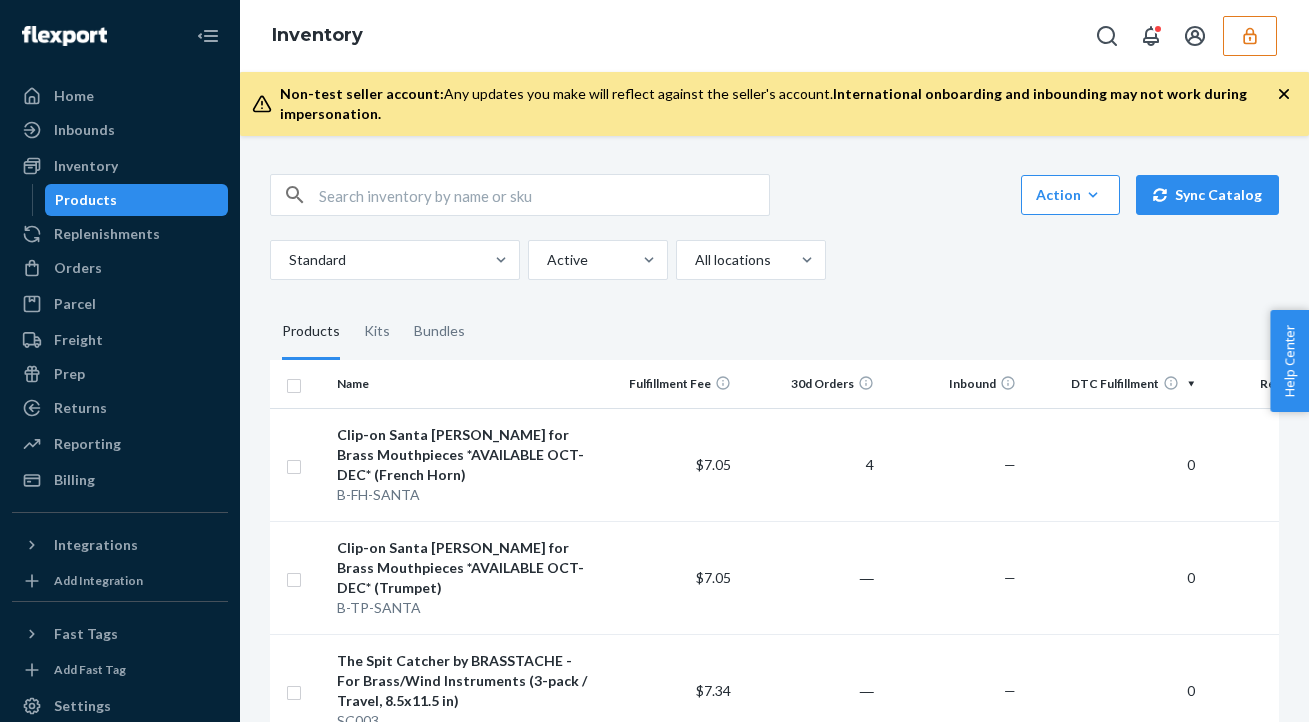 click on "$7.05" at bounding box center (713, 464) 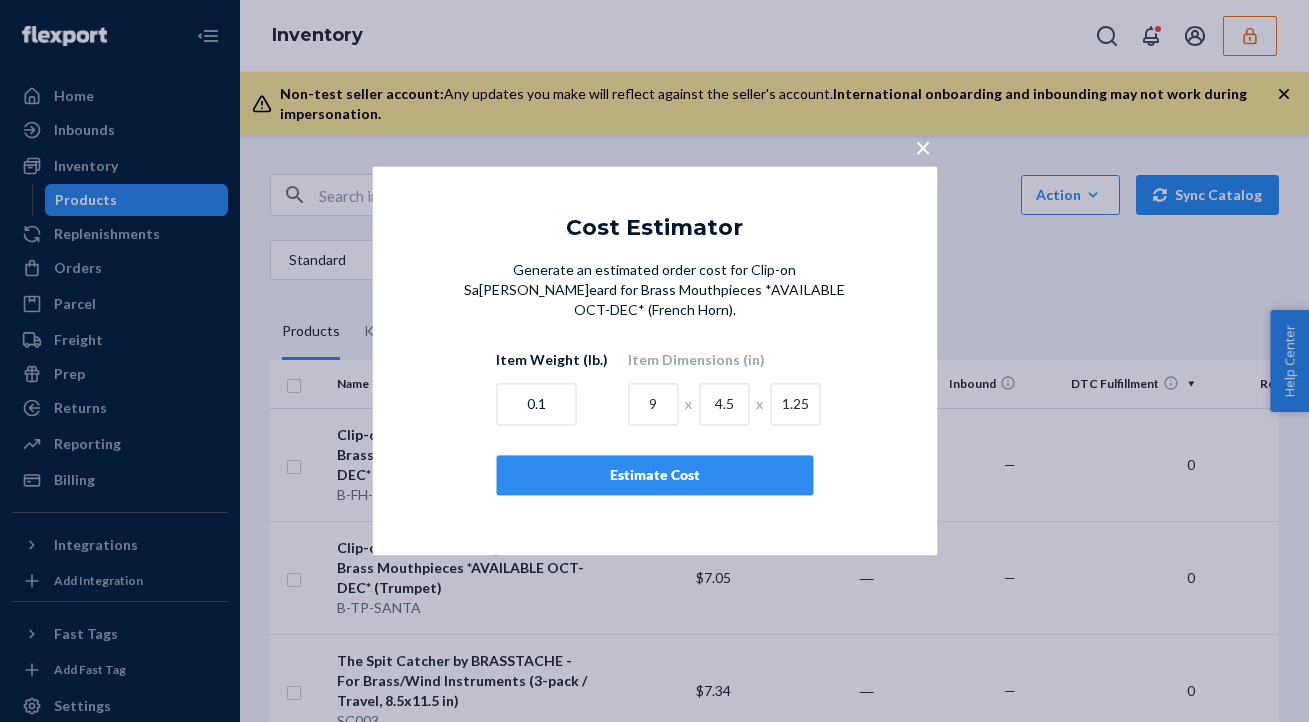 click on "×" at bounding box center (923, 147) 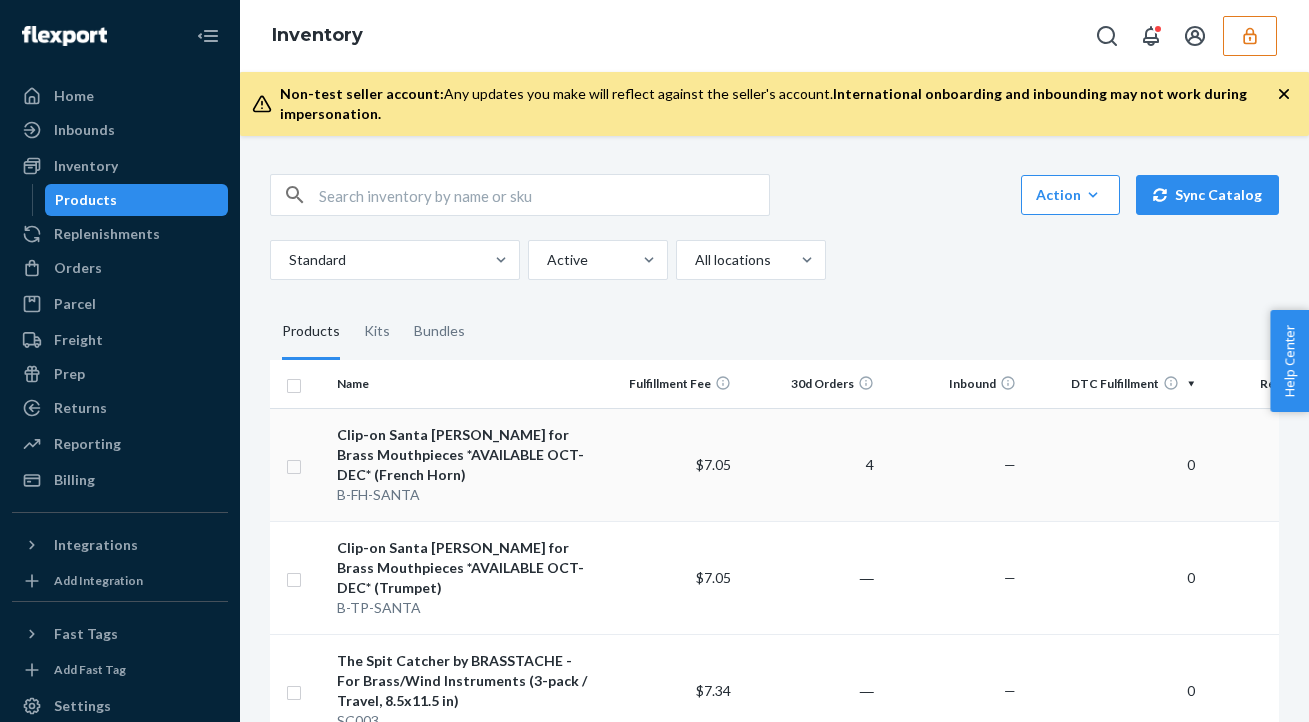 scroll, scrollTop: 0, scrollLeft: 280, axis: horizontal 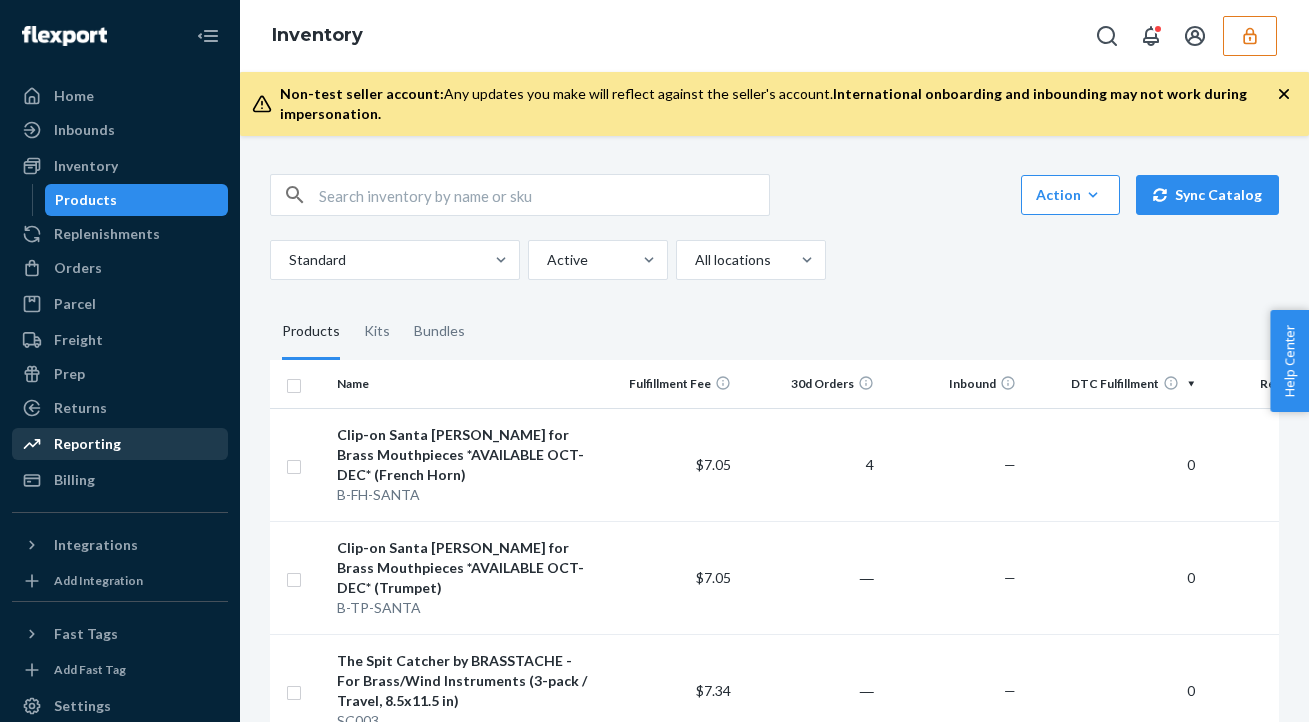 click on "Reporting" at bounding box center (120, 444) 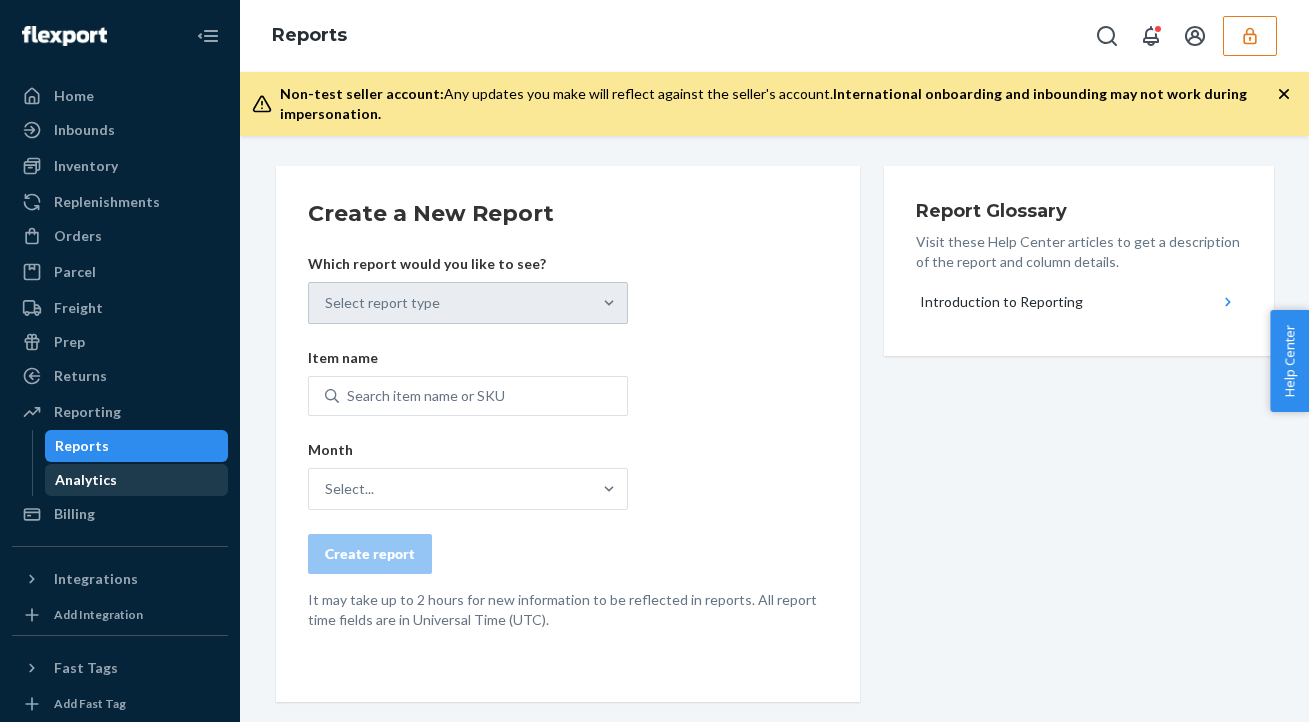 click on "Analytics" at bounding box center (137, 480) 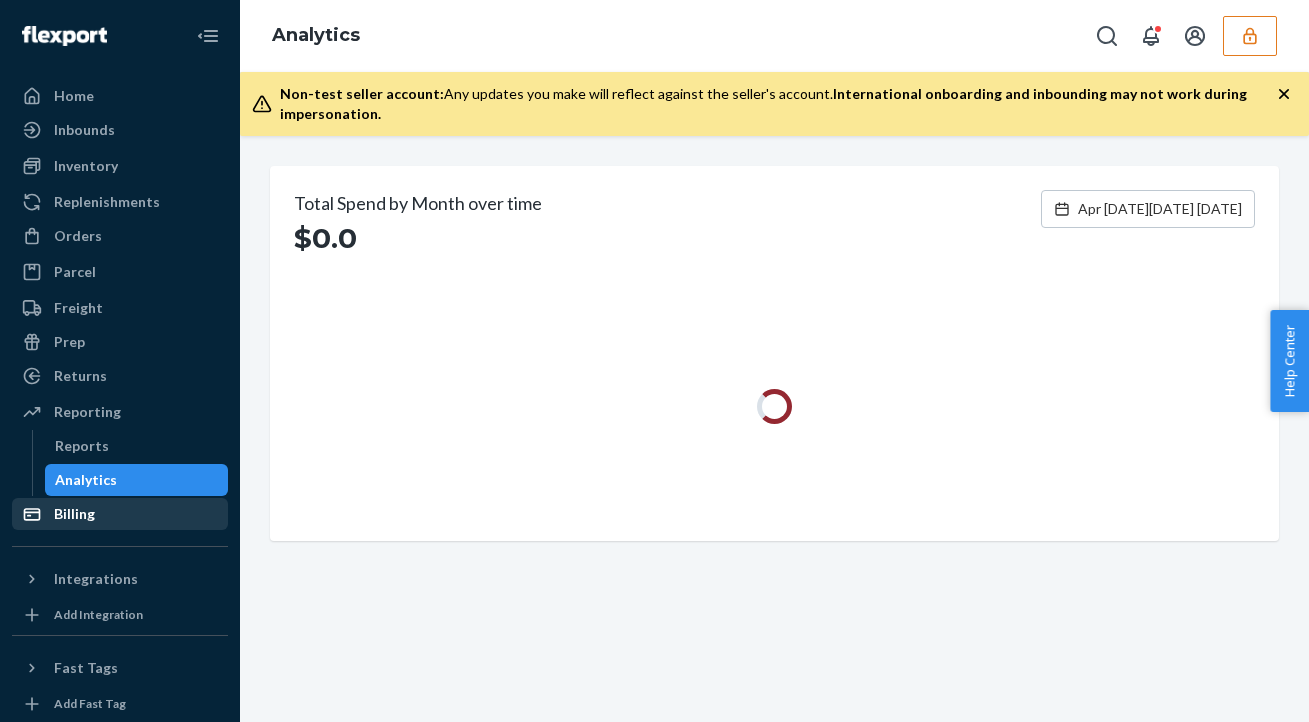 click on "Billing" at bounding box center (120, 514) 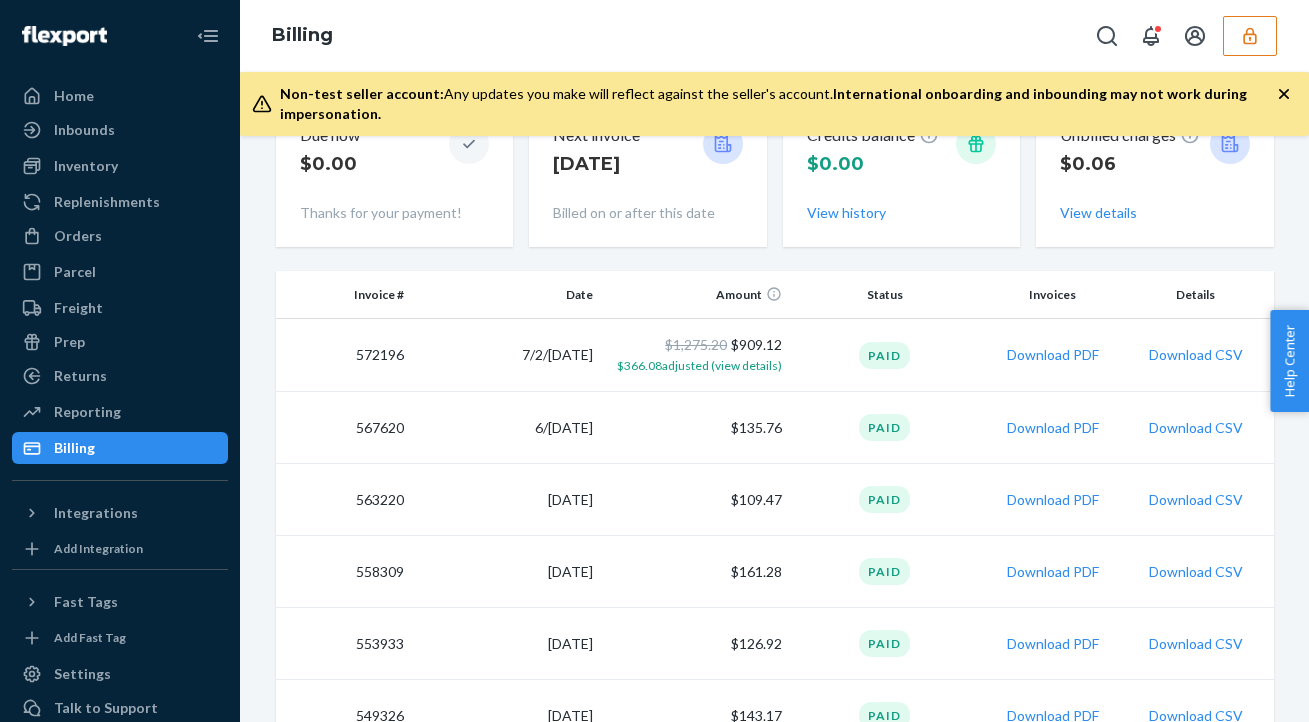 scroll, scrollTop: 142, scrollLeft: 0, axis: vertical 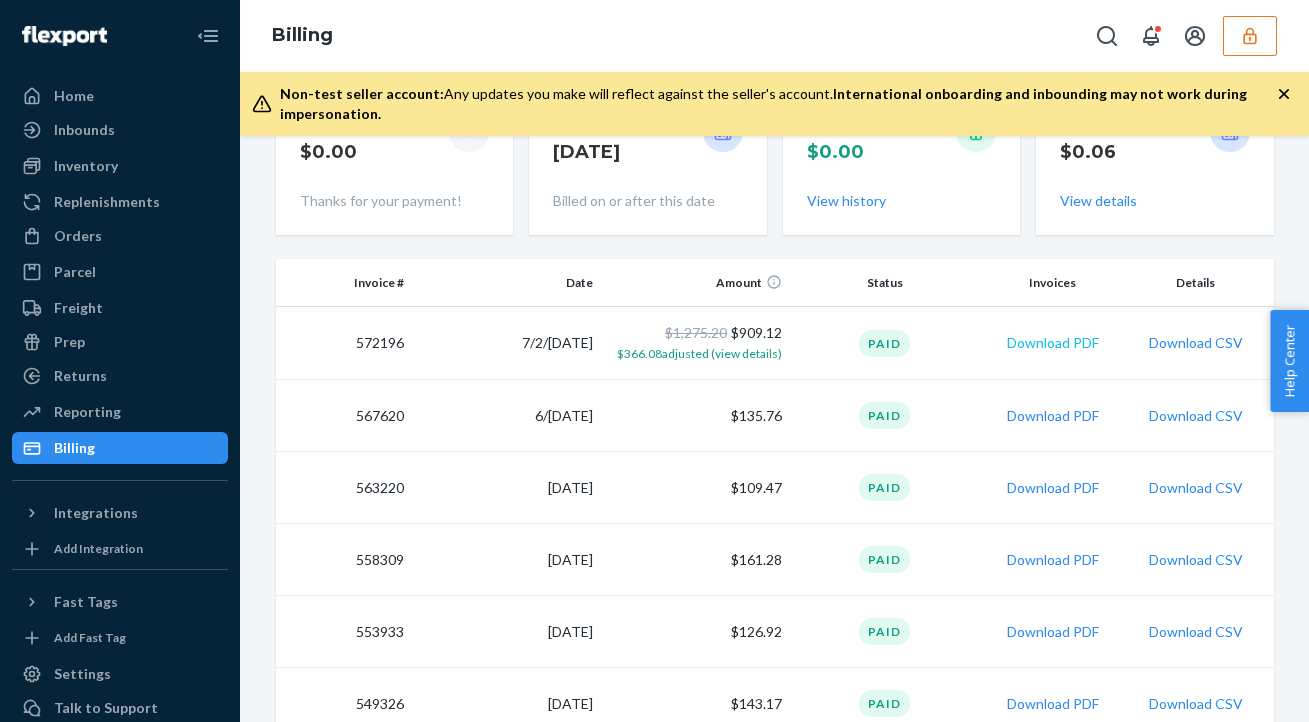 click on "Download PDF" at bounding box center (1053, 343) 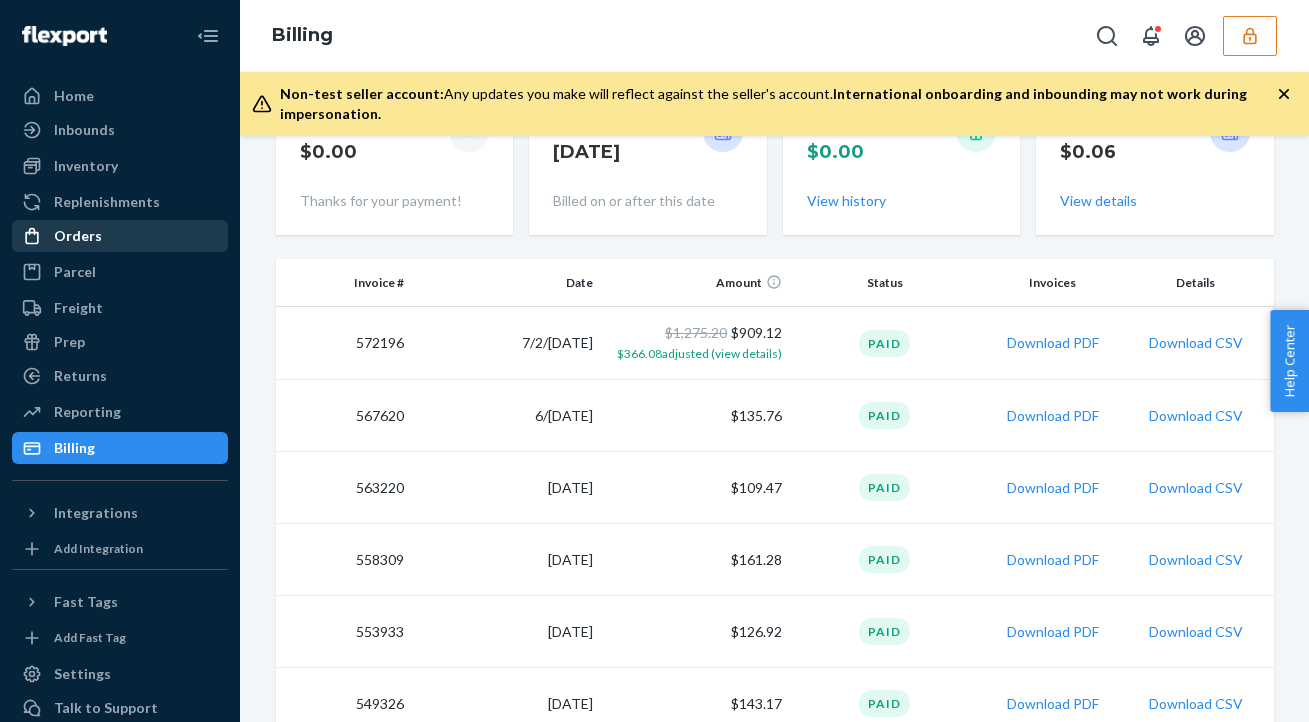 click on "Orders" at bounding box center (78, 236) 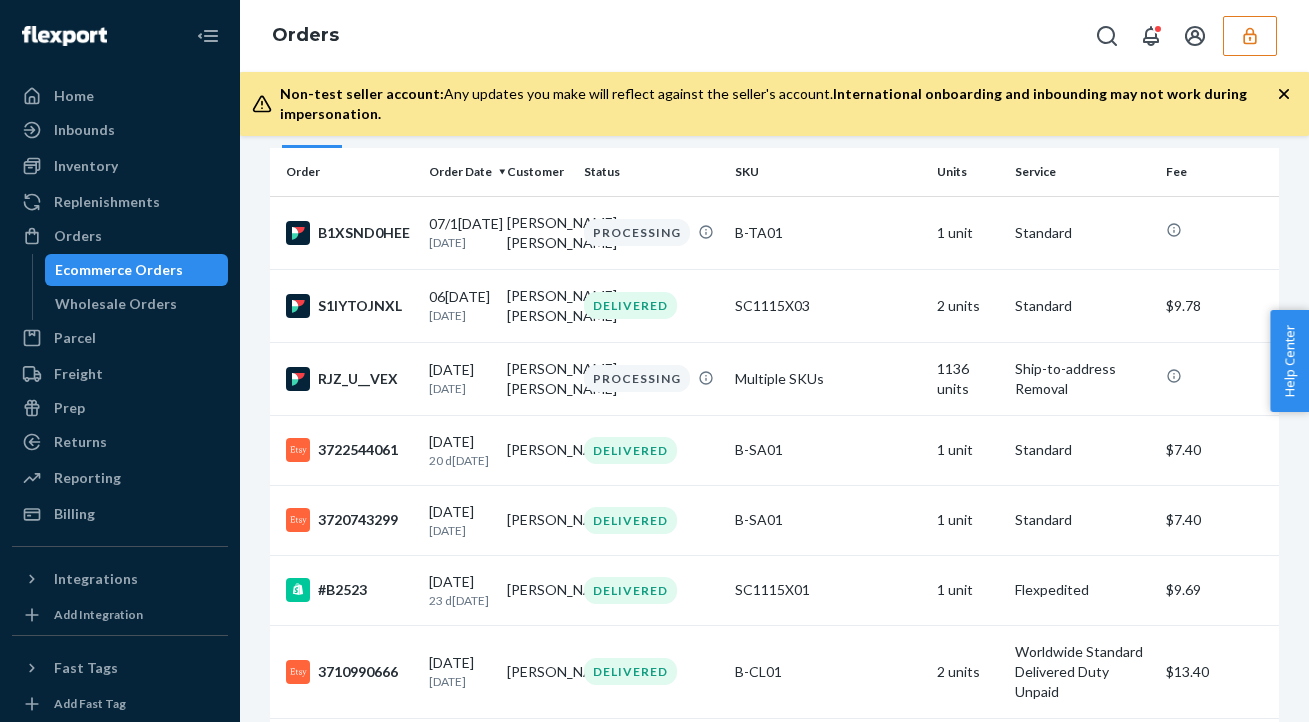 scroll, scrollTop: 0, scrollLeft: 0, axis: both 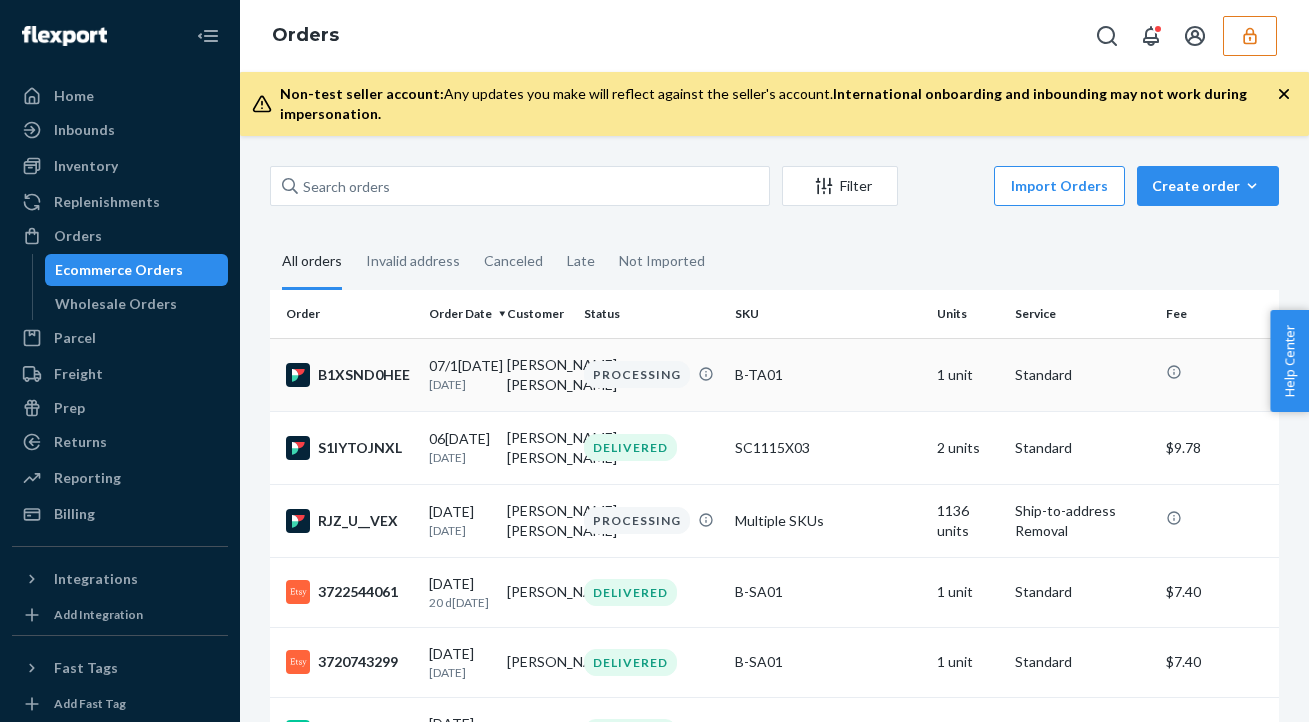 click on "Robinson Schulze" at bounding box center (537, 374) 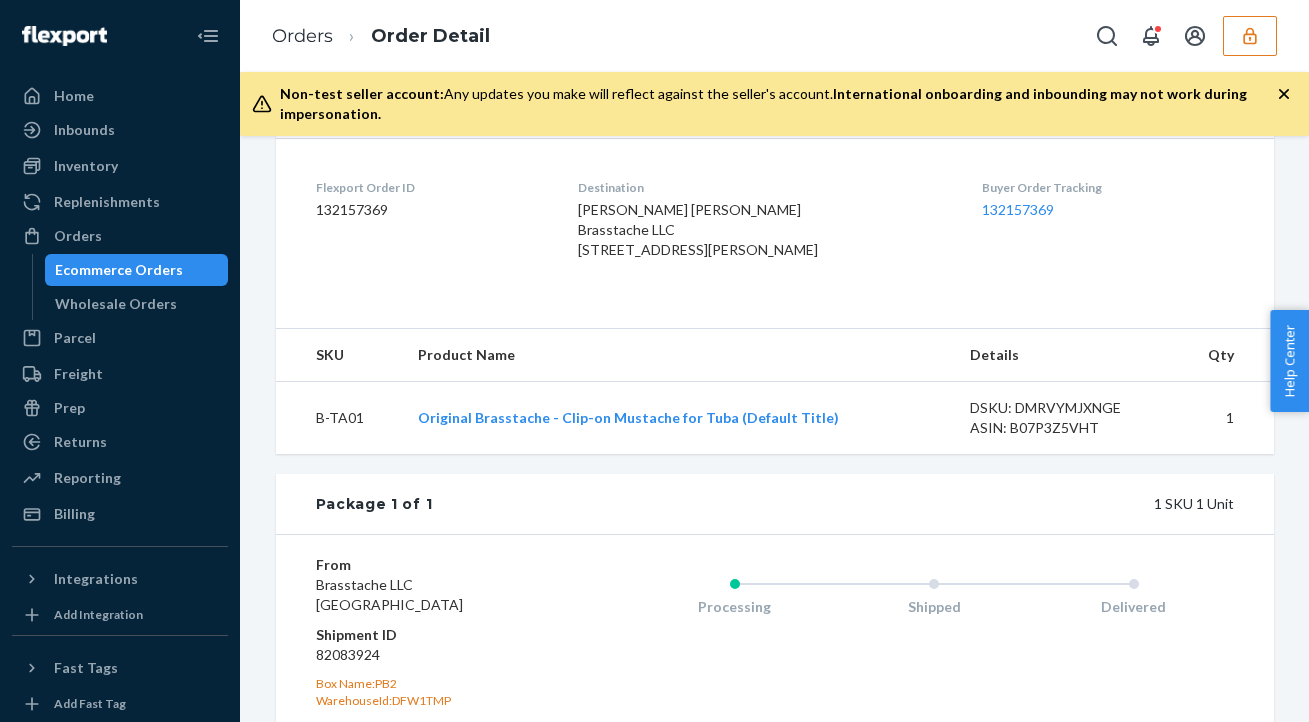 scroll, scrollTop: 489, scrollLeft: 0, axis: vertical 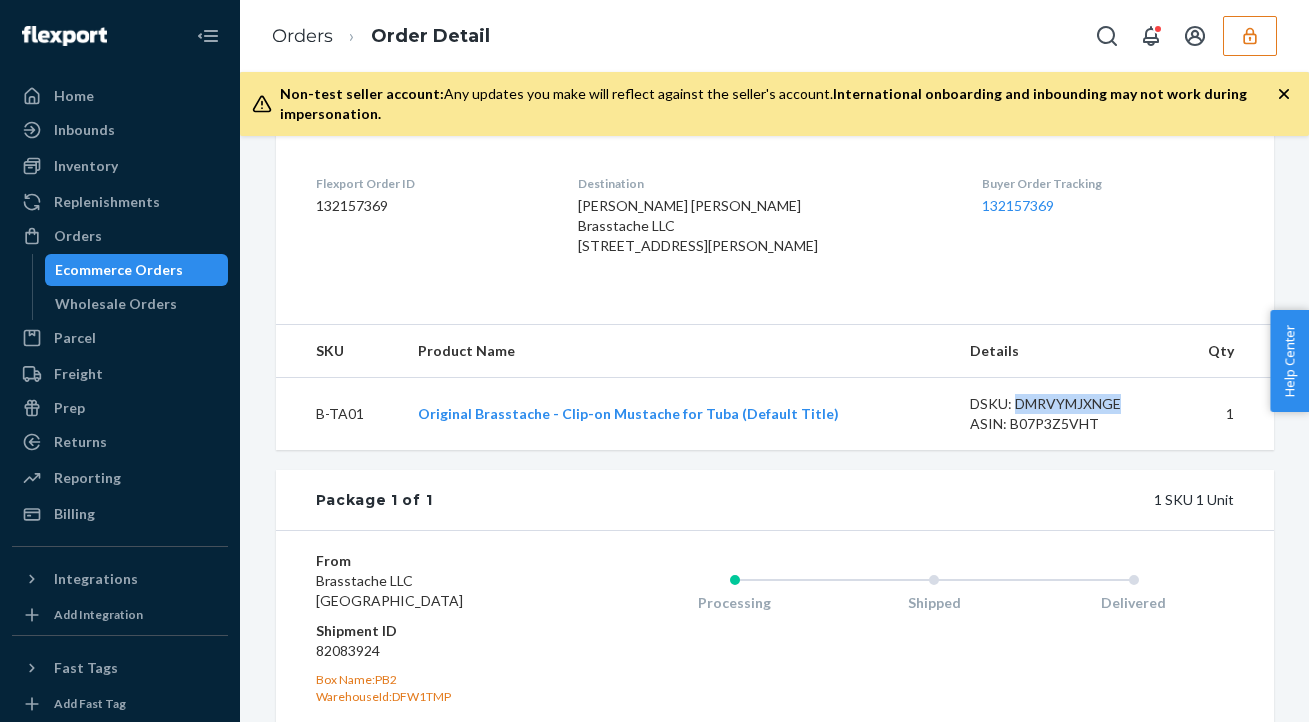 drag, startPoint x: 1015, startPoint y: 445, endPoint x: 1142, endPoint y: 449, distance: 127.06297 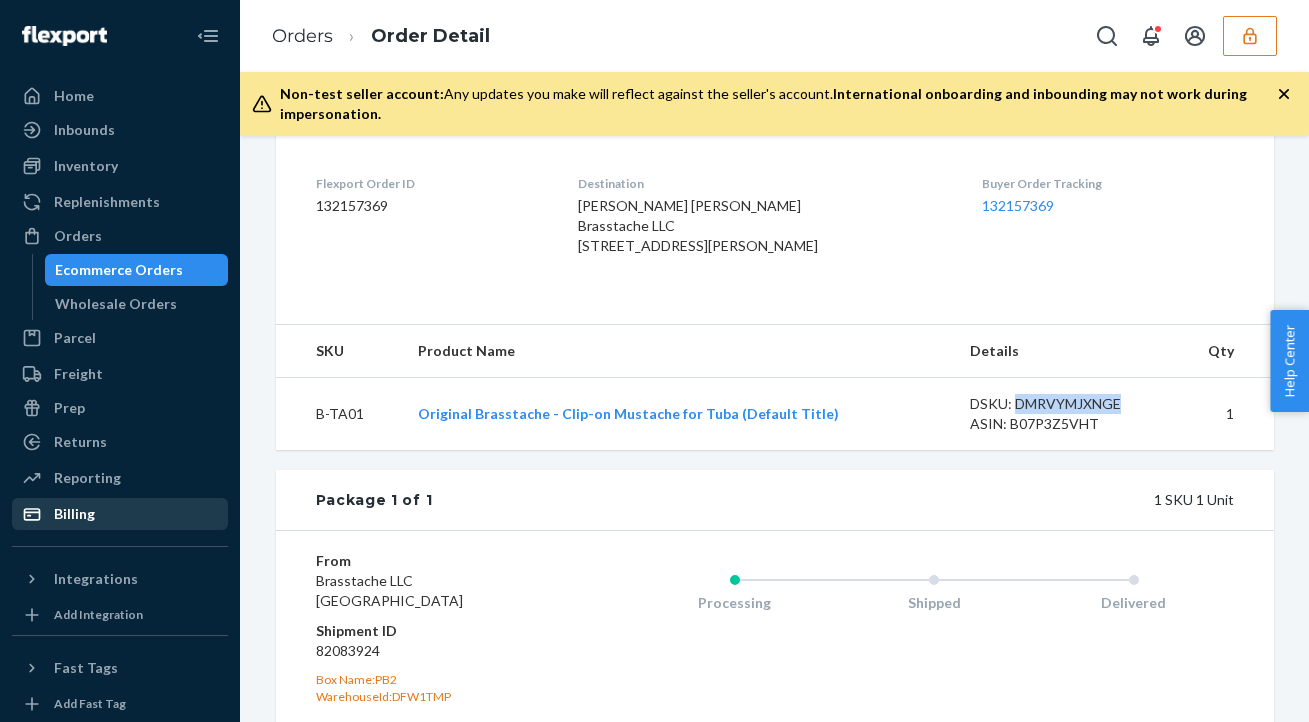 click on "Billing" at bounding box center [74, 514] 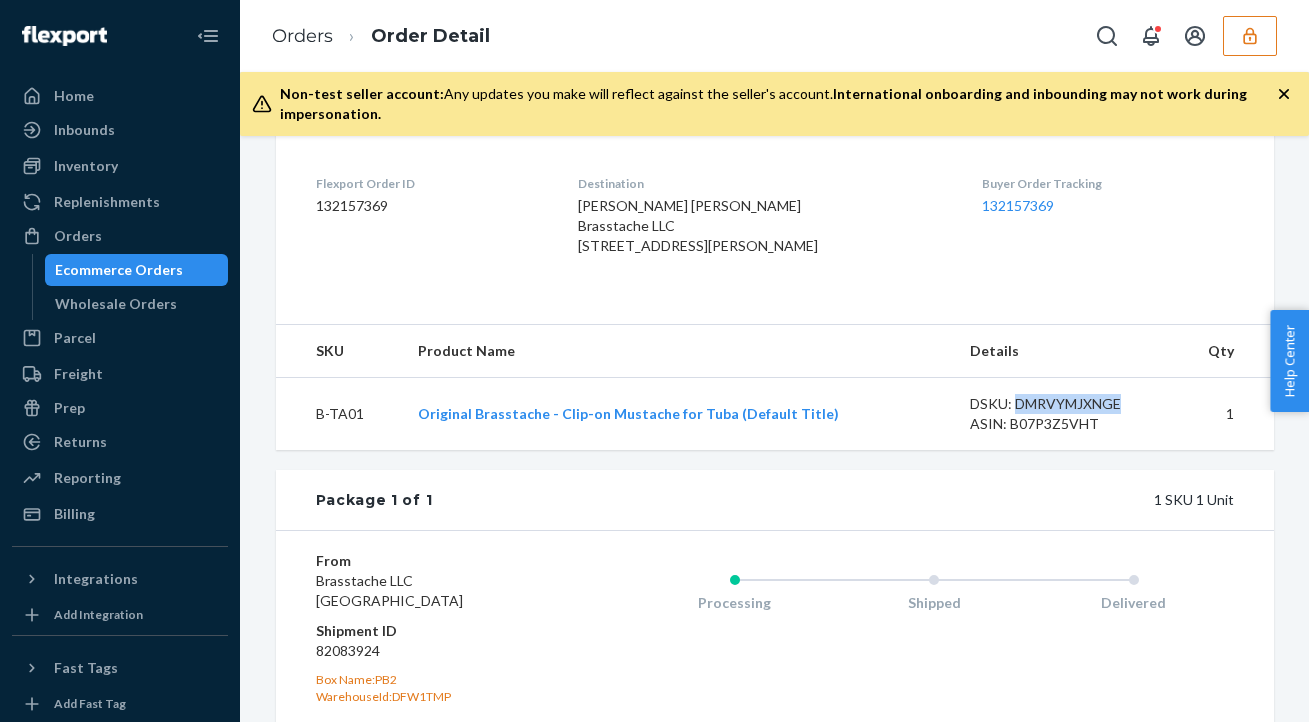 scroll, scrollTop: 0, scrollLeft: 0, axis: both 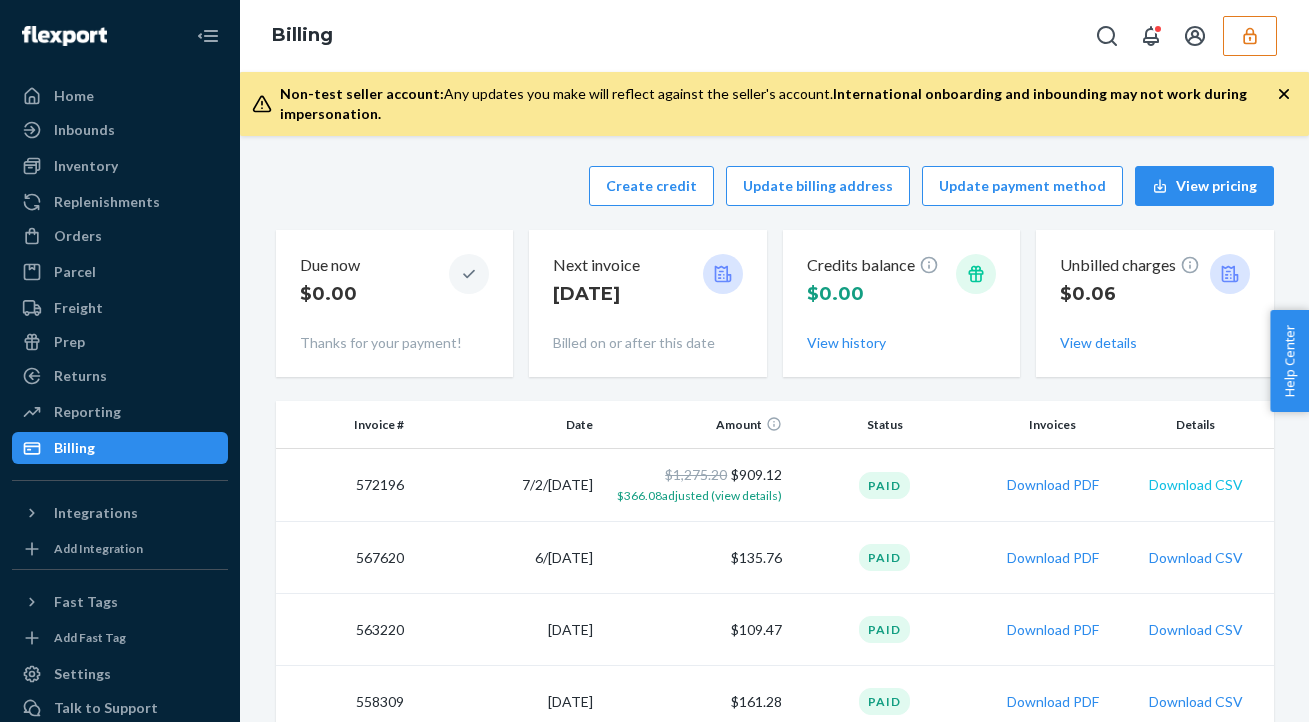 click on "Download CSV" at bounding box center [1196, 485] 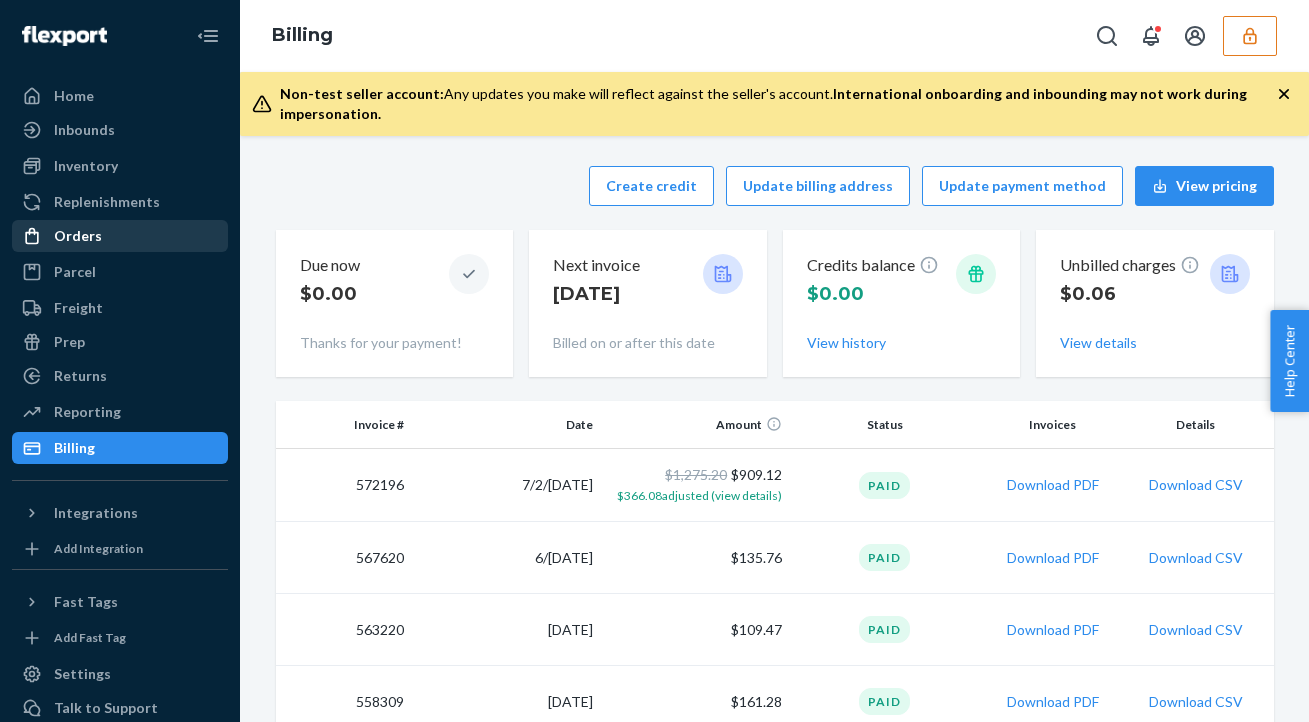 click on "Orders" at bounding box center [120, 236] 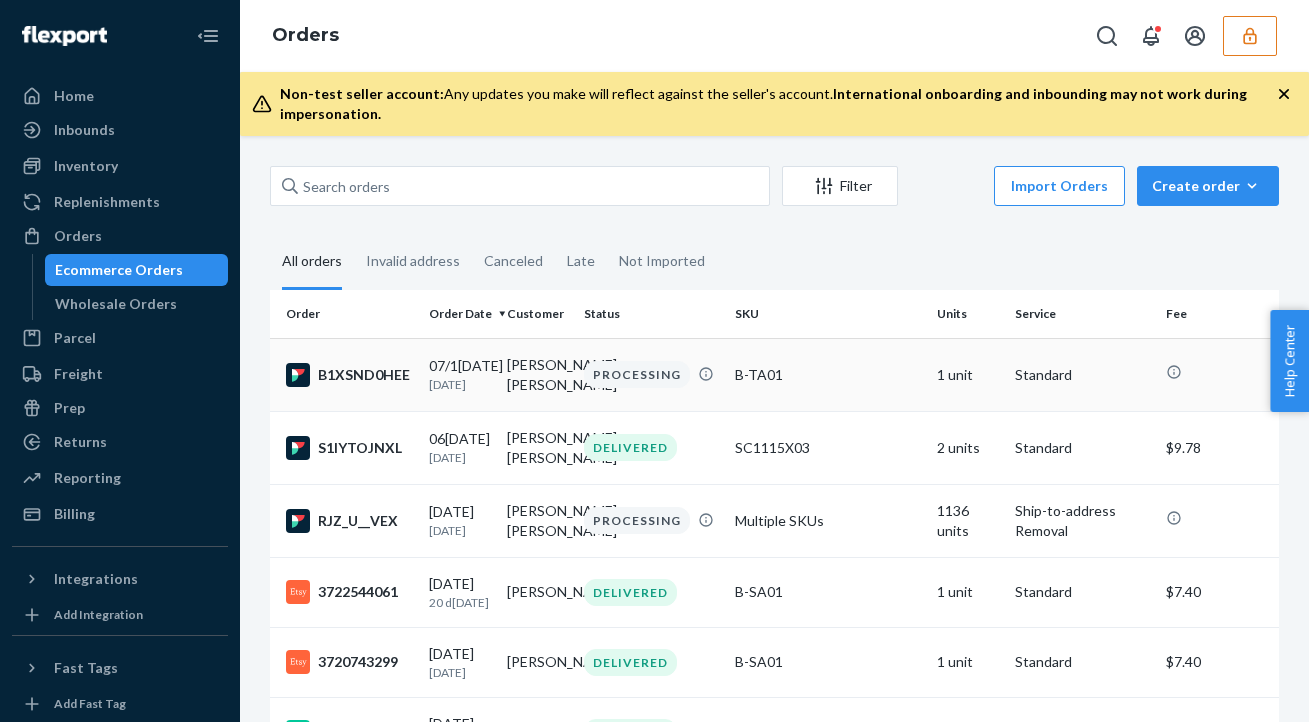 click on "B-TA01" at bounding box center (828, 375) 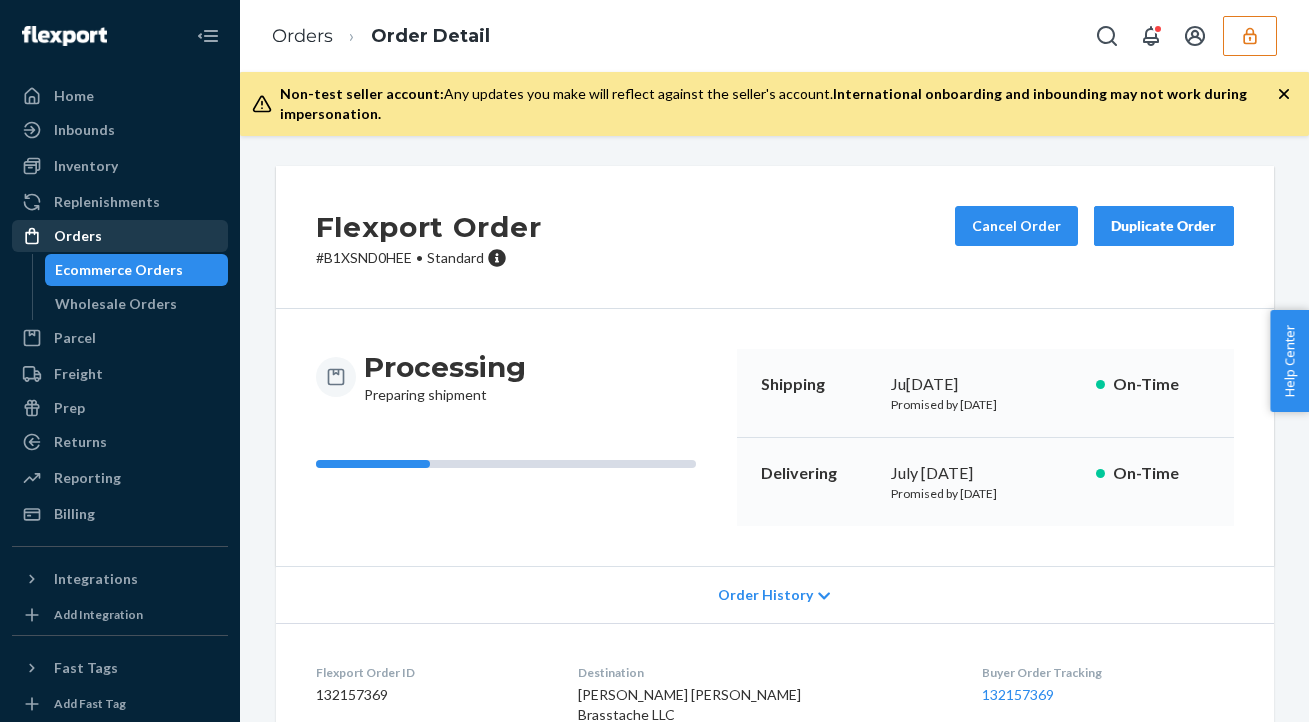 click on "Orders" at bounding box center (120, 236) 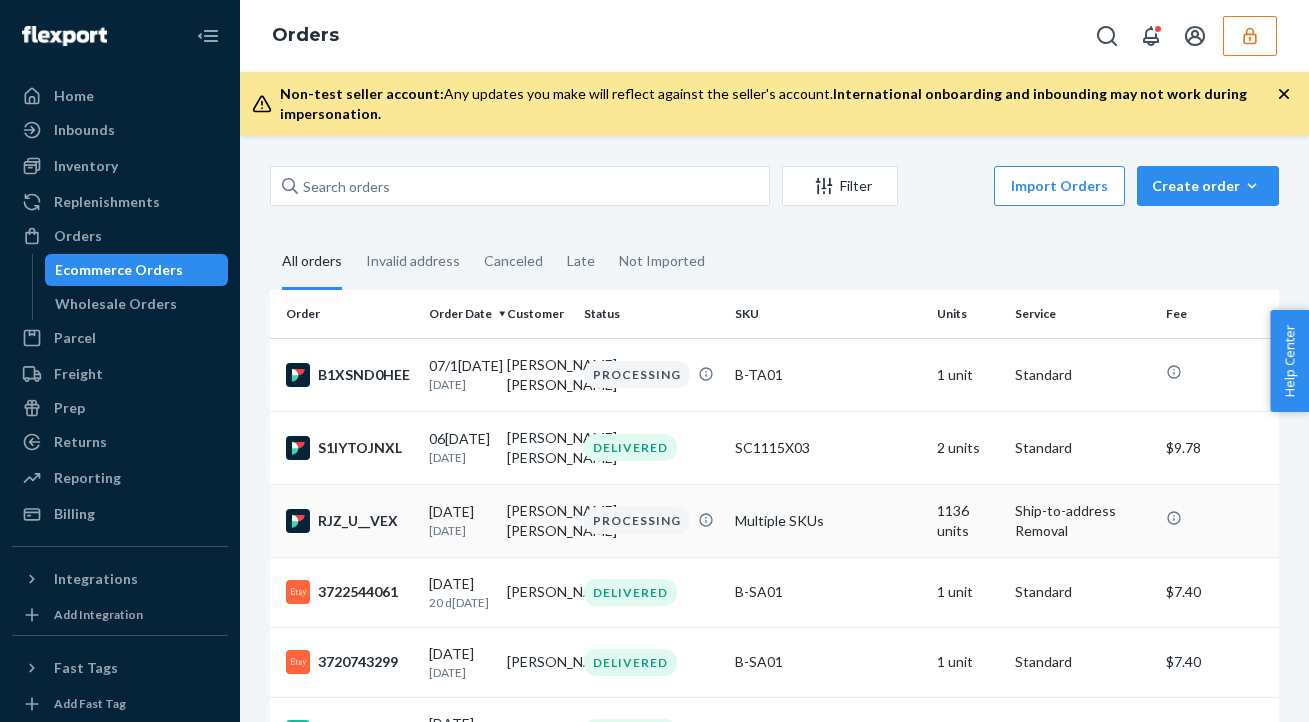 click on "1136 units" at bounding box center [967, 520] 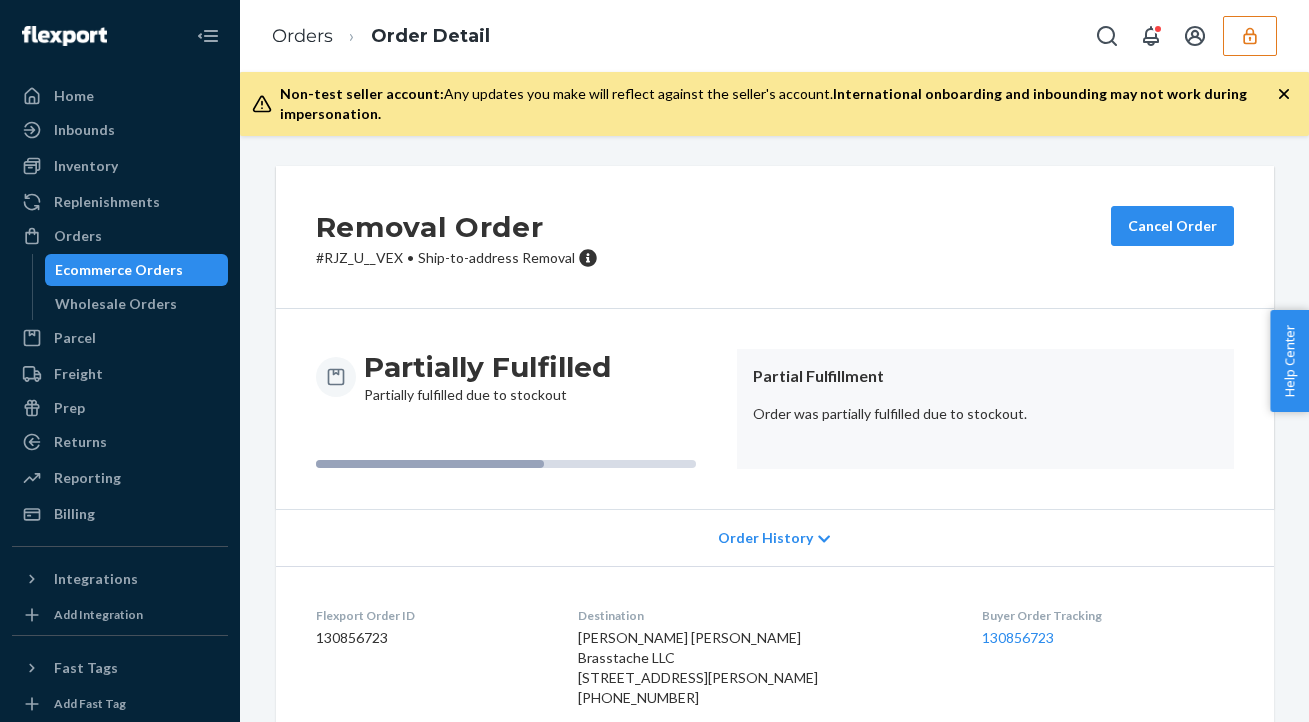 scroll, scrollTop: 102, scrollLeft: 0, axis: vertical 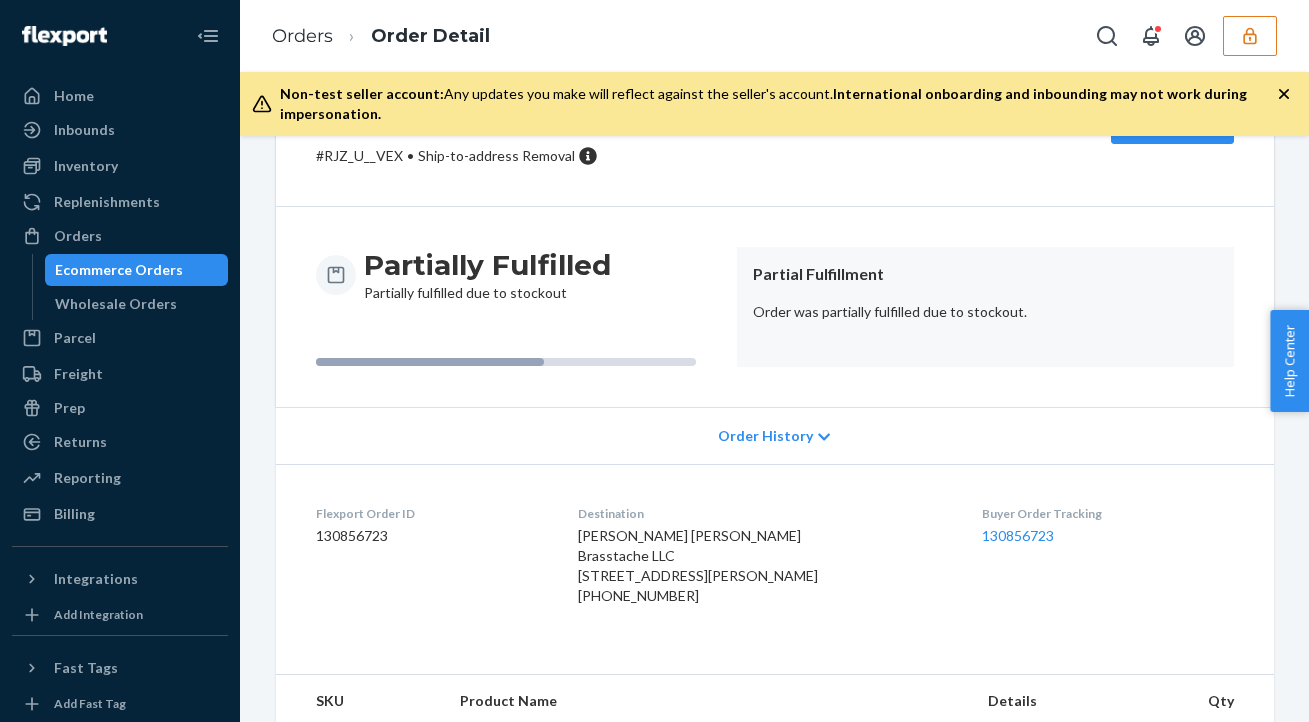 click on "Order History" at bounding box center [765, 436] 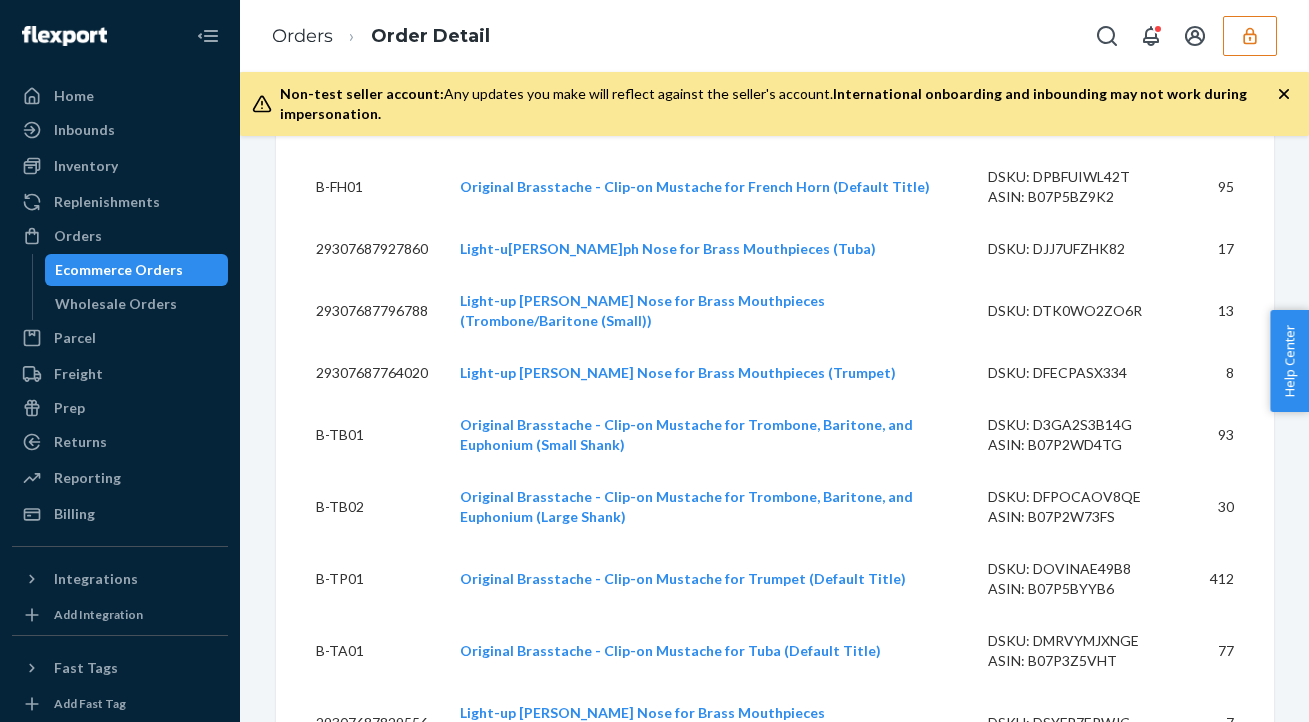 scroll, scrollTop: 647, scrollLeft: 0, axis: vertical 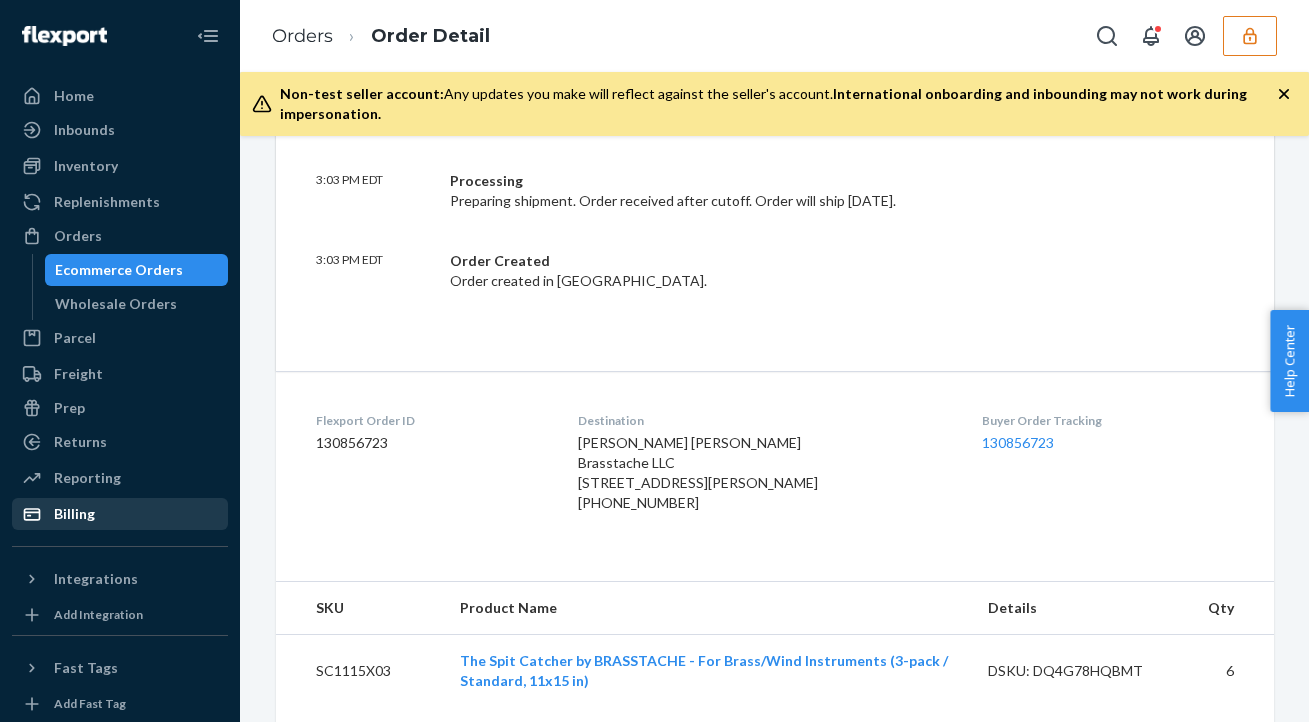 click on "Billing" at bounding box center (120, 514) 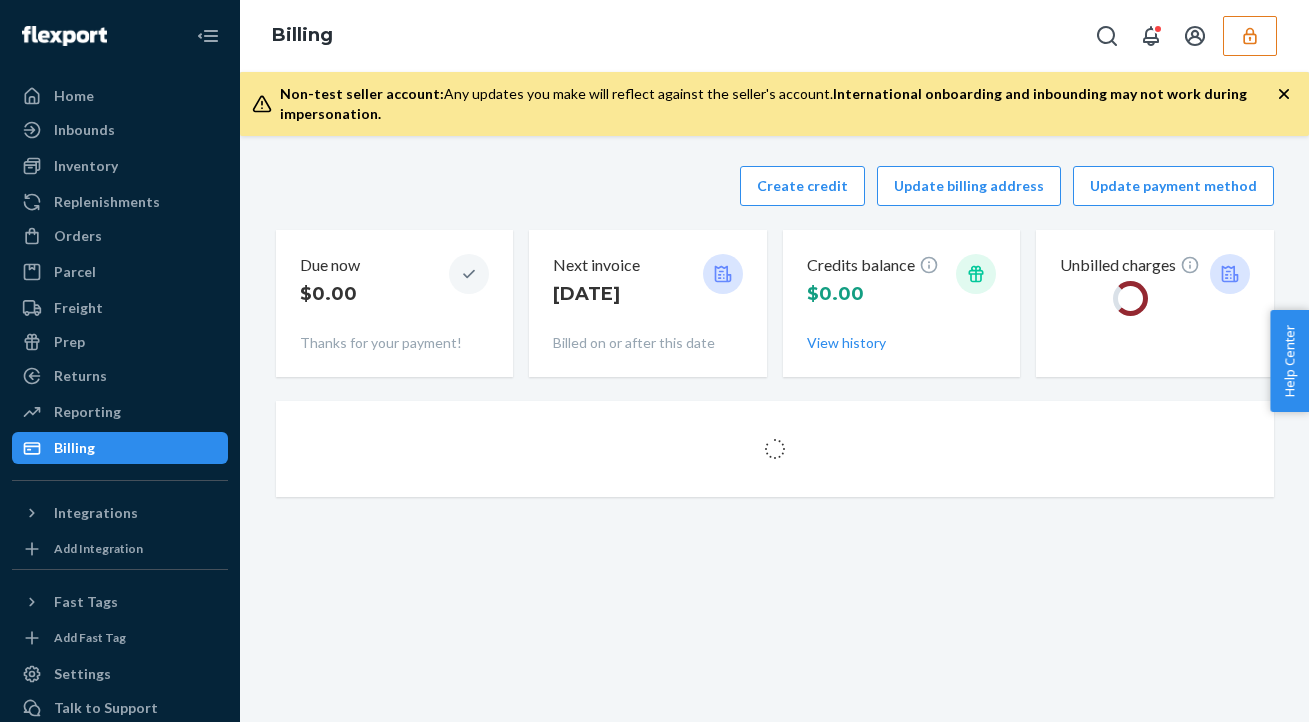 scroll, scrollTop: 0, scrollLeft: 0, axis: both 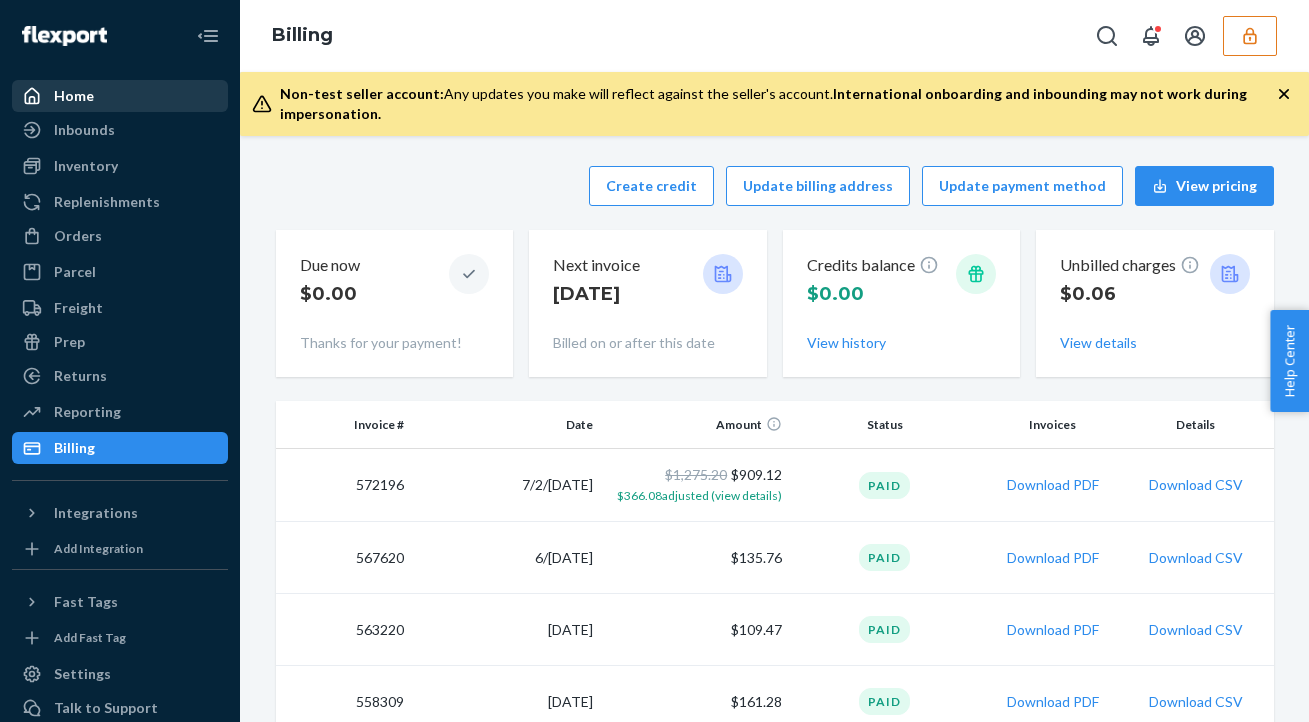 click on "Home" at bounding box center (120, 96) 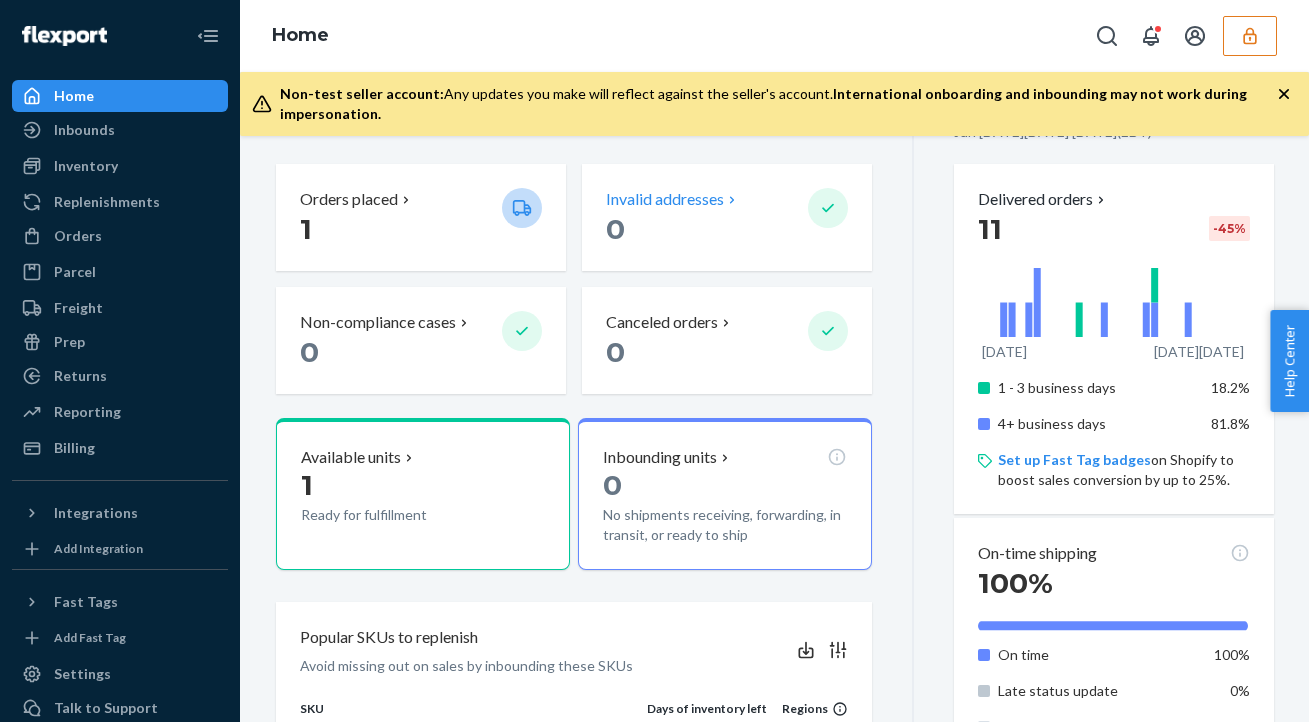 scroll, scrollTop: 550, scrollLeft: 0, axis: vertical 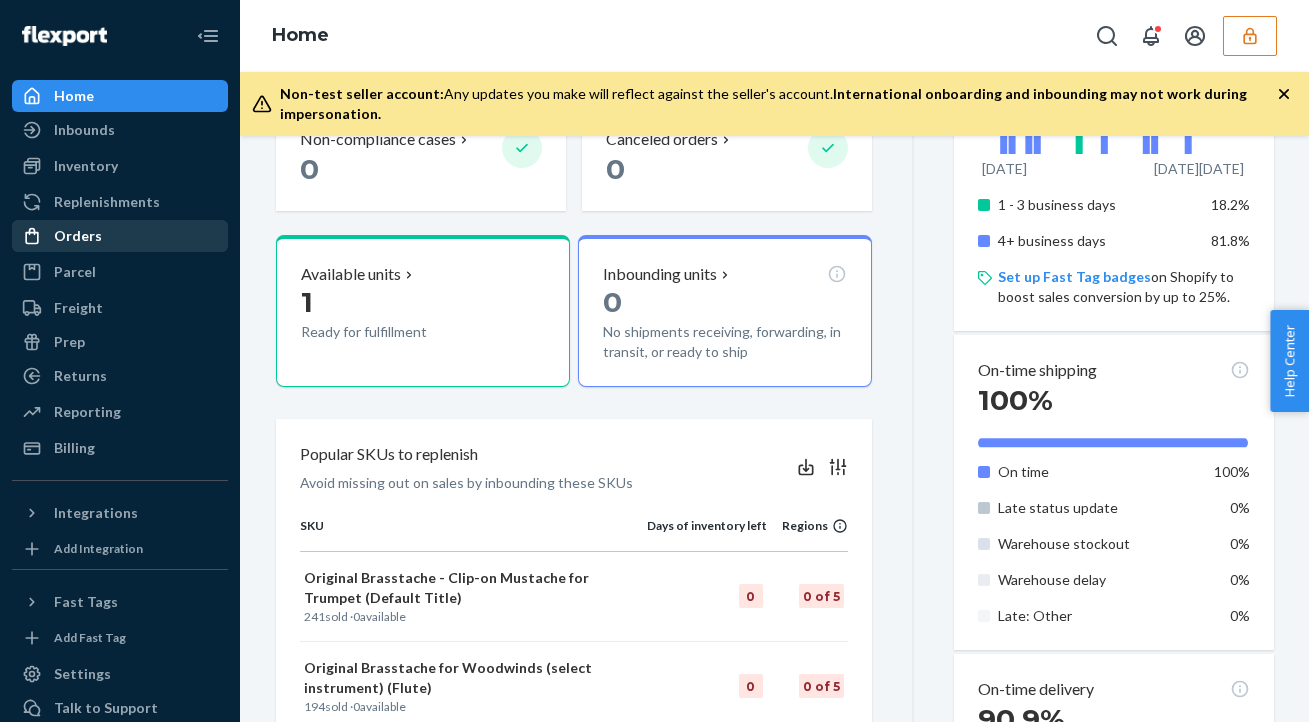 click on "Orders" at bounding box center (78, 236) 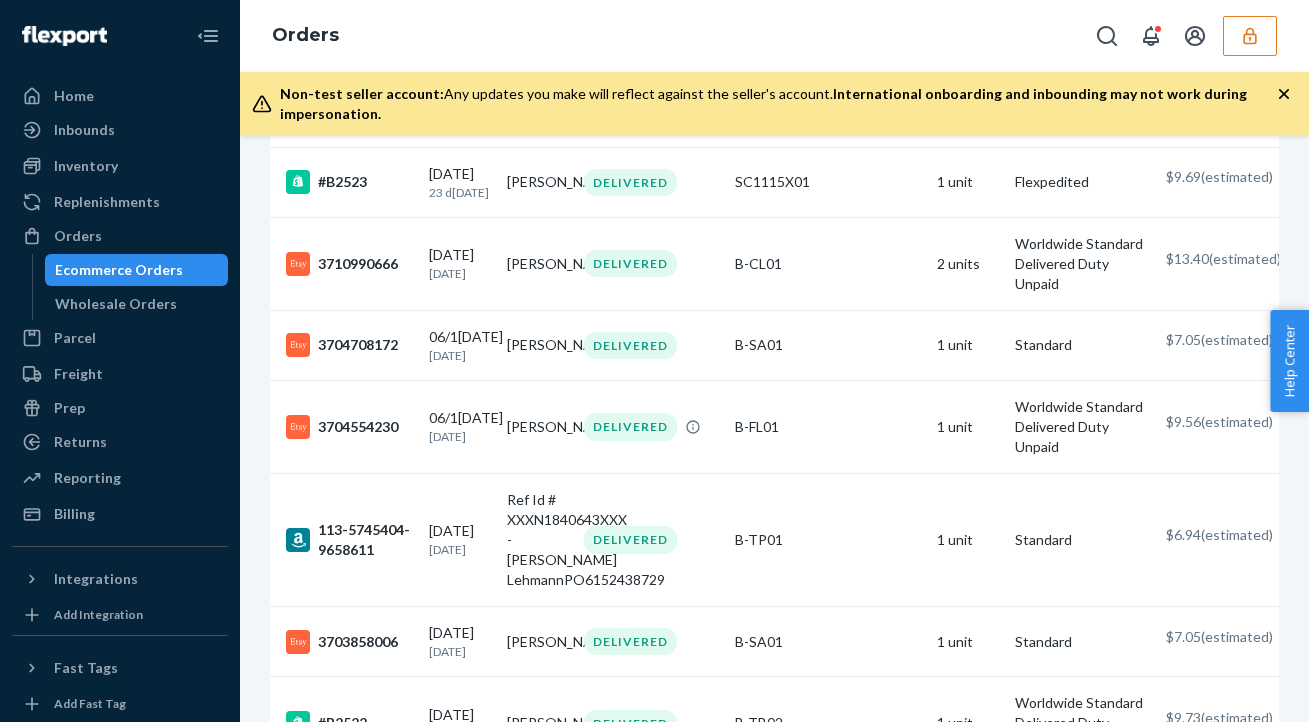 scroll, scrollTop: 0, scrollLeft: 0, axis: both 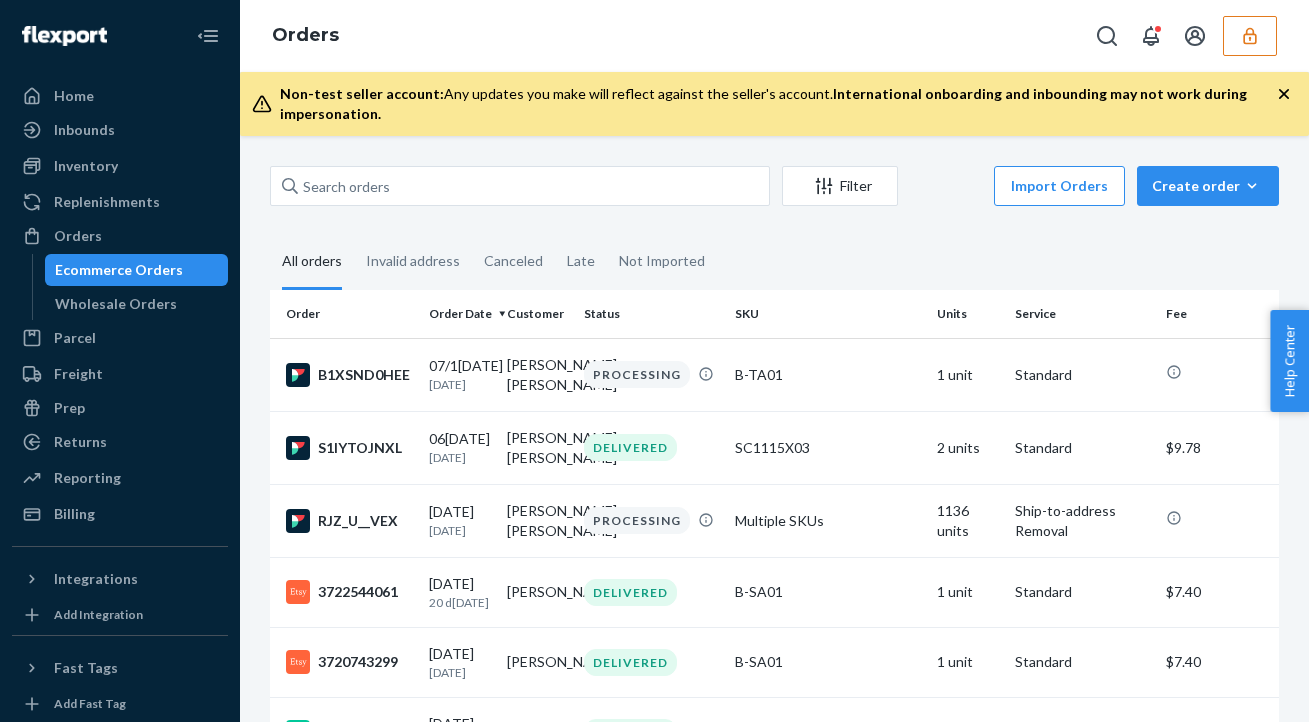 click 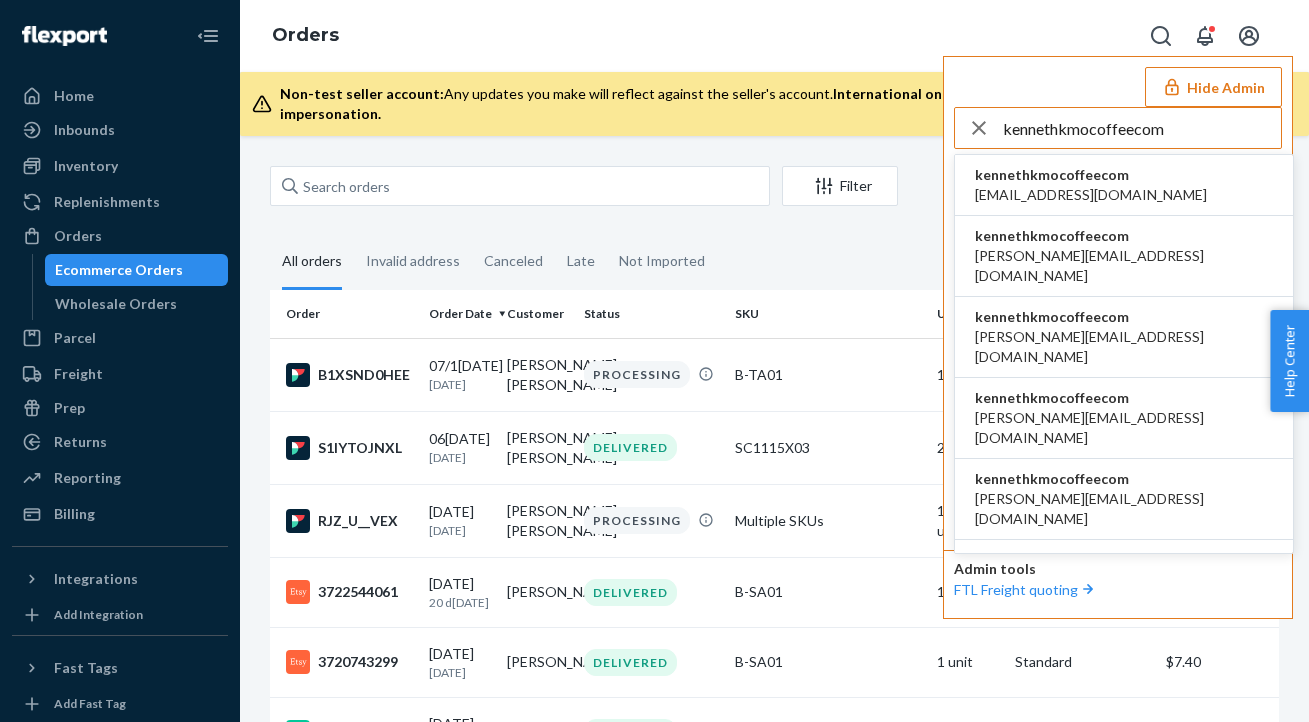 type on "kennethkmocoffeecom" 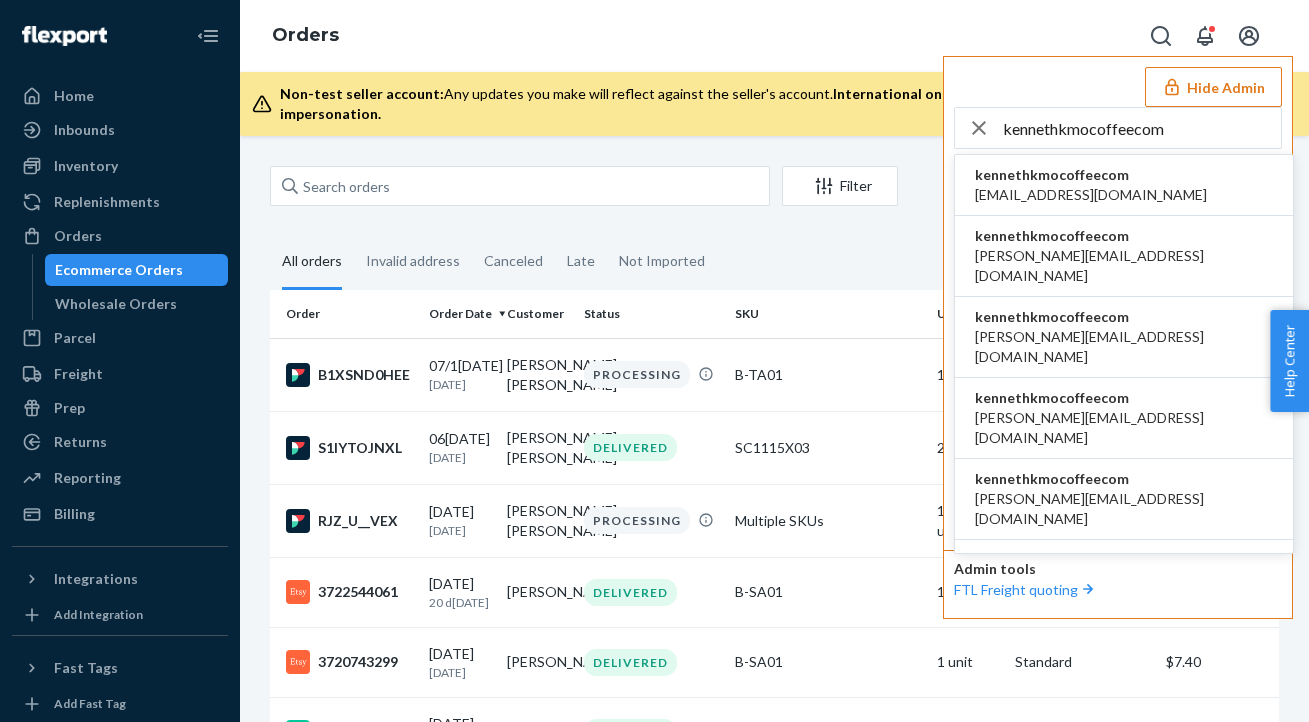 click on "kennethkmocoffeecom" at bounding box center [1091, 175] 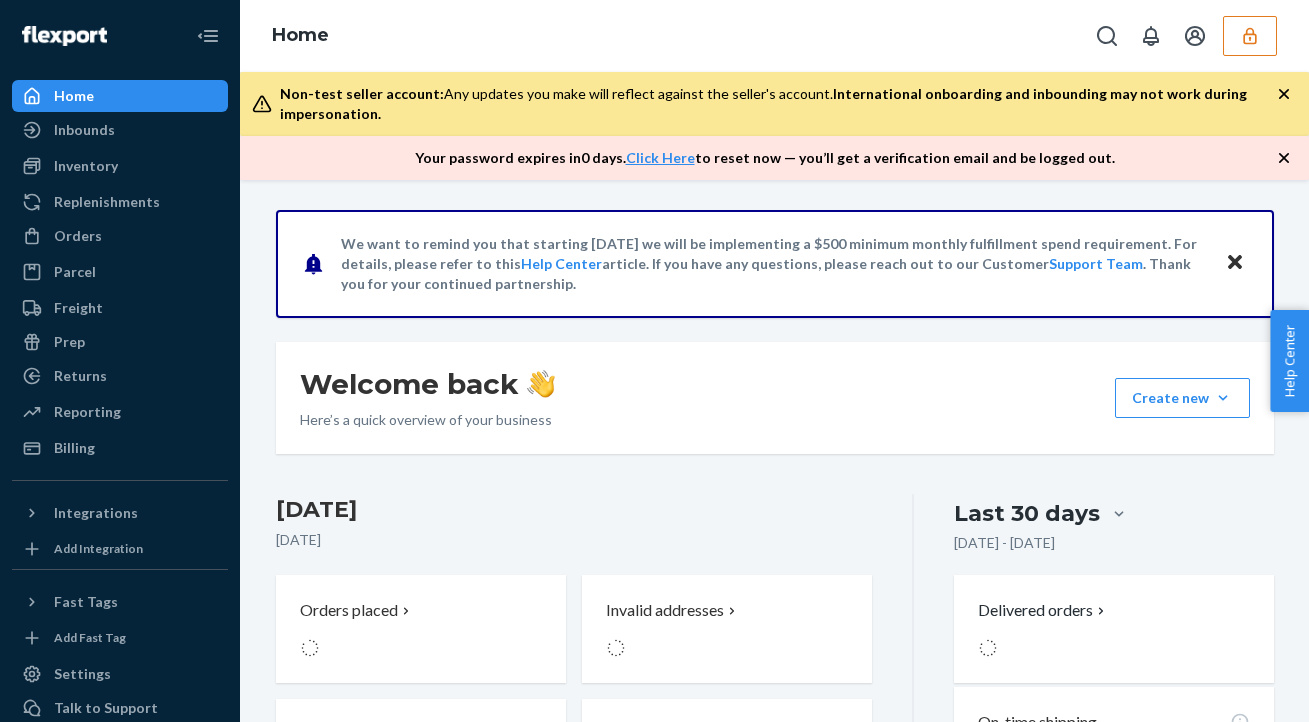 scroll, scrollTop: 0, scrollLeft: 0, axis: both 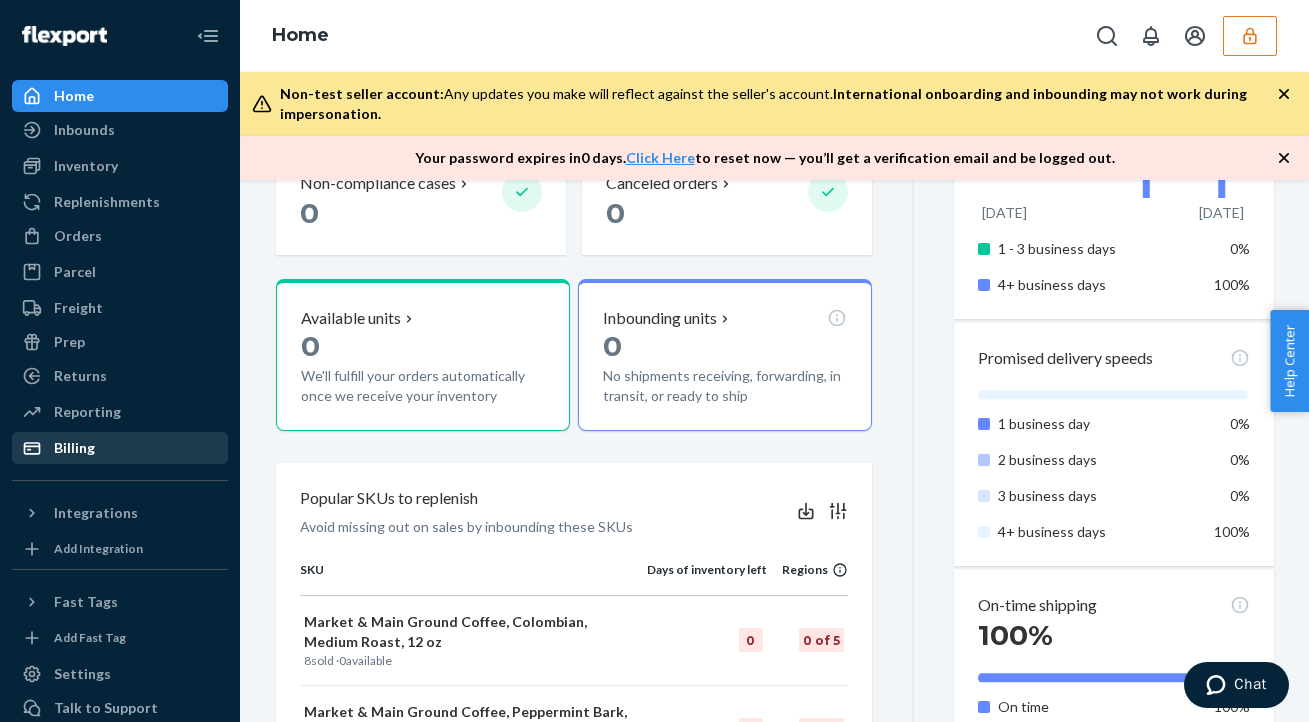 click on "Billing" at bounding box center [120, 448] 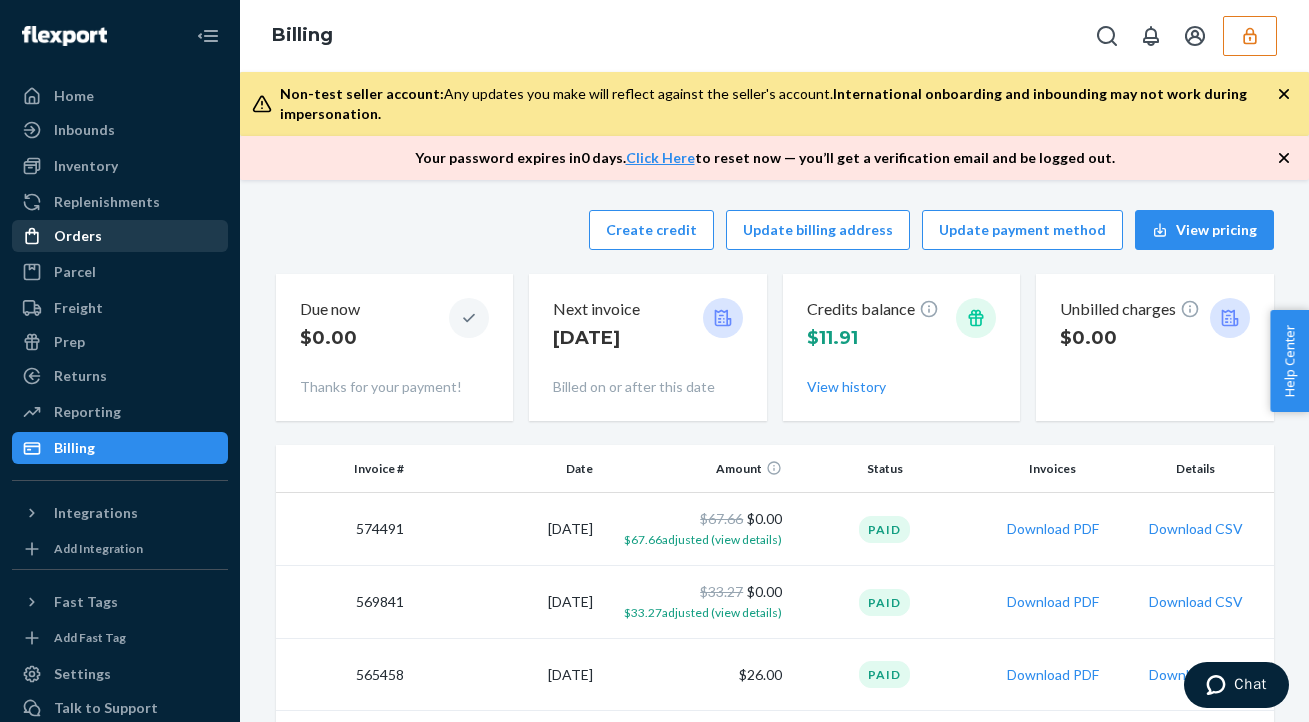click on "Orders" at bounding box center (120, 236) 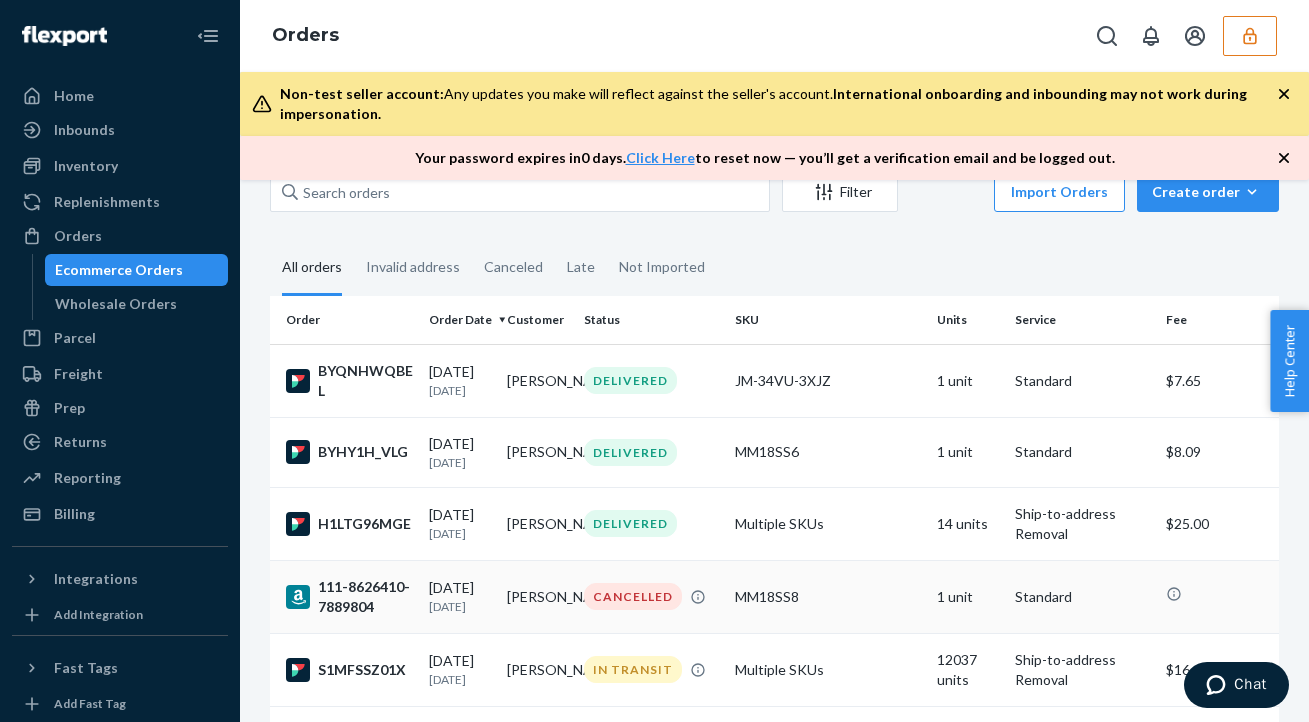 scroll, scrollTop: 0, scrollLeft: 0, axis: both 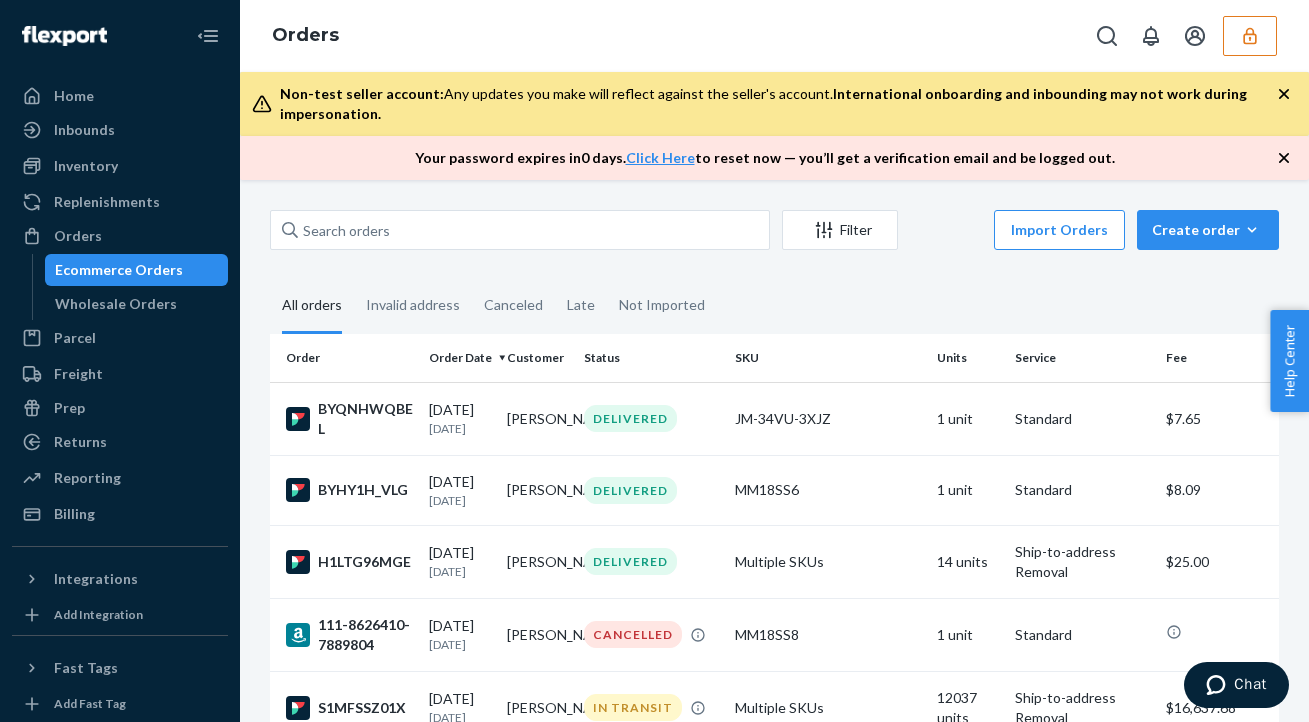 click 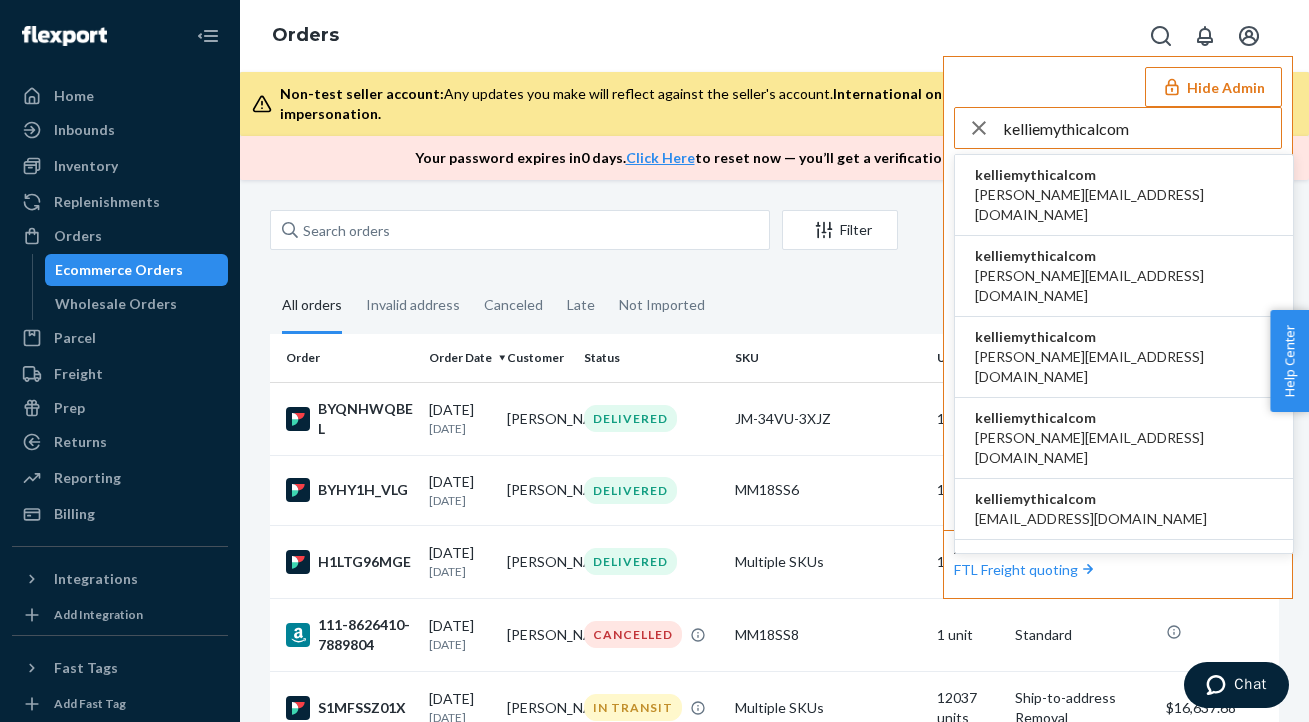 type on "kelliemythicalcom" 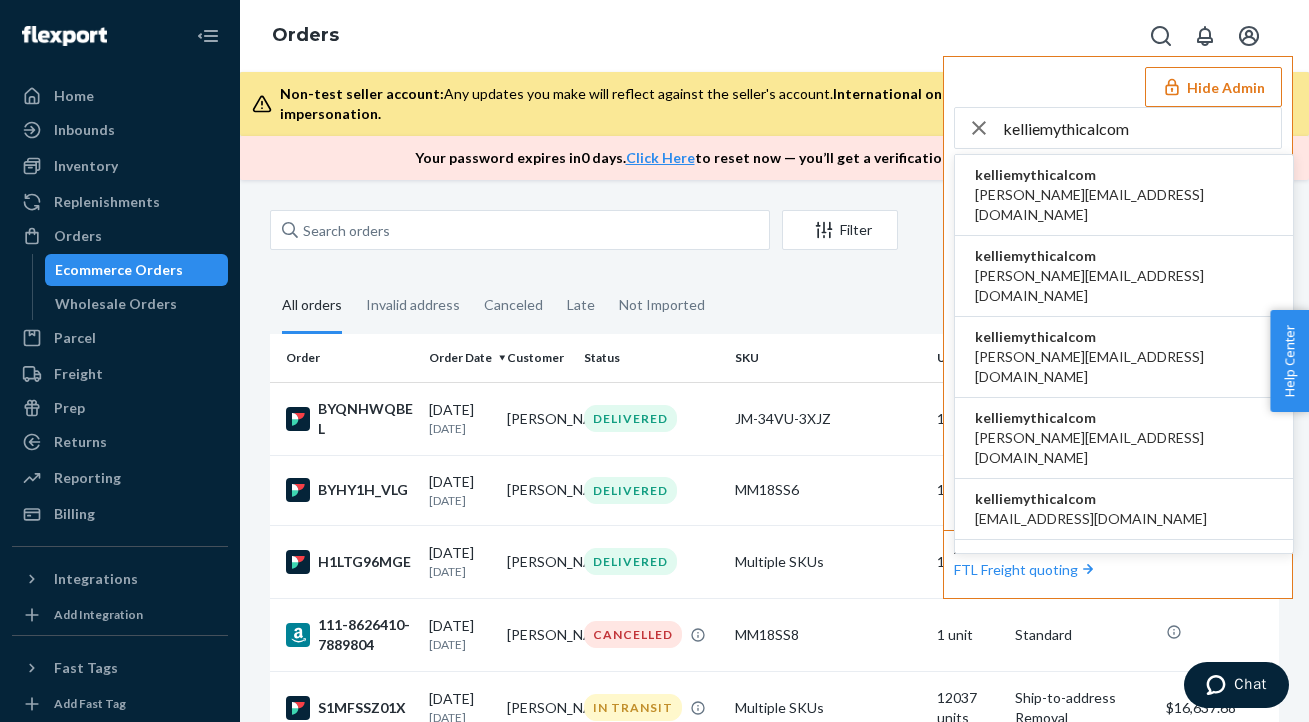click on "kelliemythicalcom" at bounding box center (1124, 175) 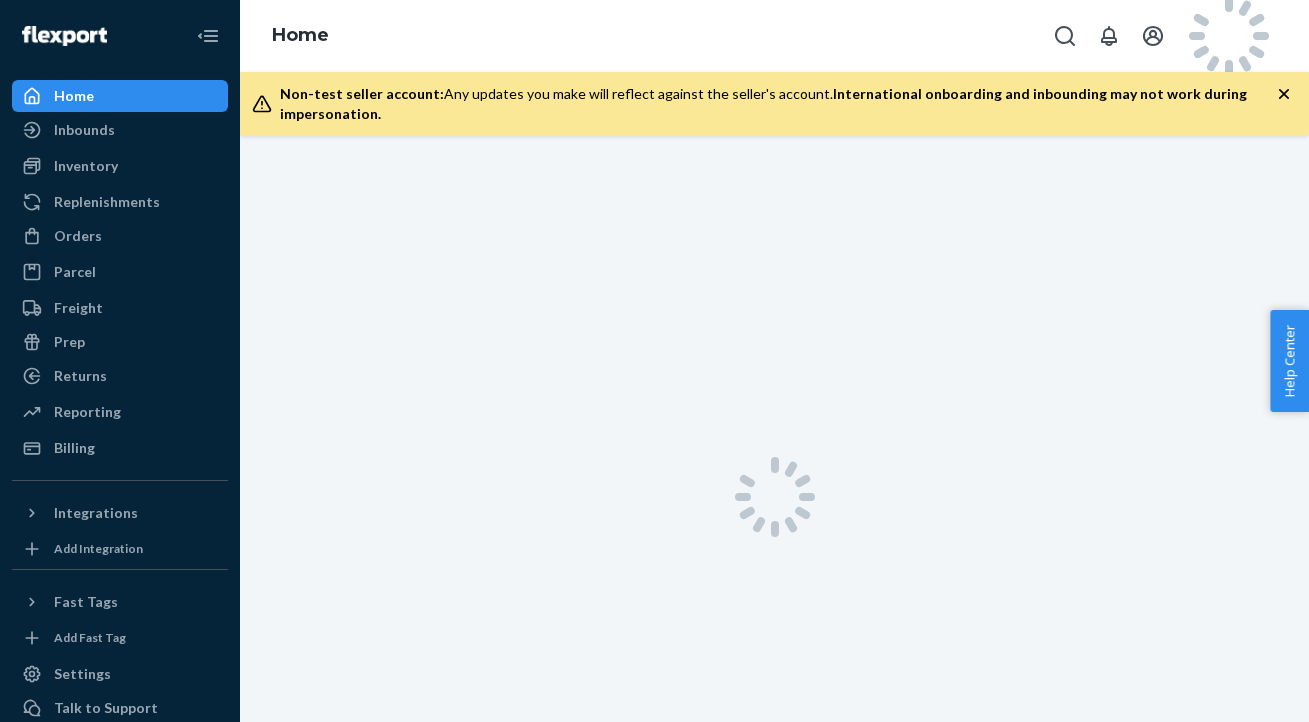 scroll, scrollTop: 0, scrollLeft: 0, axis: both 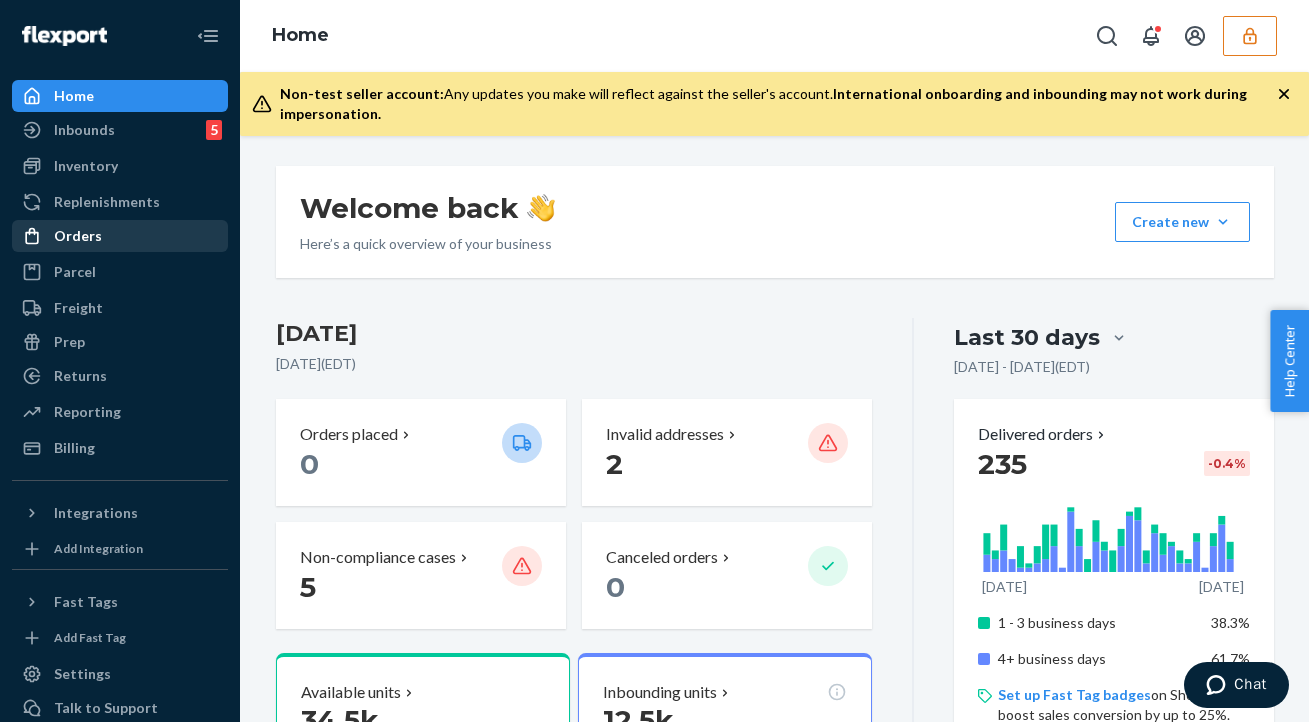 click on "Orders" at bounding box center [120, 236] 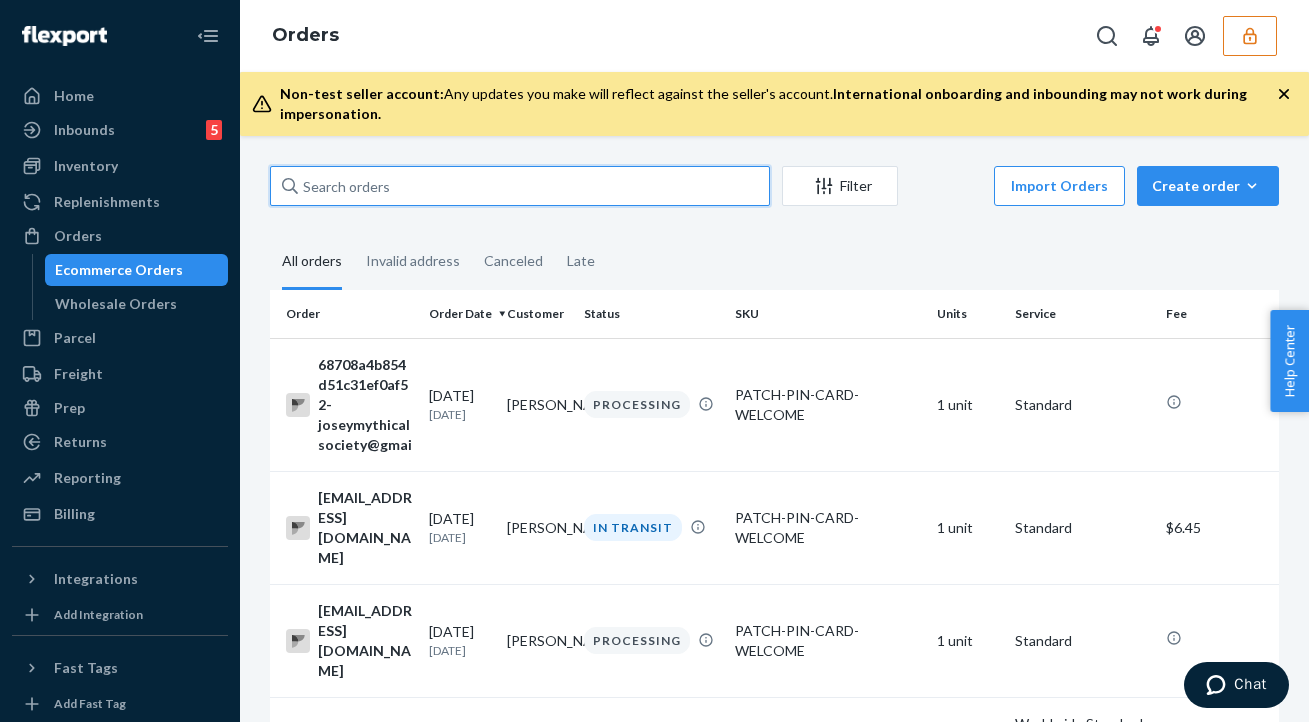 click at bounding box center (520, 186) 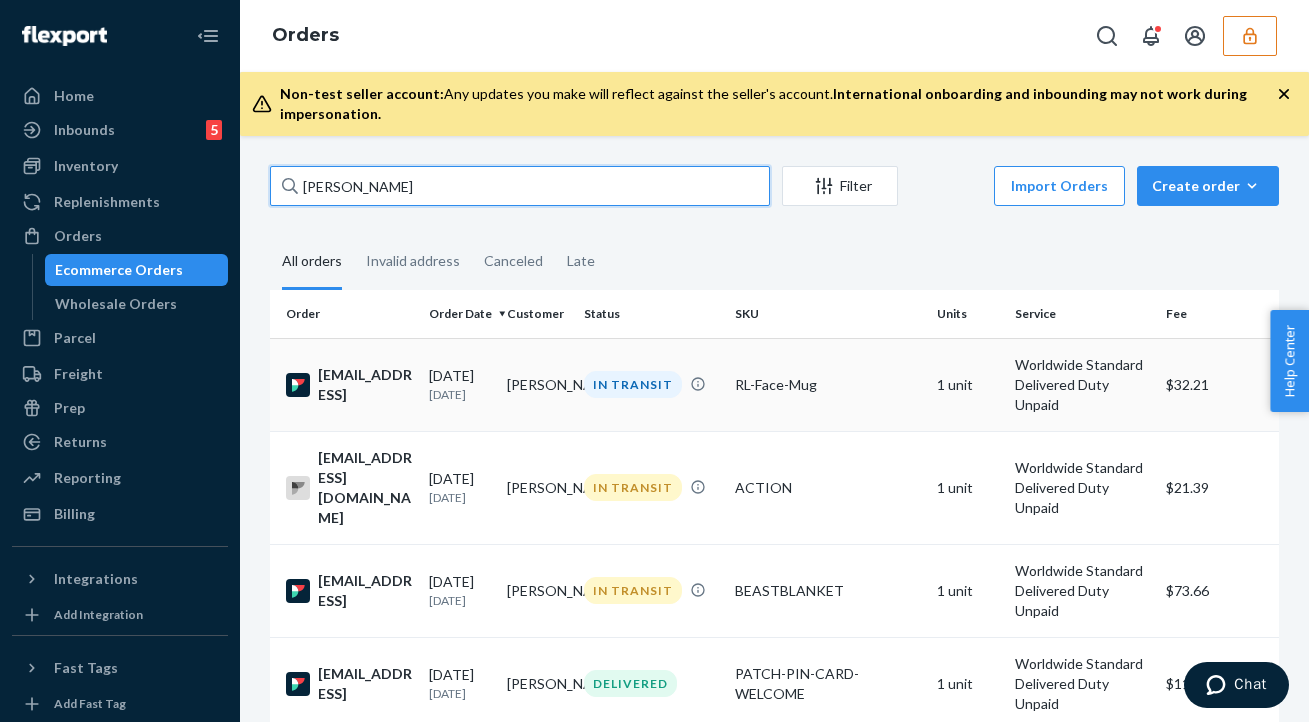 type on "JEFFREY GAMBLE" 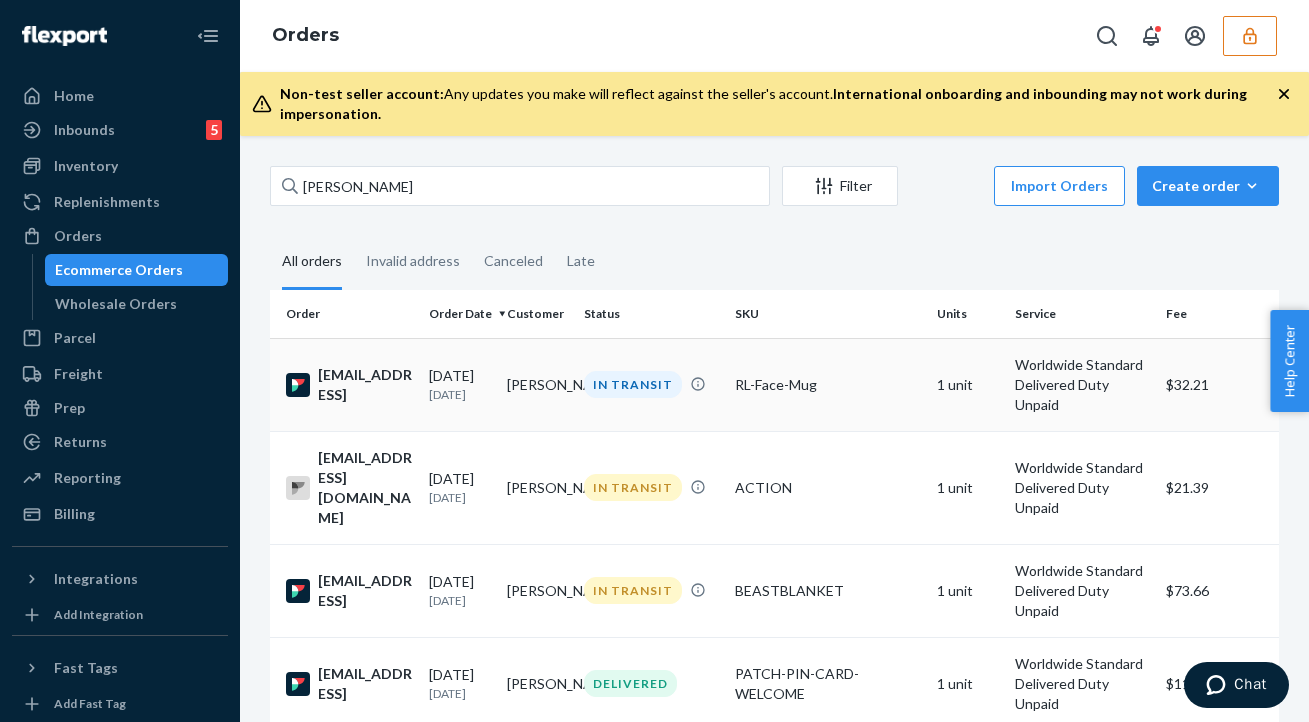 click on "RL-Face-Mug" at bounding box center (828, 384) 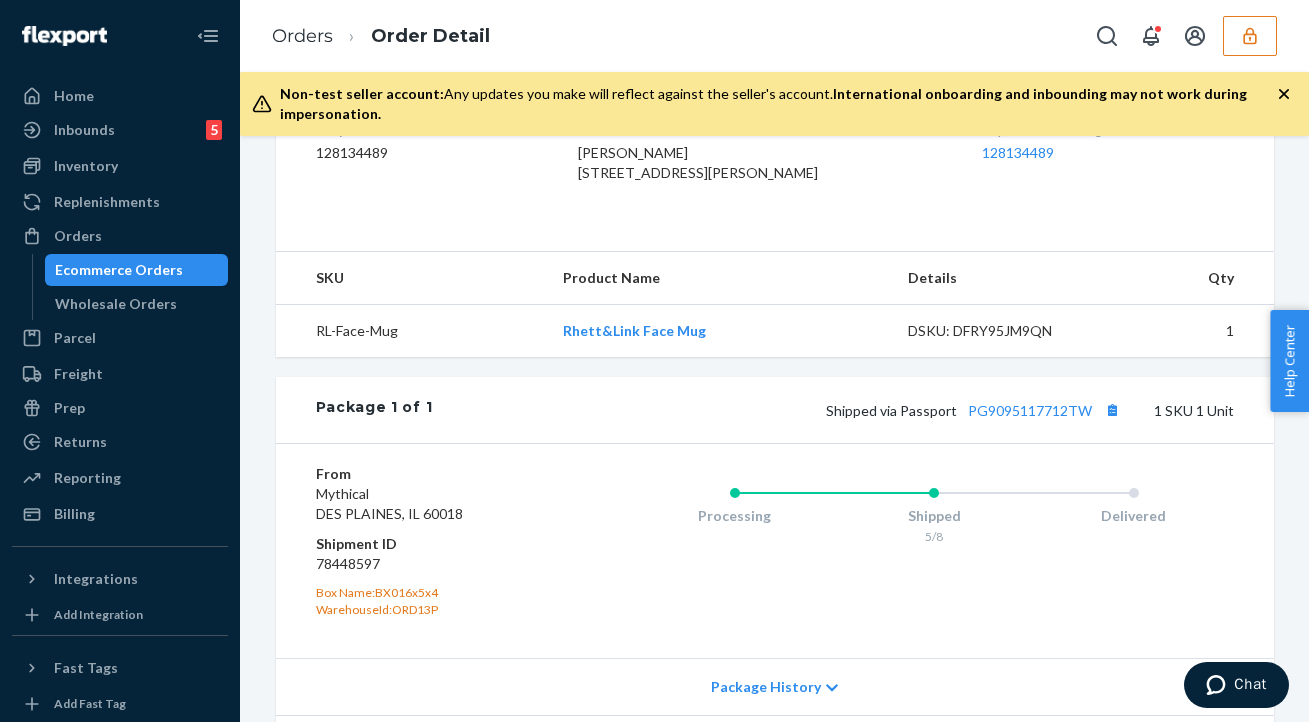 scroll, scrollTop: 770, scrollLeft: 0, axis: vertical 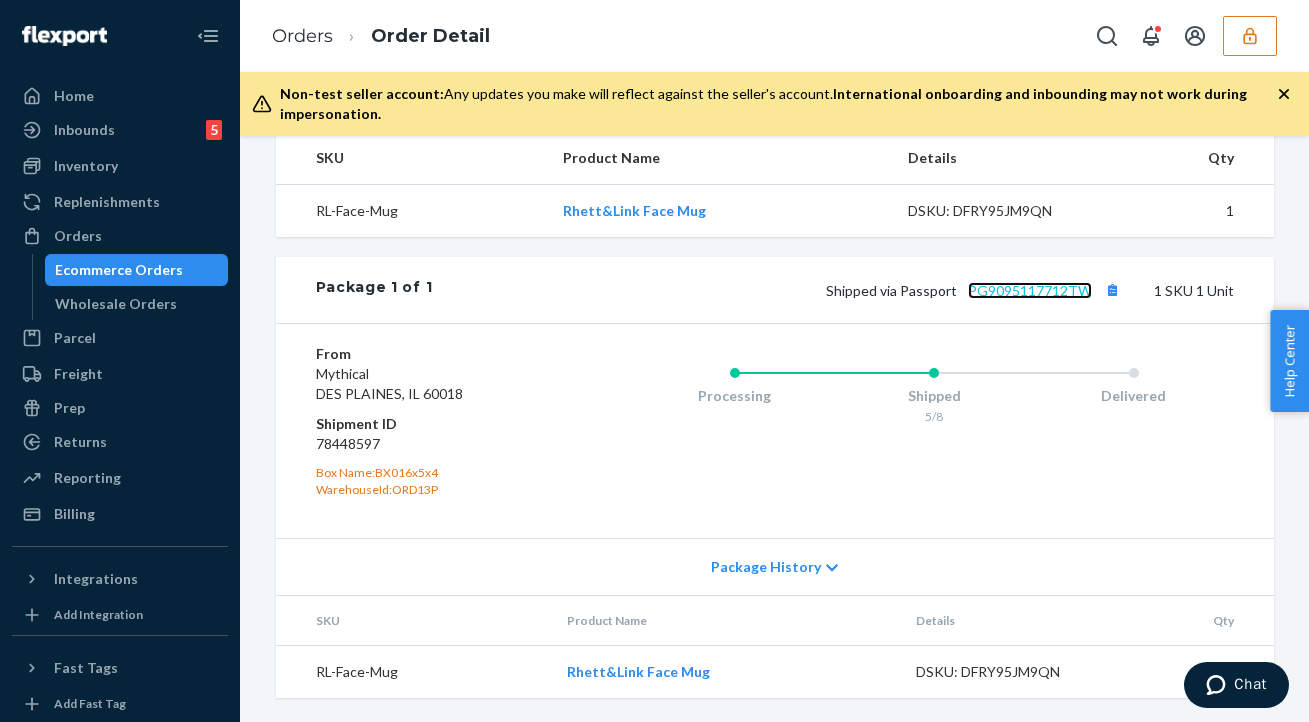 click on "PG9095117712TW" at bounding box center (1030, 290) 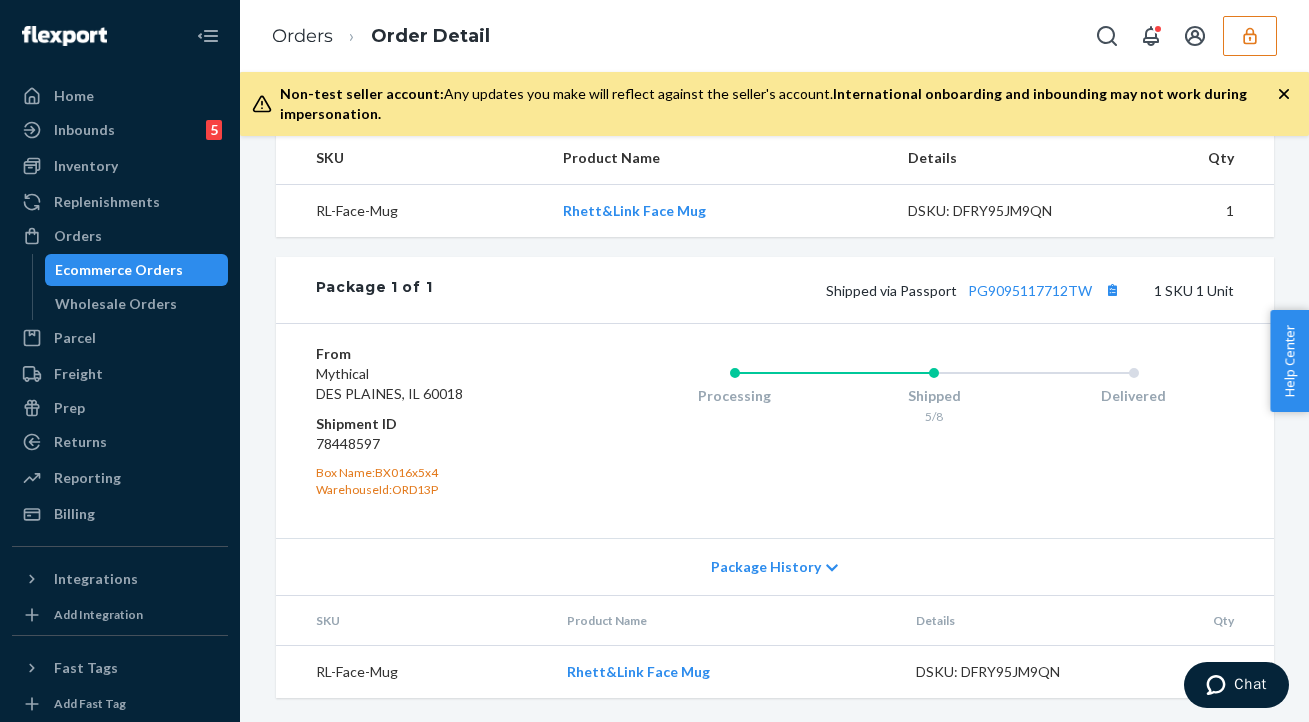 click at bounding box center [1250, 36] 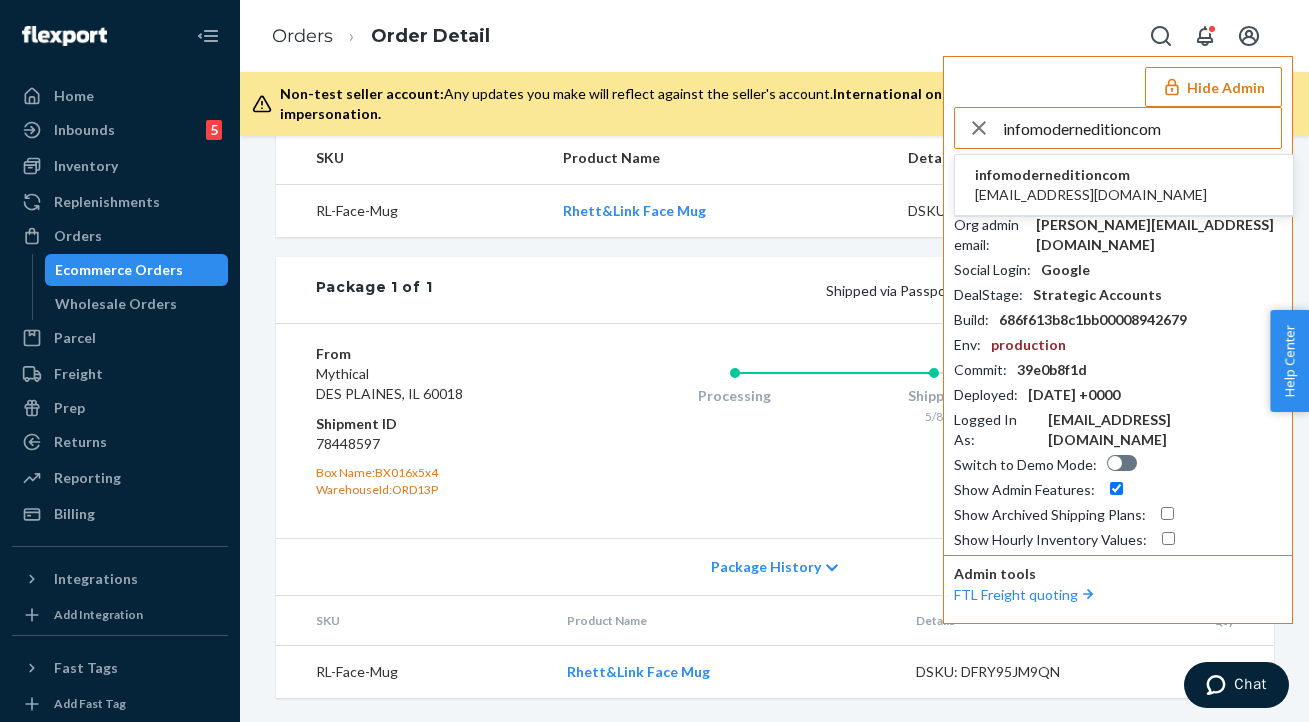 type on "infomoderneditioncom" 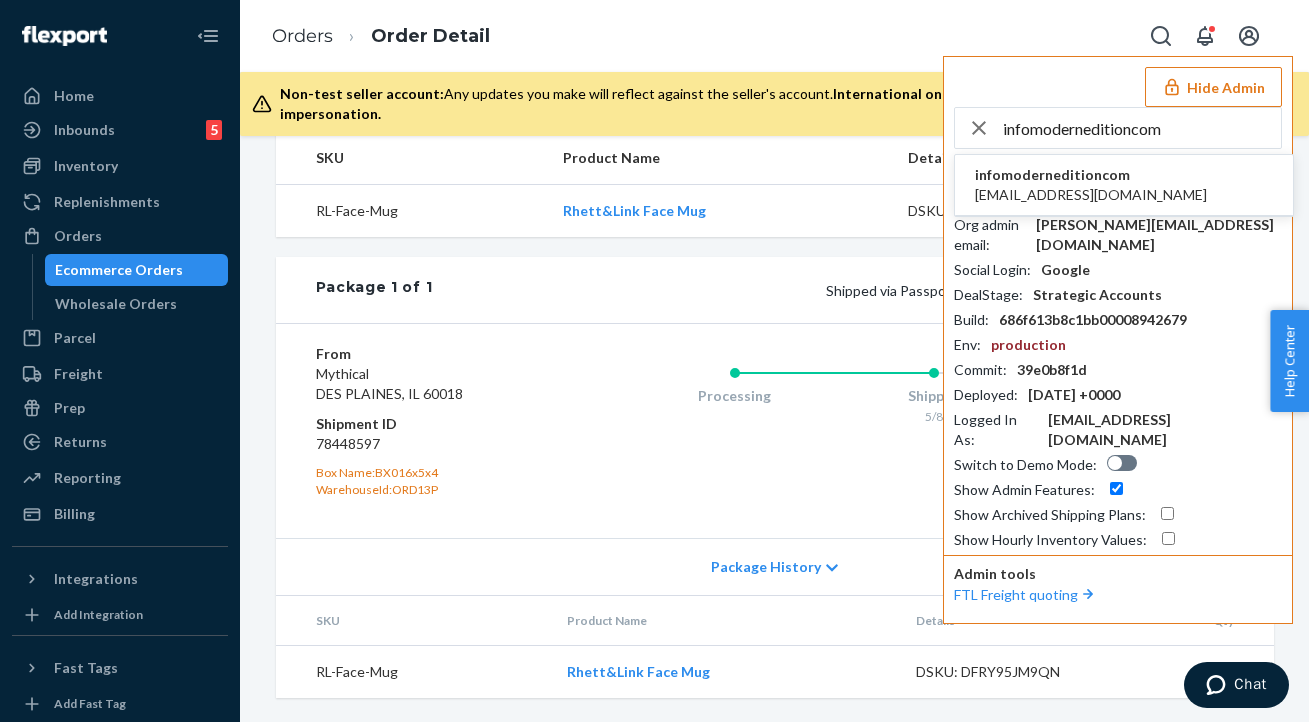 click on "infomoderneditioncom" at bounding box center (1091, 175) 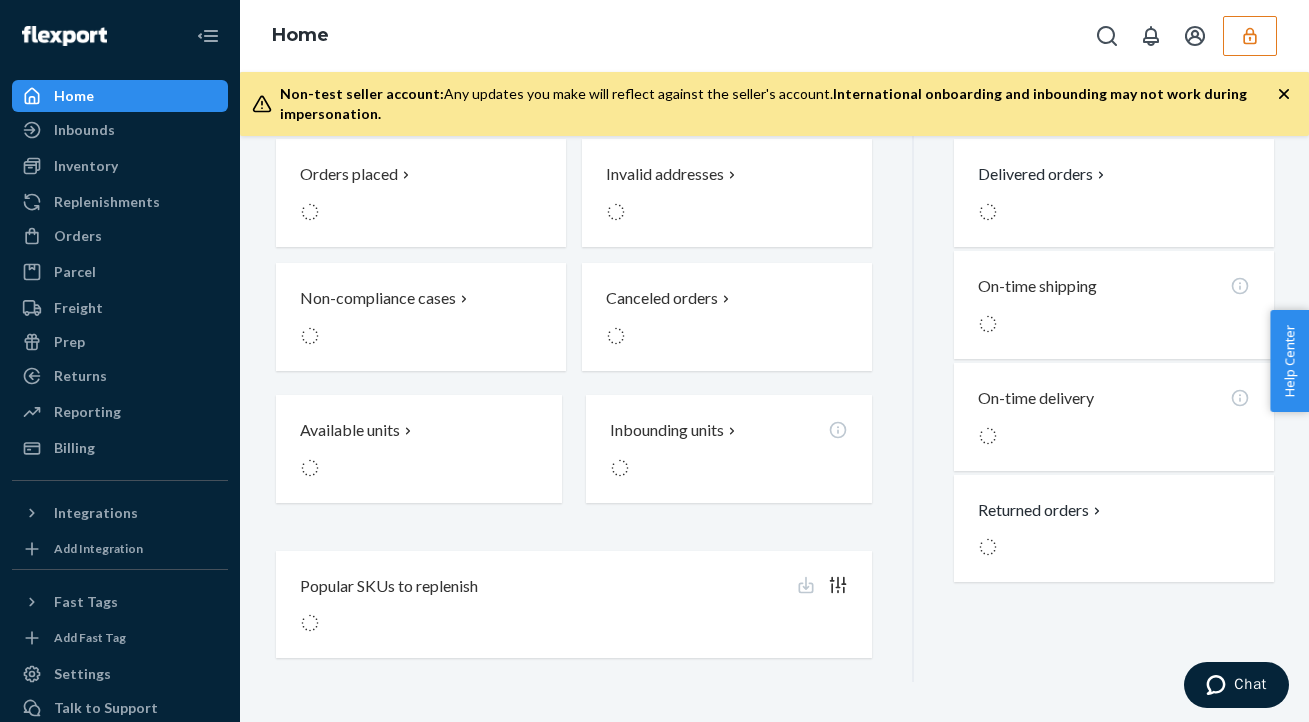scroll, scrollTop: 0, scrollLeft: 0, axis: both 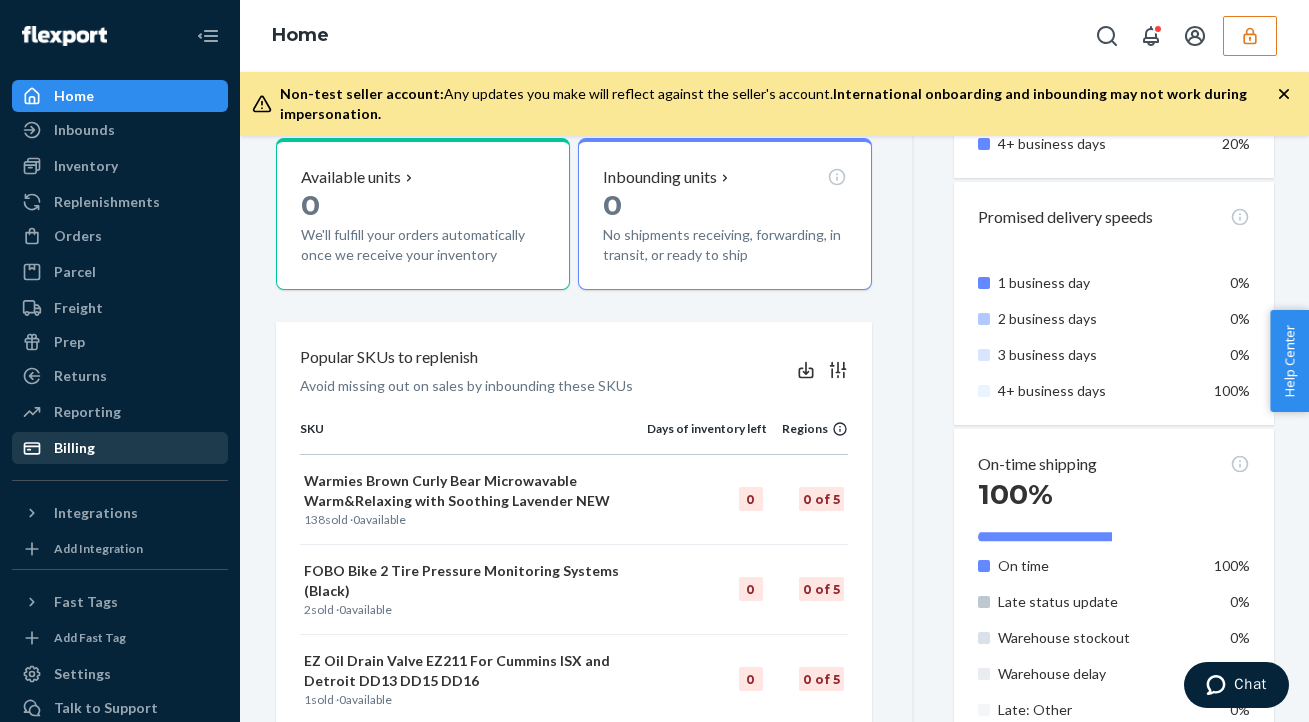 click on "Billing" at bounding box center [120, 448] 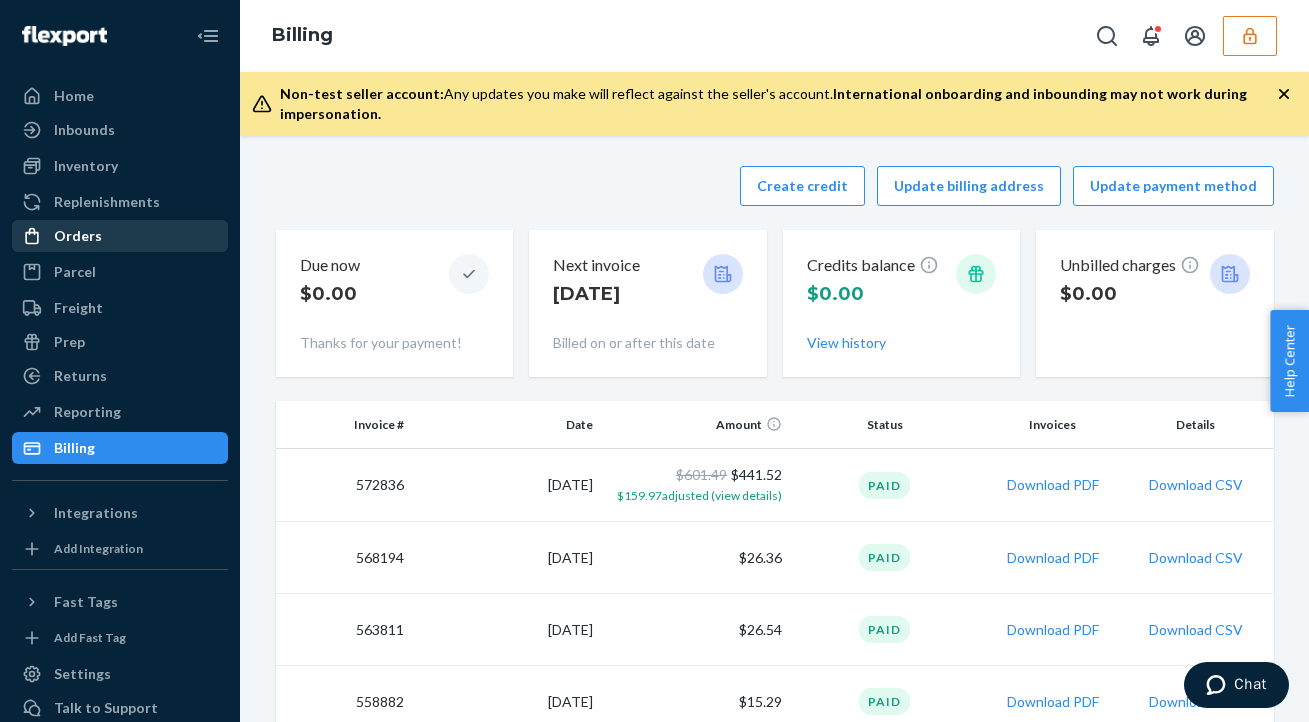 click on "Orders" at bounding box center (120, 236) 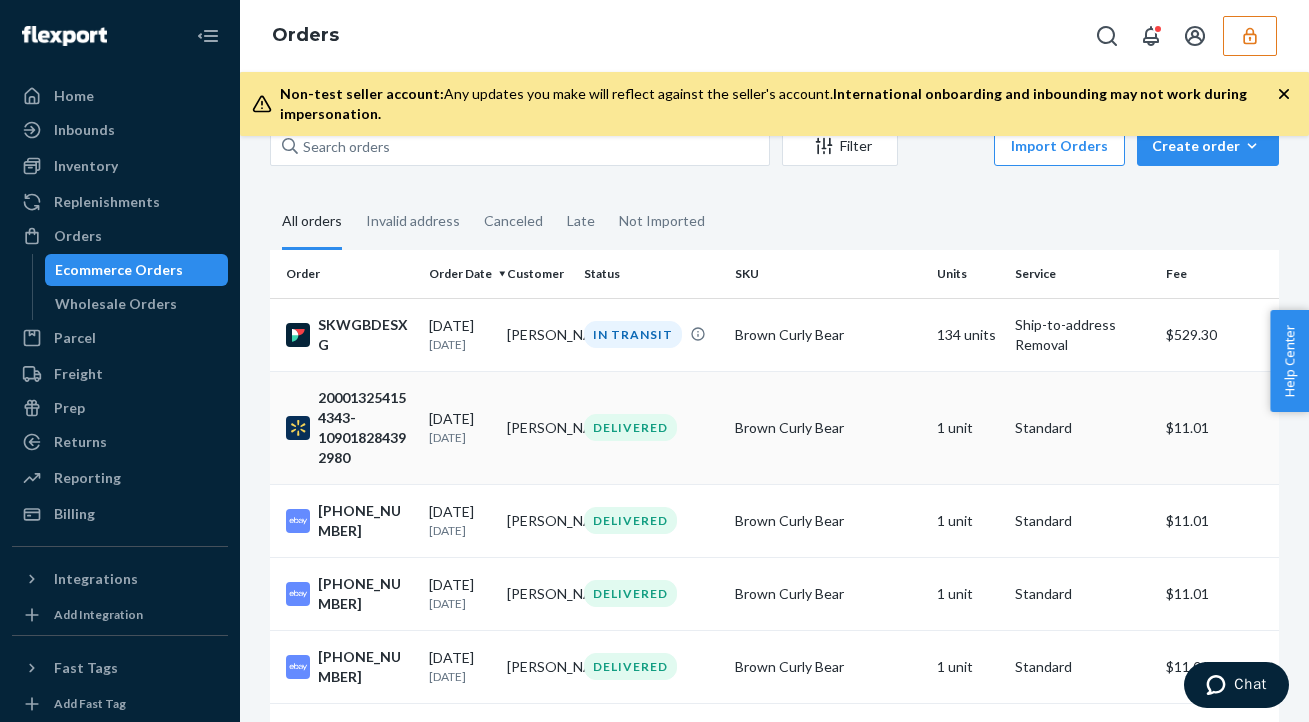 scroll, scrollTop: 41, scrollLeft: 0, axis: vertical 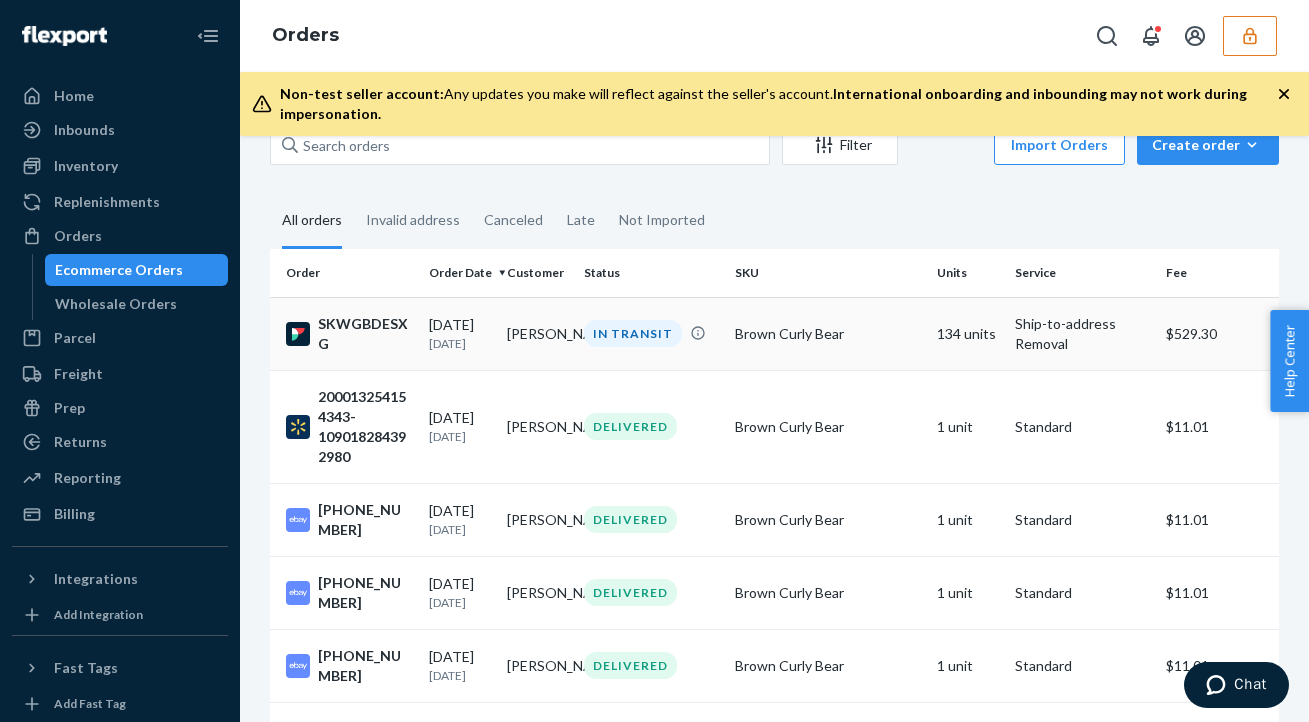 click on "Frank Curcio" at bounding box center (537, 333) 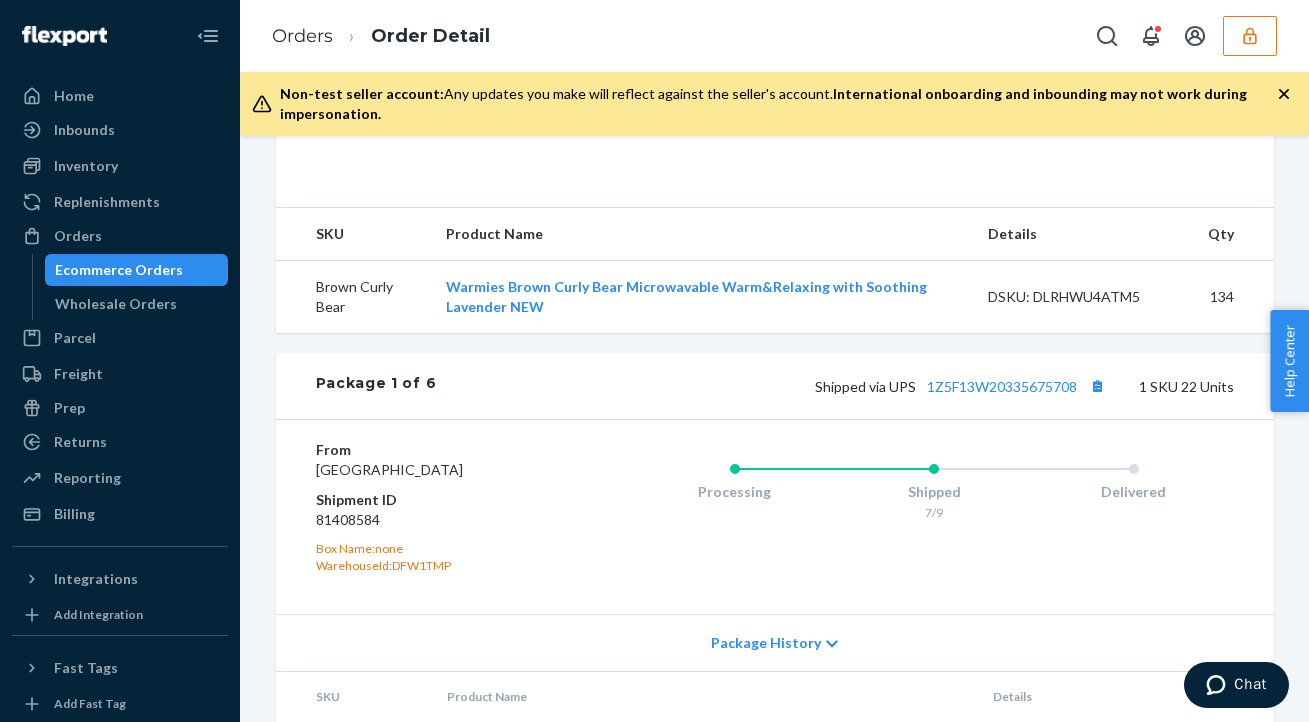 scroll, scrollTop: 595, scrollLeft: 0, axis: vertical 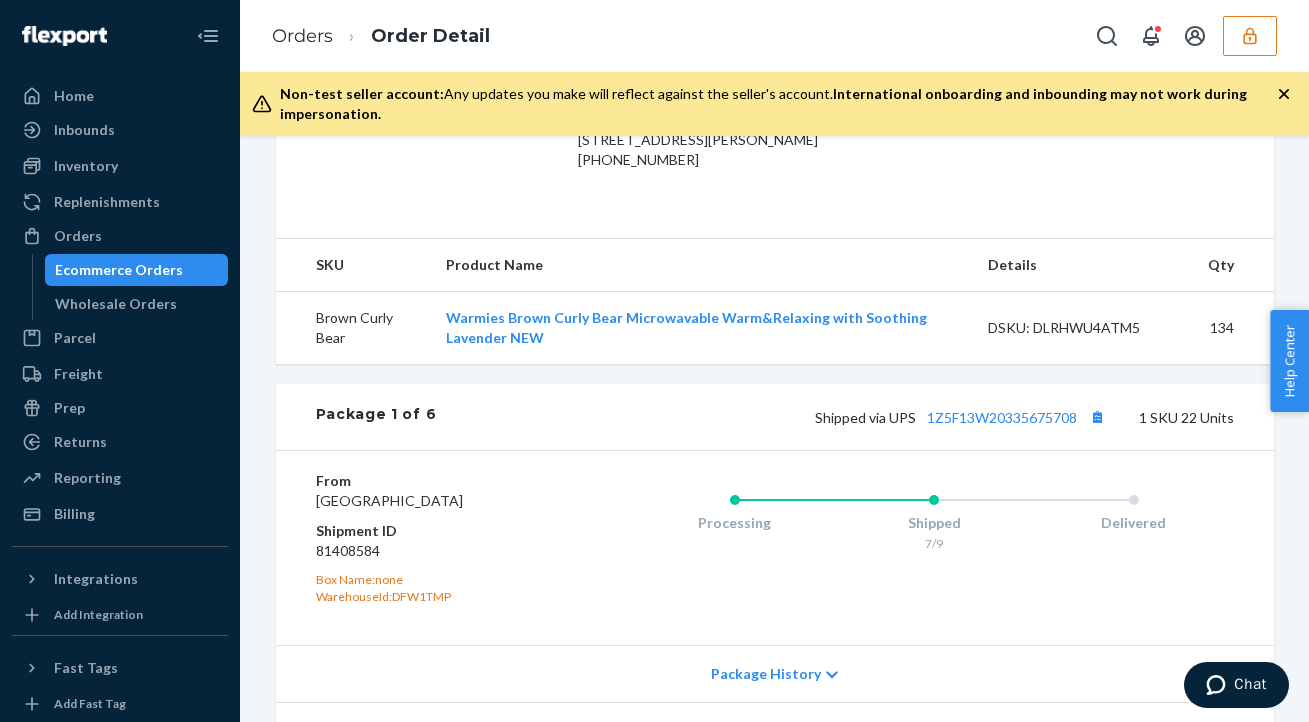 click at bounding box center (1250, 36) 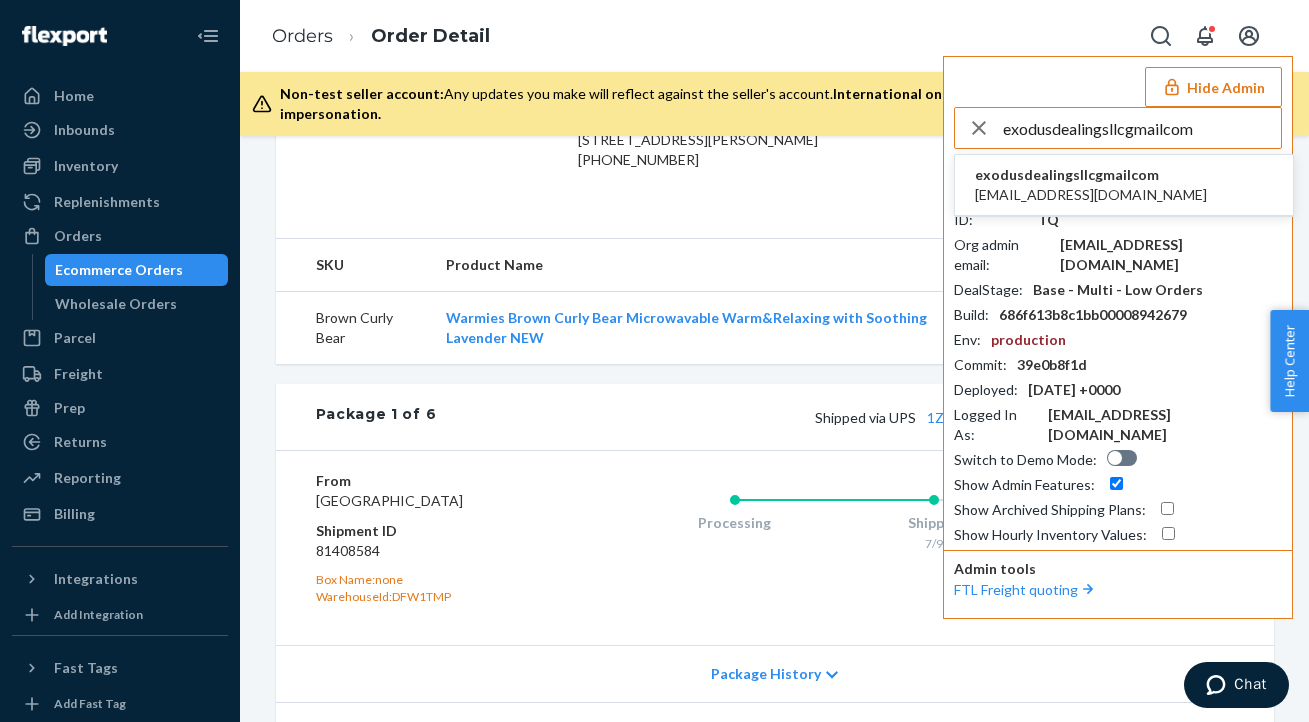 type on "exodusdealingsllcgmailcom" 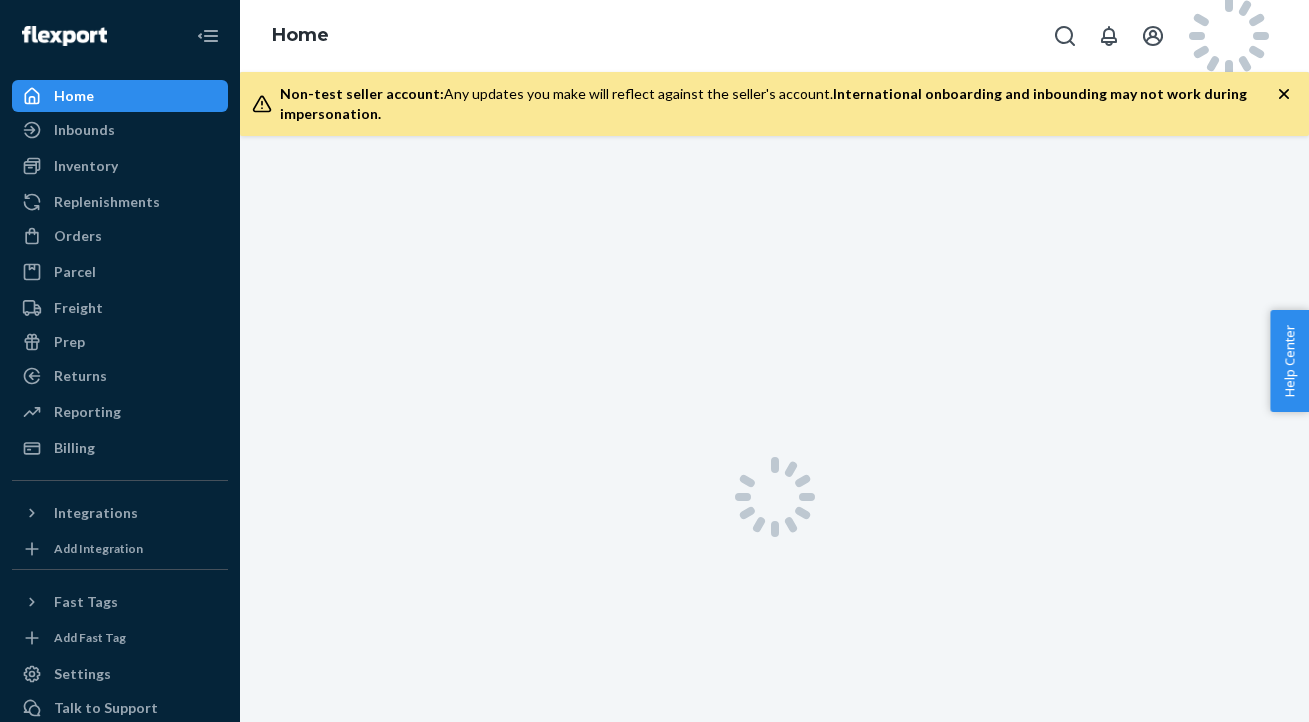 scroll, scrollTop: 0, scrollLeft: 0, axis: both 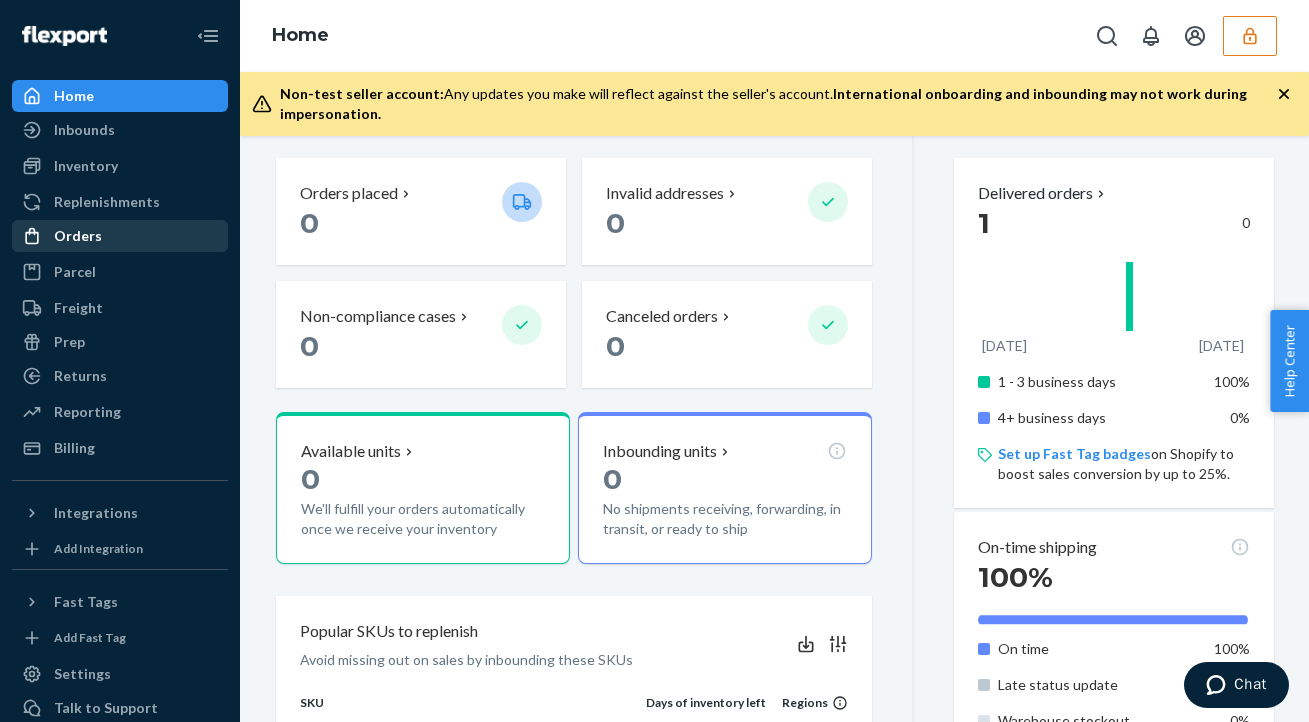 click on "Orders" at bounding box center (78, 236) 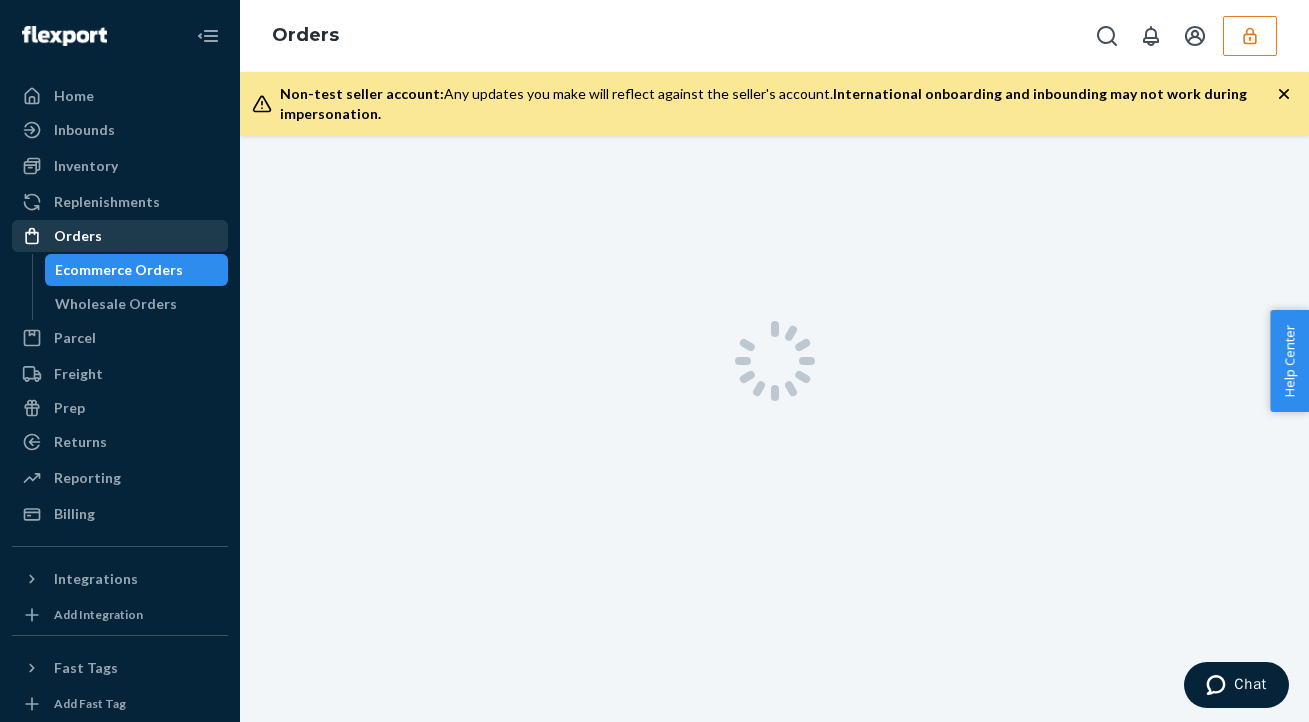 scroll, scrollTop: 0, scrollLeft: 0, axis: both 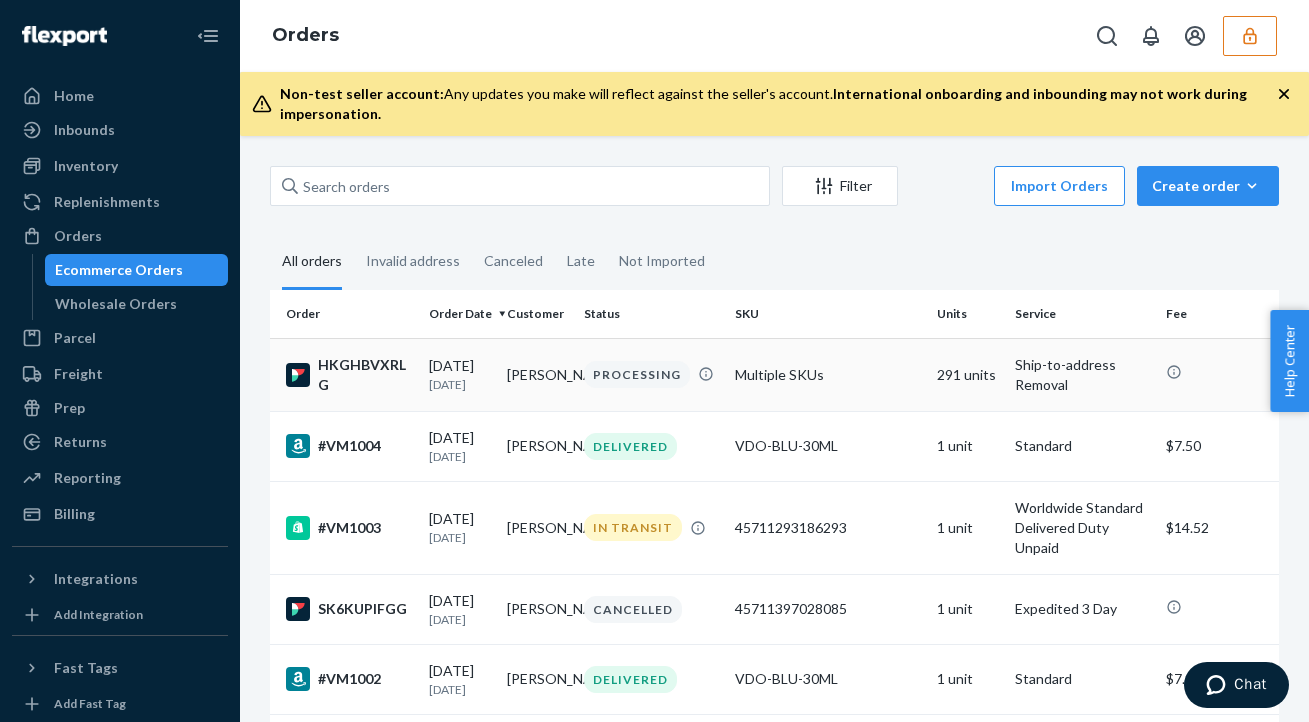 click on "PROCESSING" at bounding box center [651, 374] 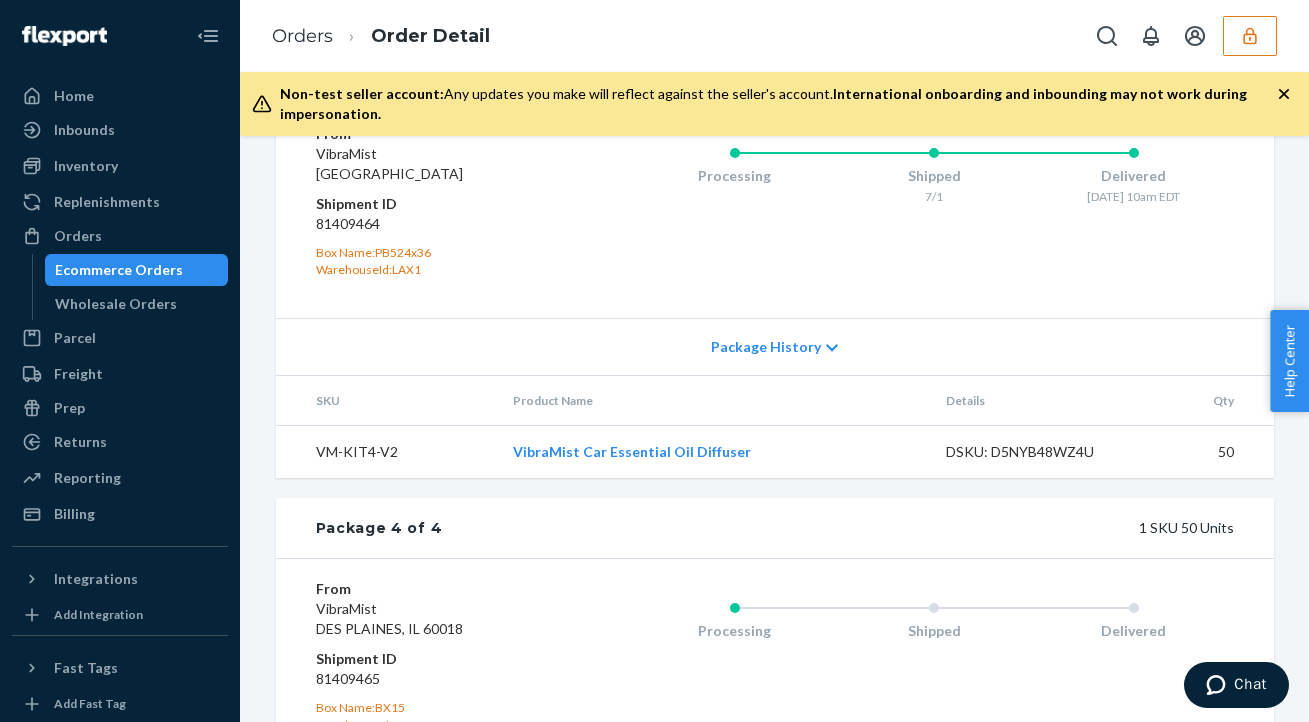 scroll, scrollTop: 2315, scrollLeft: 0, axis: vertical 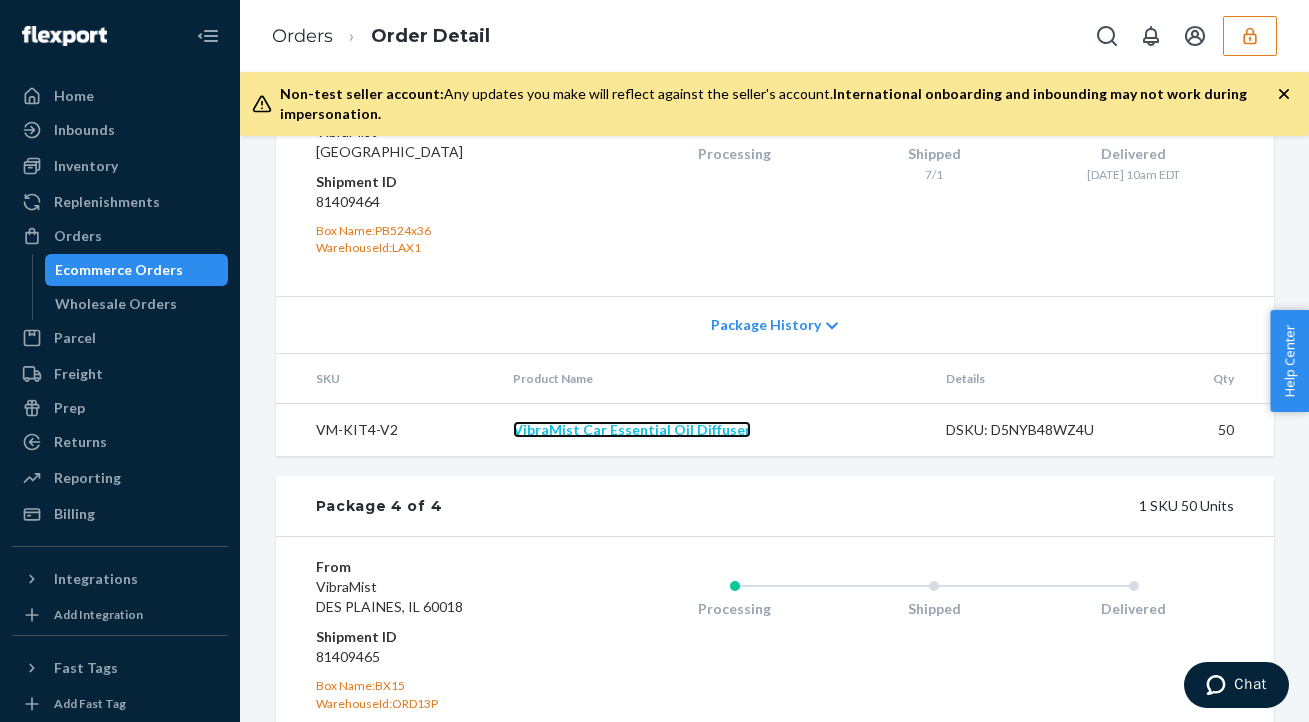 click on "VibraMist Car Essential Oil Diffuser" at bounding box center [632, 429] 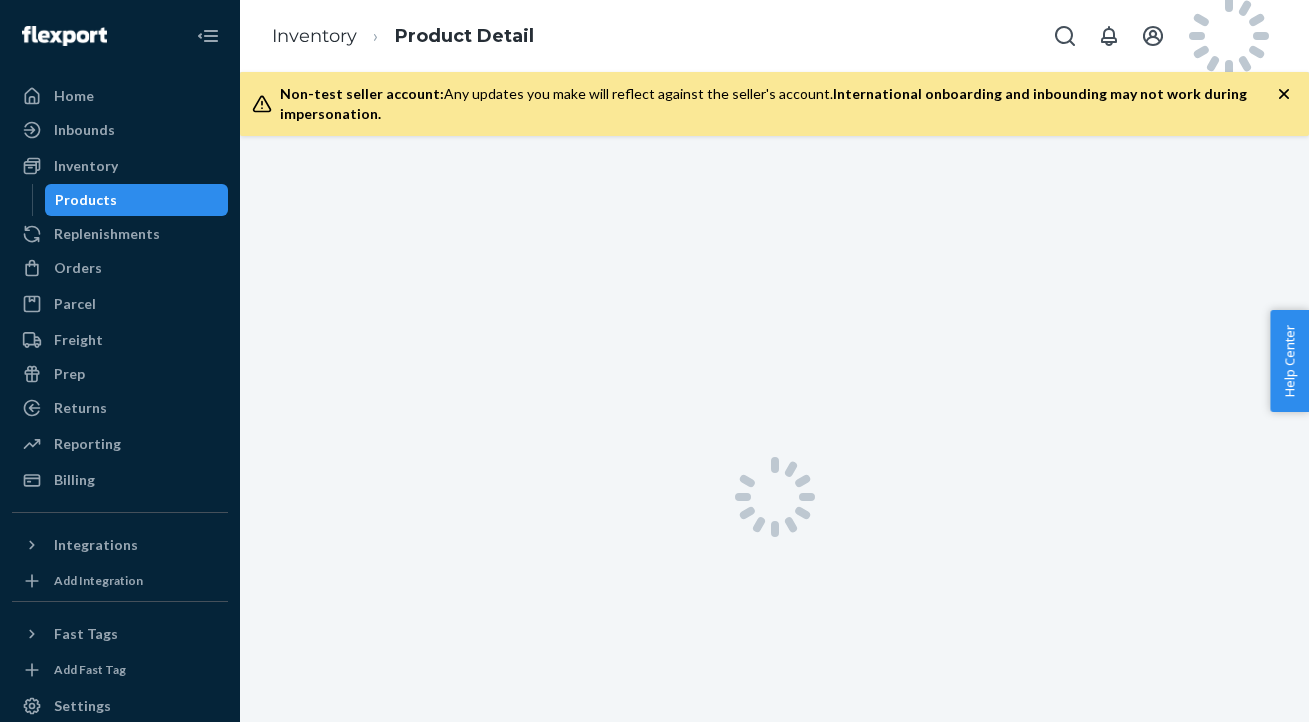 scroll, scrollTop: 0, scrollLeft: 0, axis: both 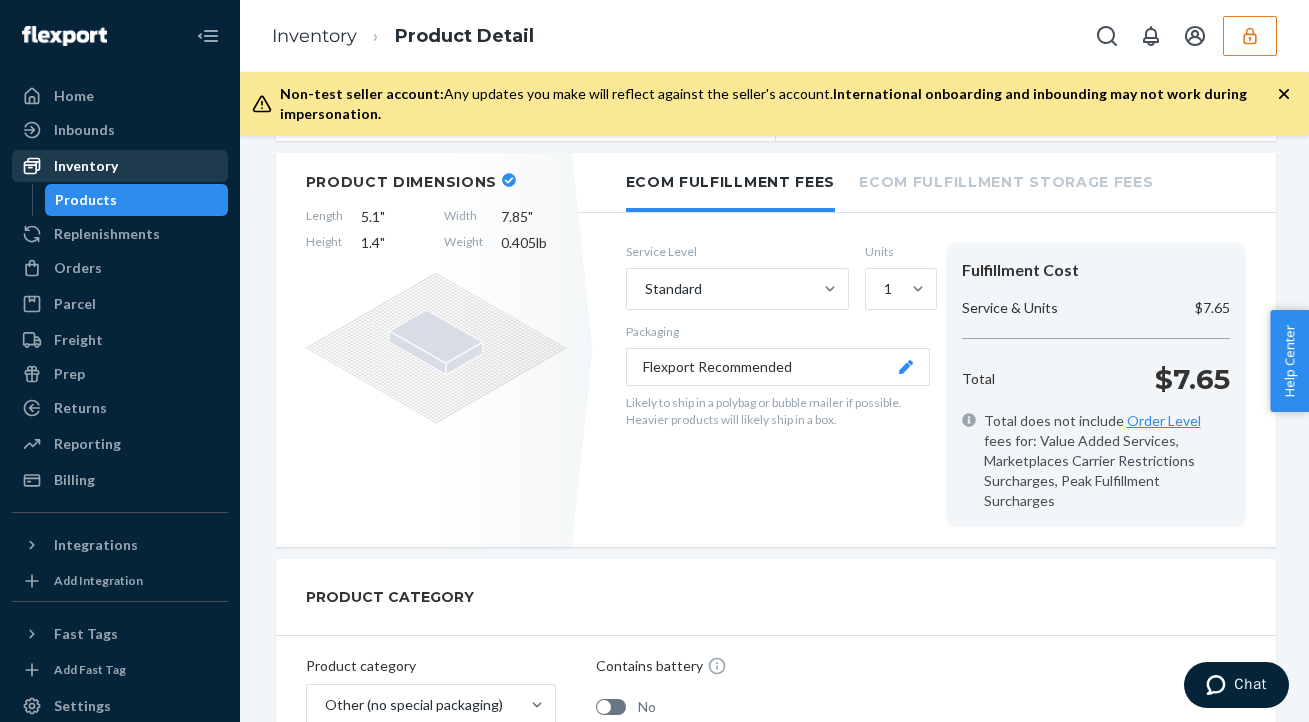 click on "Inventory" at bounding box center [120, 166] 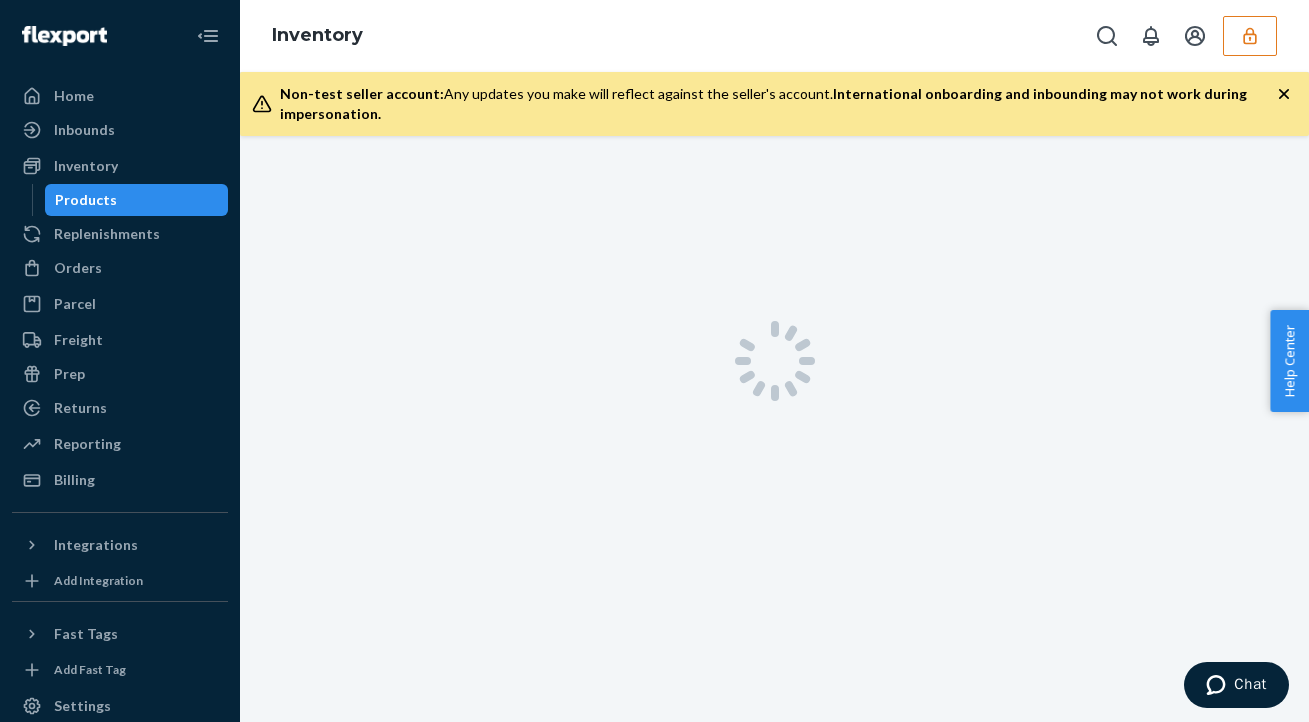 scroll, scrollTop: 0, scrollLeft: 0, axis: both 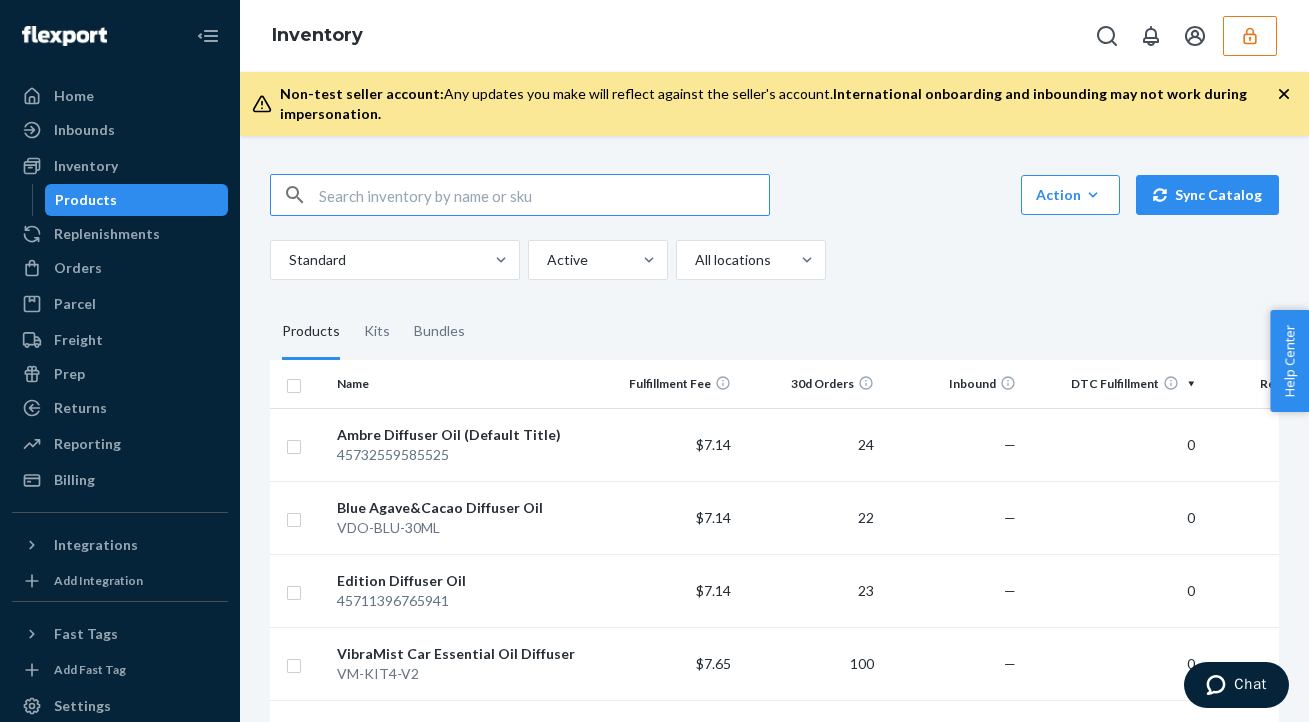 click at bounding box center (1250, 36) 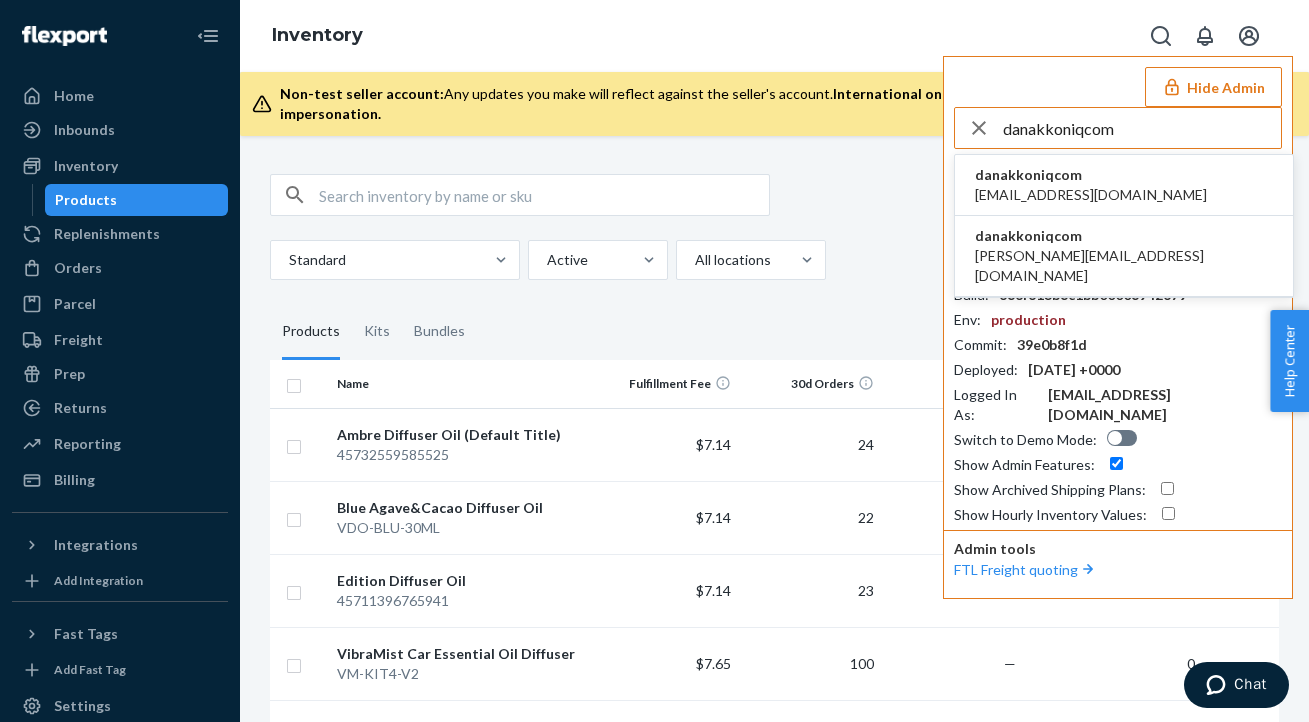 type on "danakkoniqcom" 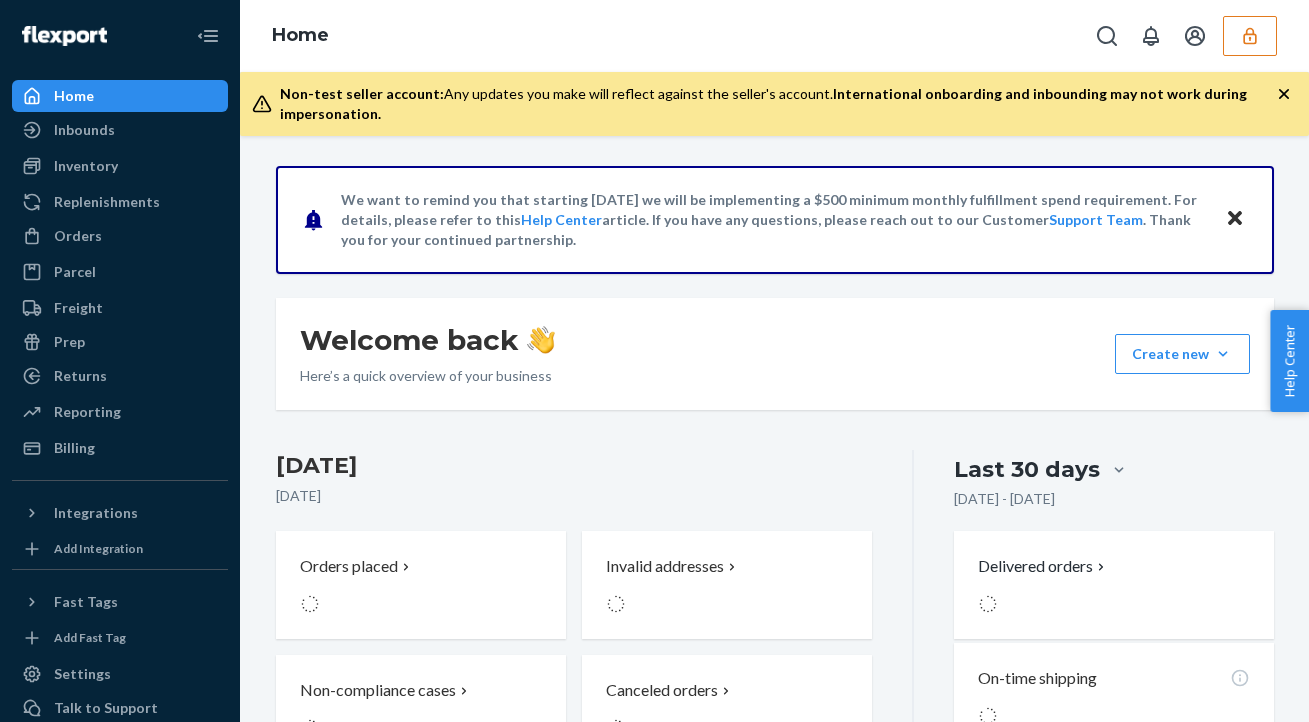 scroll, scrollTop: 0, scrollLeft: 0, axis: both 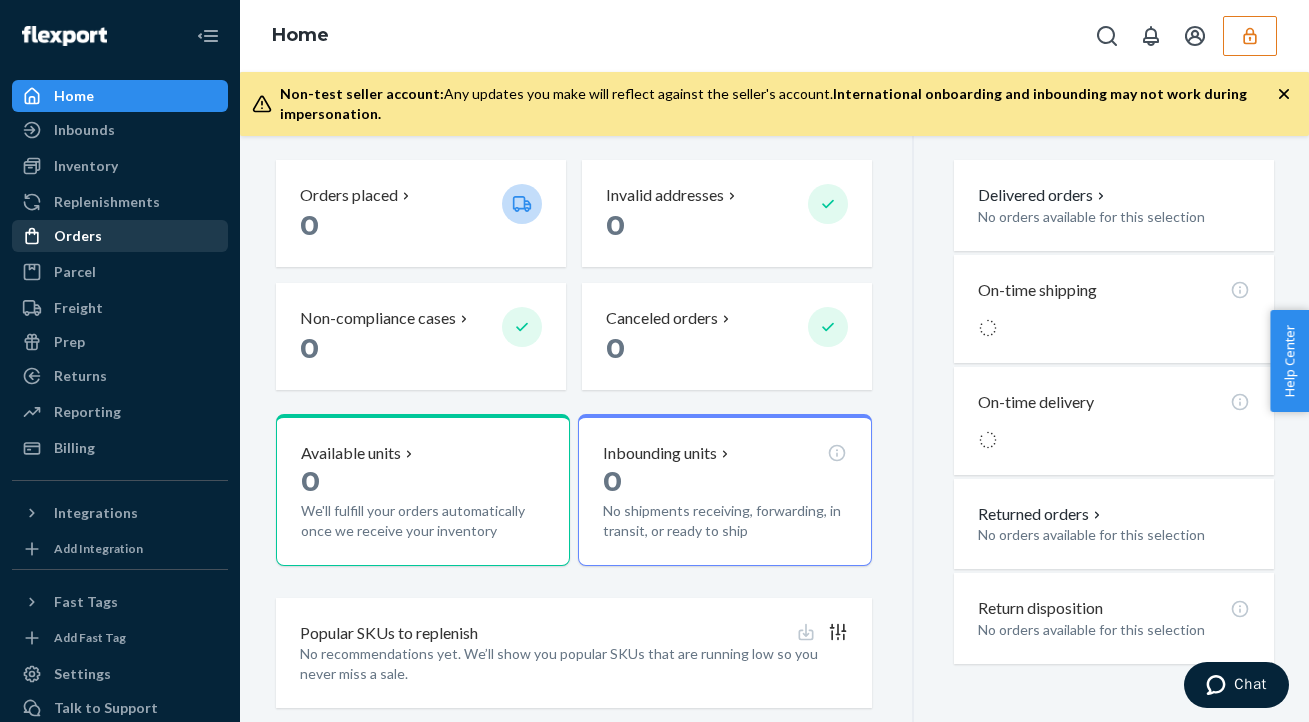 click on "Orders" at bounding box center (78, 236) 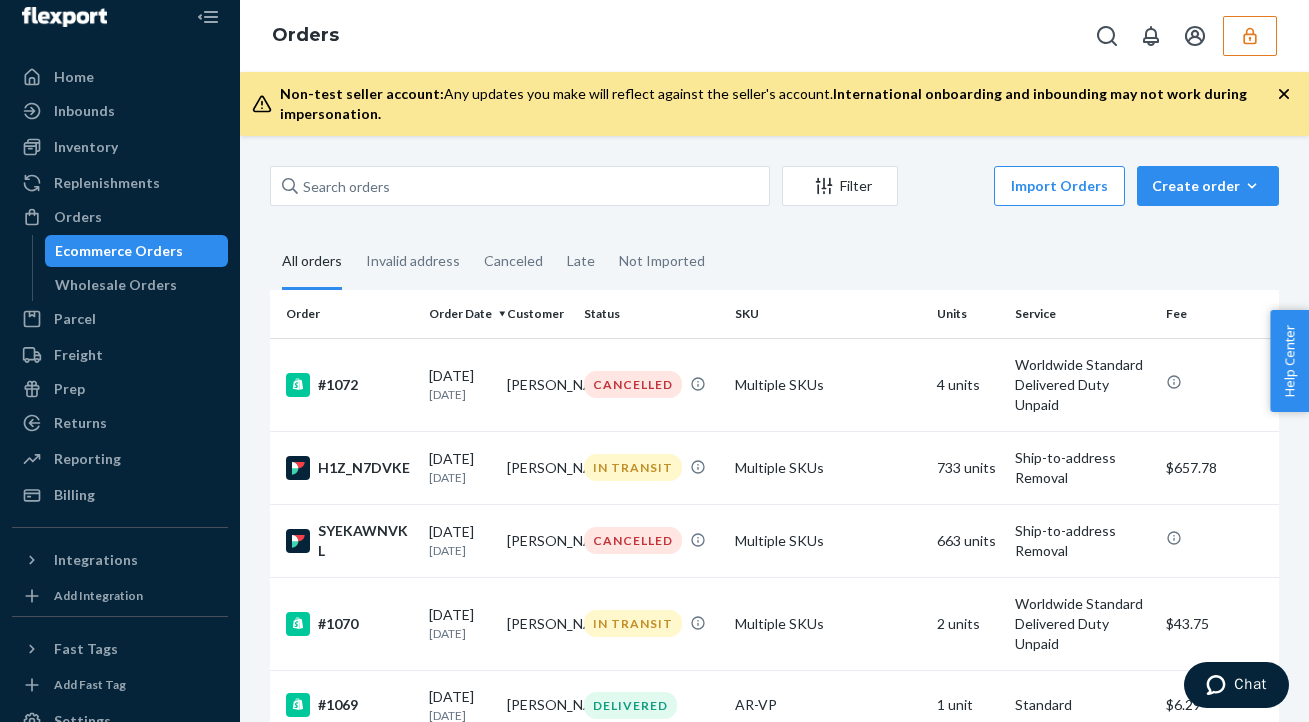 scroll, scrollTop: 160, scrollLeft: 0, axis: vertical 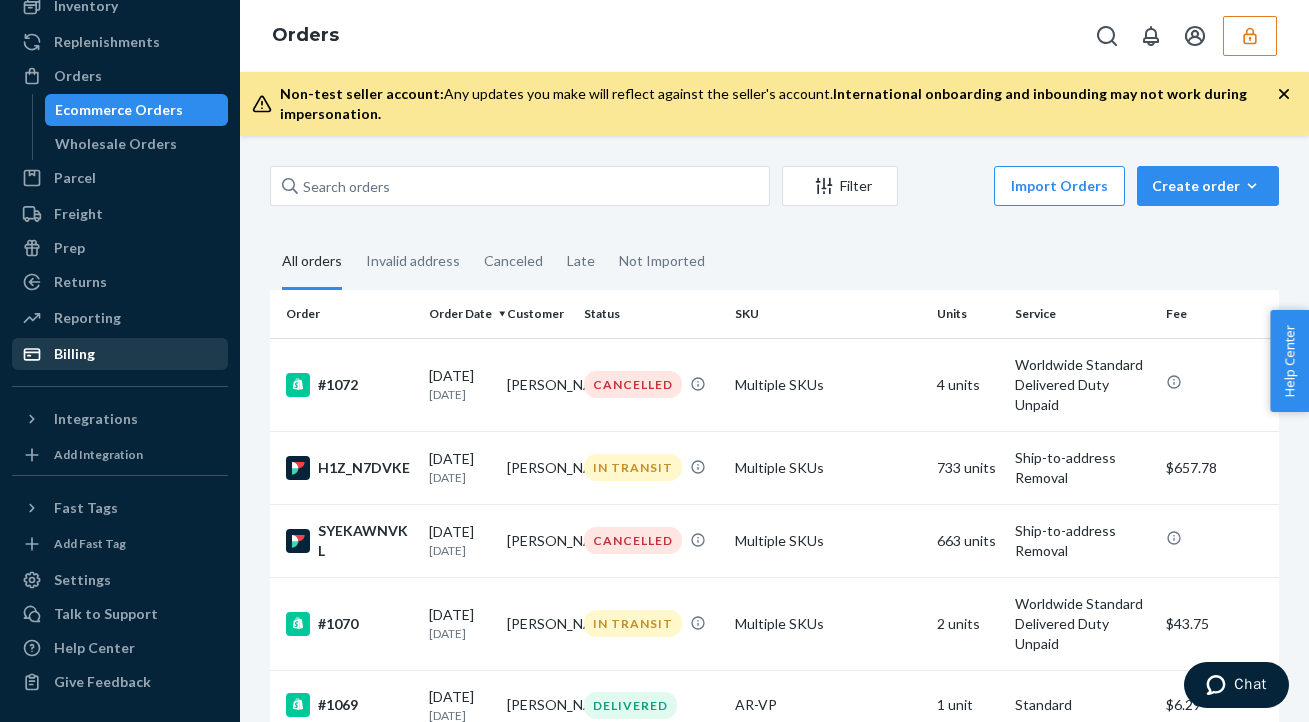 click on "Billing" at bounding box center (120, 354) 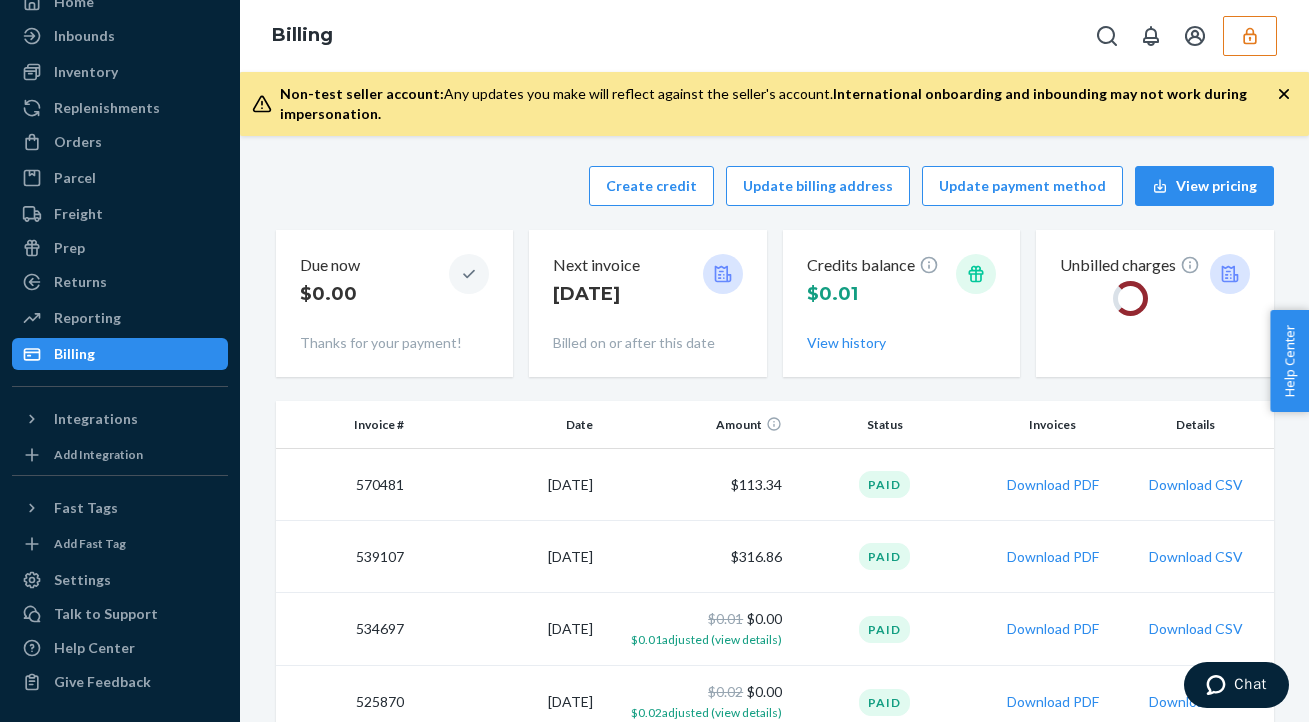 scroll, scrollTop: 94, scrollLeft: 0, axis: vertical 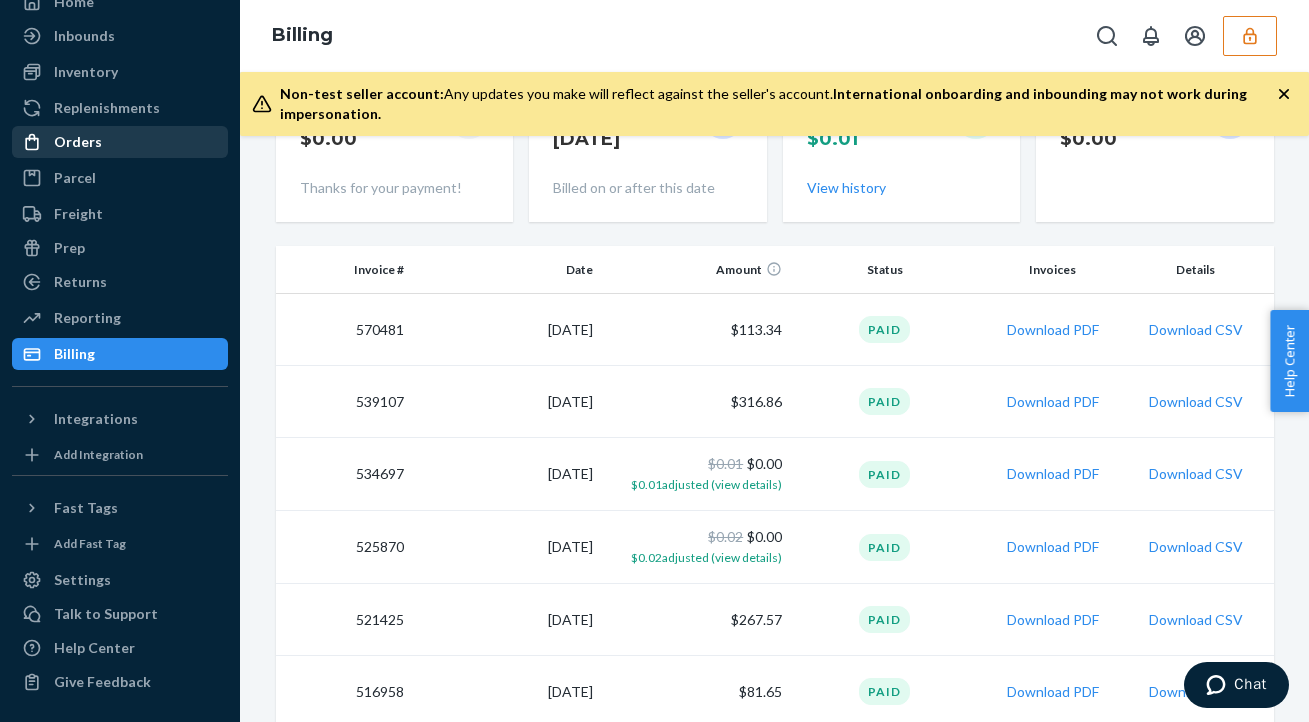 click on "Orders" at bounding box center [78, 142] 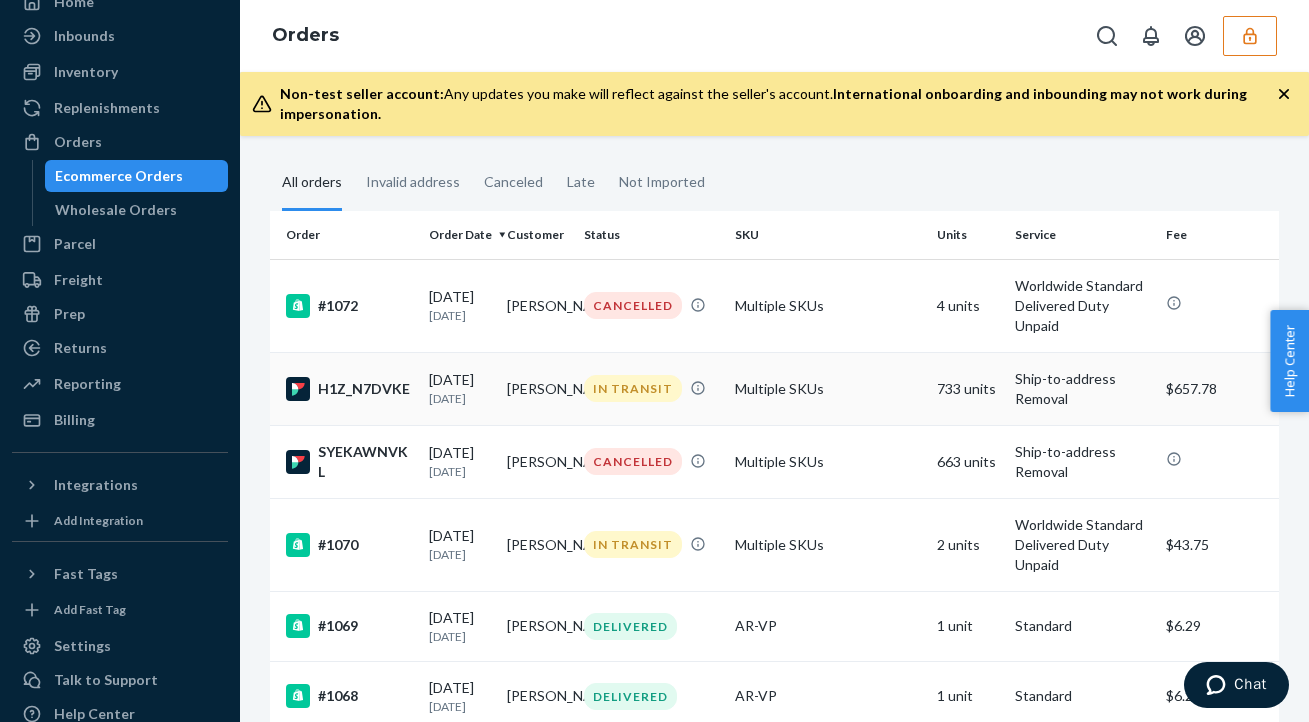 scroll, scrollTop: 81, scrollLeft: 0, axis: vertical 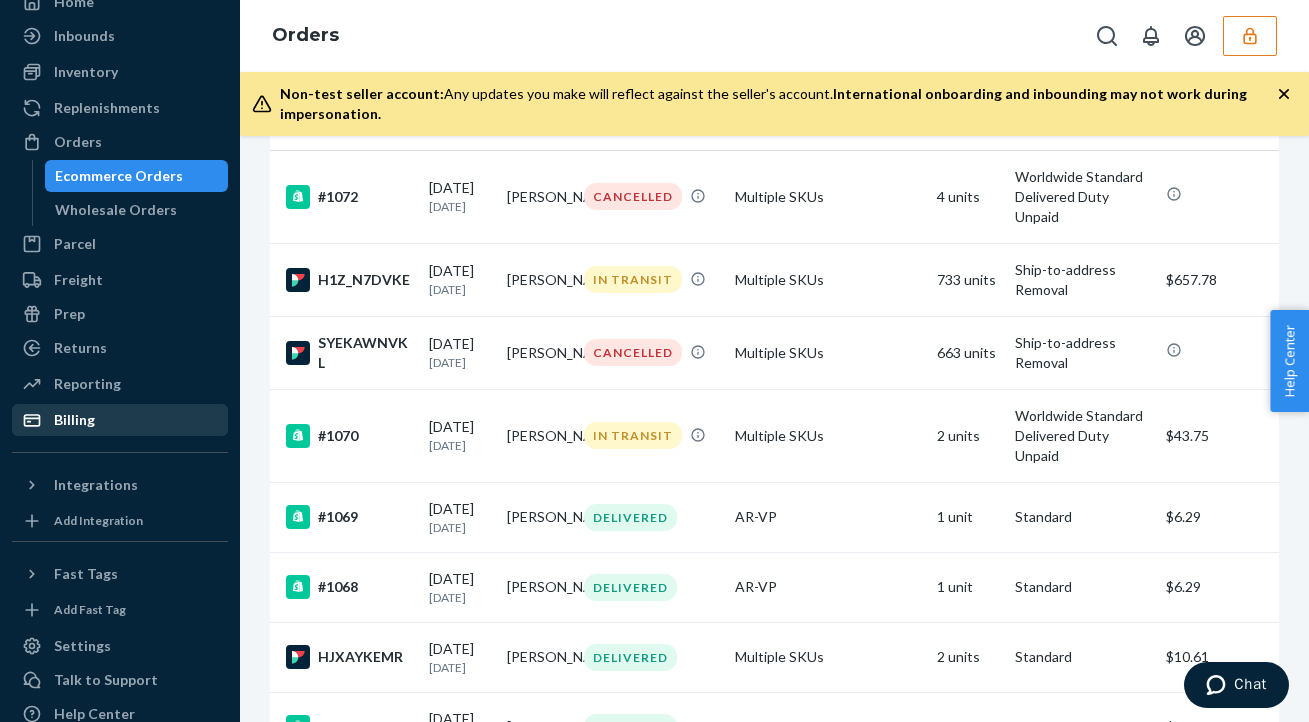 click on "Billing" at bounding box center (120, 420) 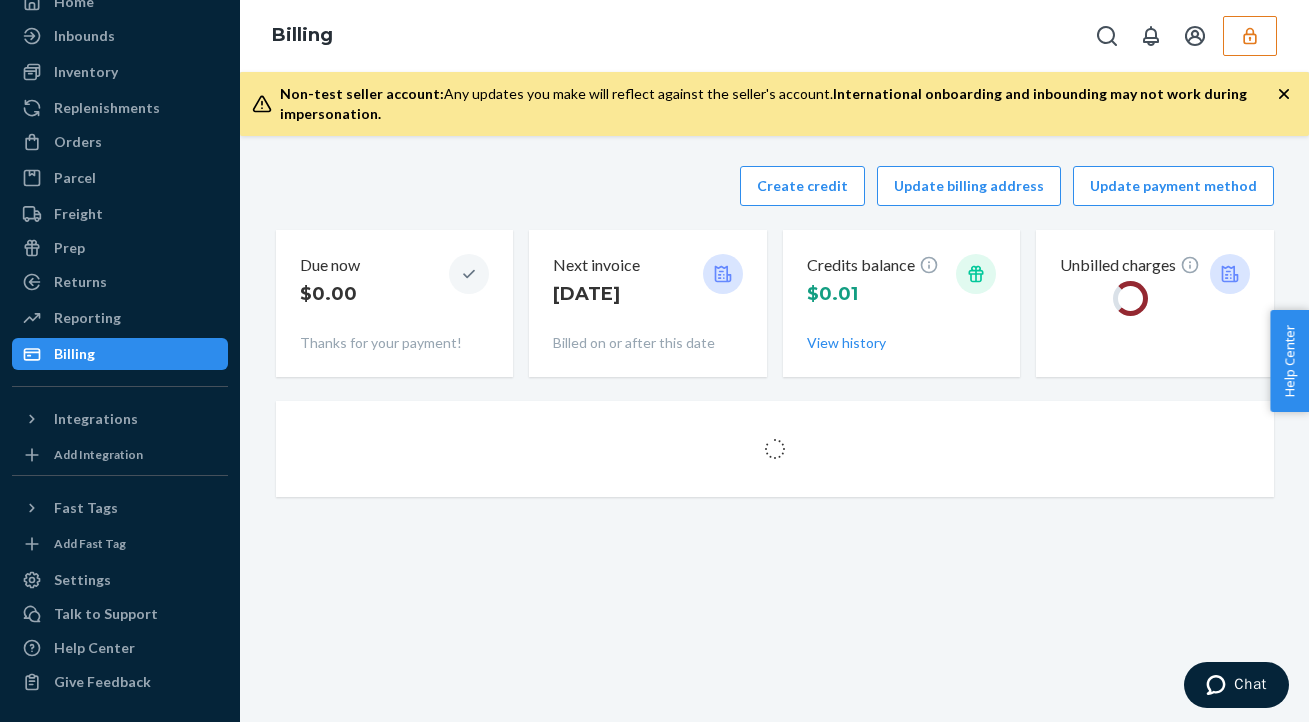 scroll, scrollTop: 0, scrollLeft: 0, axis: both 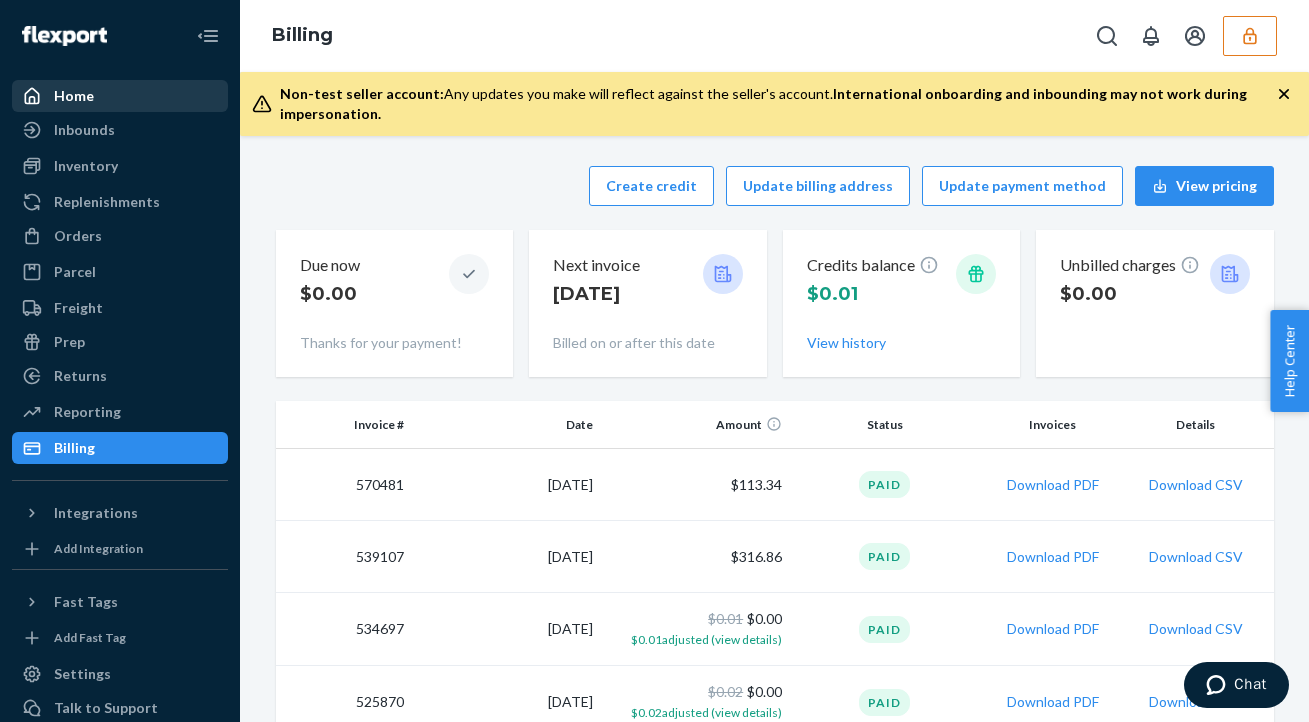 click on "Home" at bounding box center [120, 96] 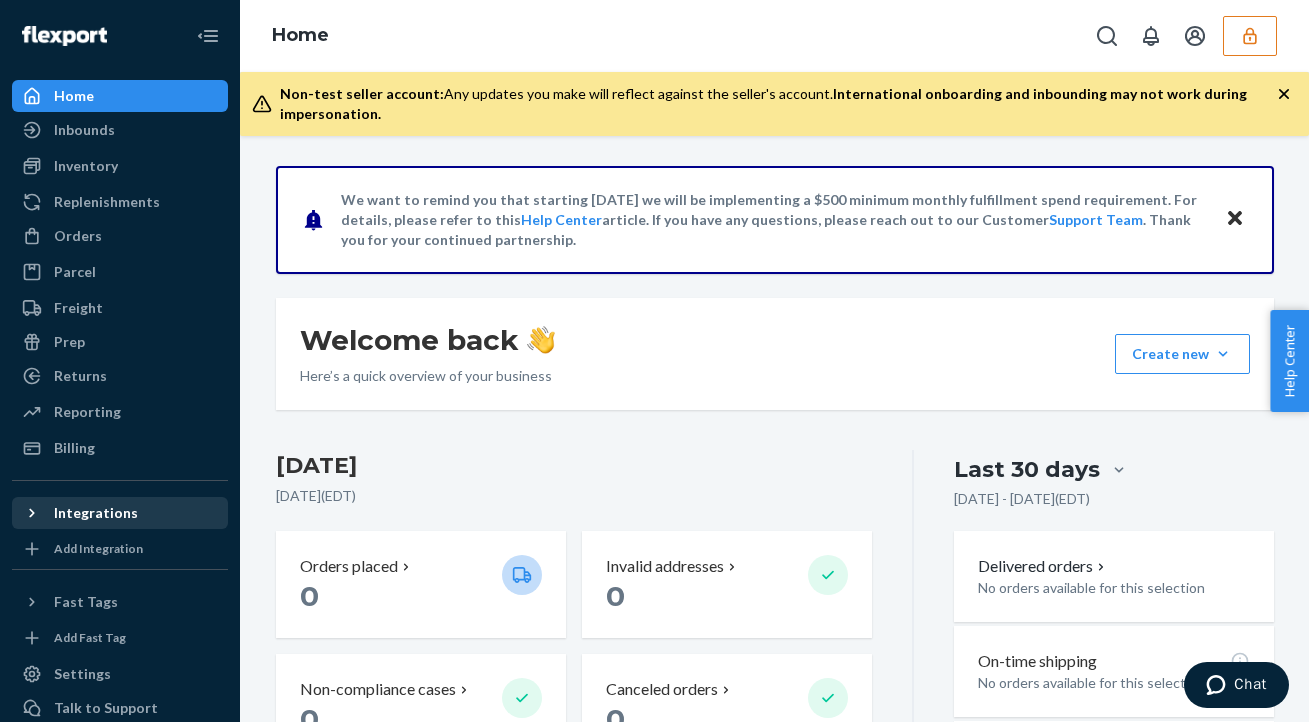 click on "Integrations" at bounding box center [96, 513] 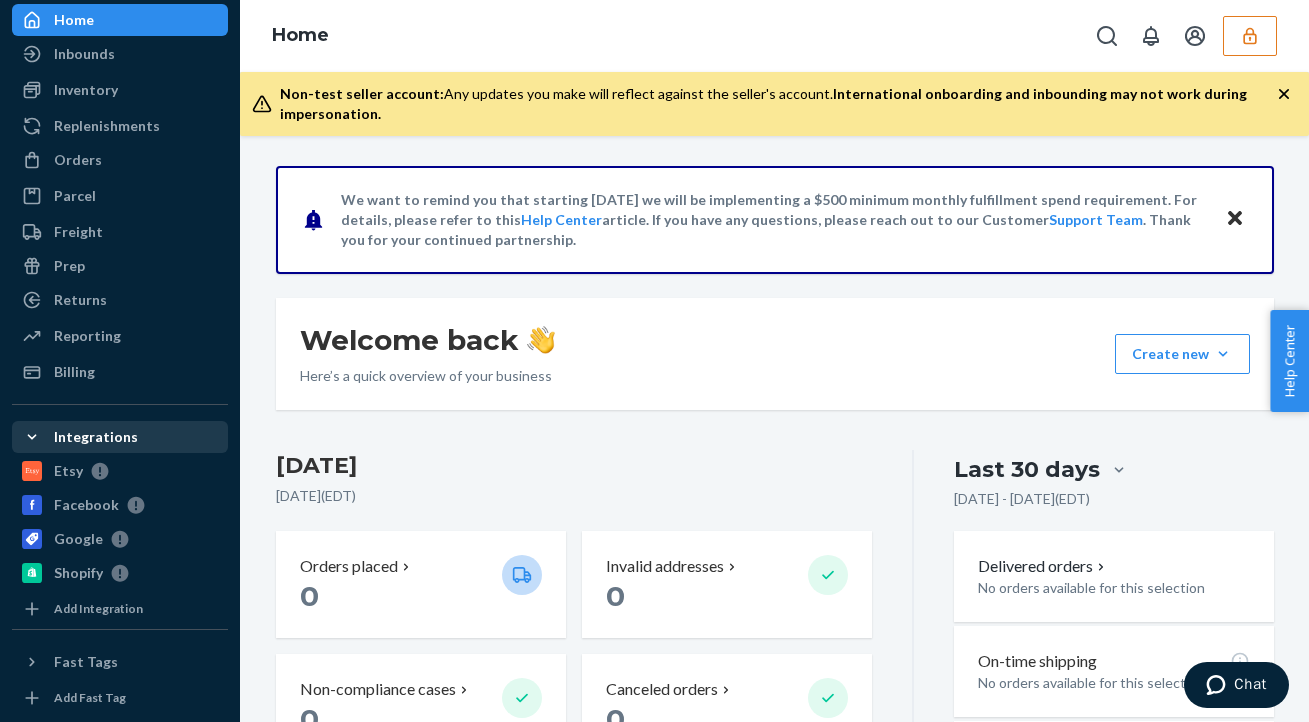 scroll, scrollTop: 0, scrollLeft: 0, axis: both 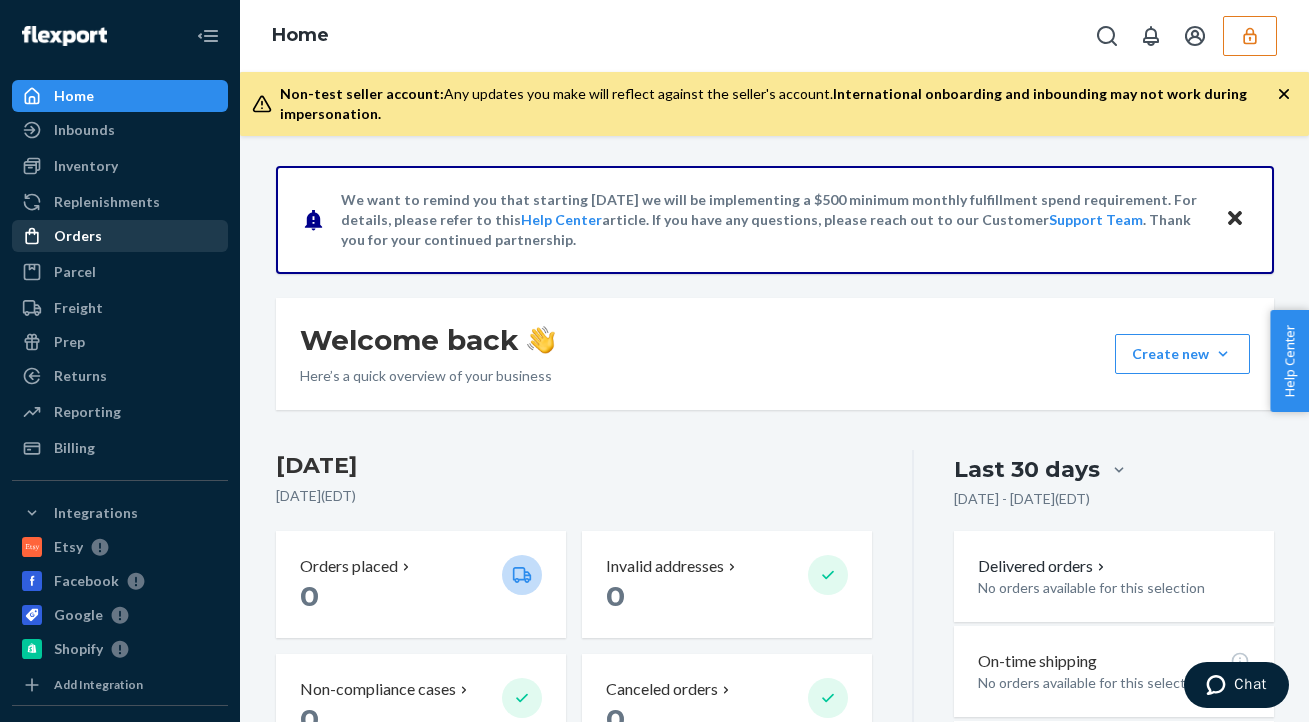 click on "Orders" at bounding box center [120, 236] 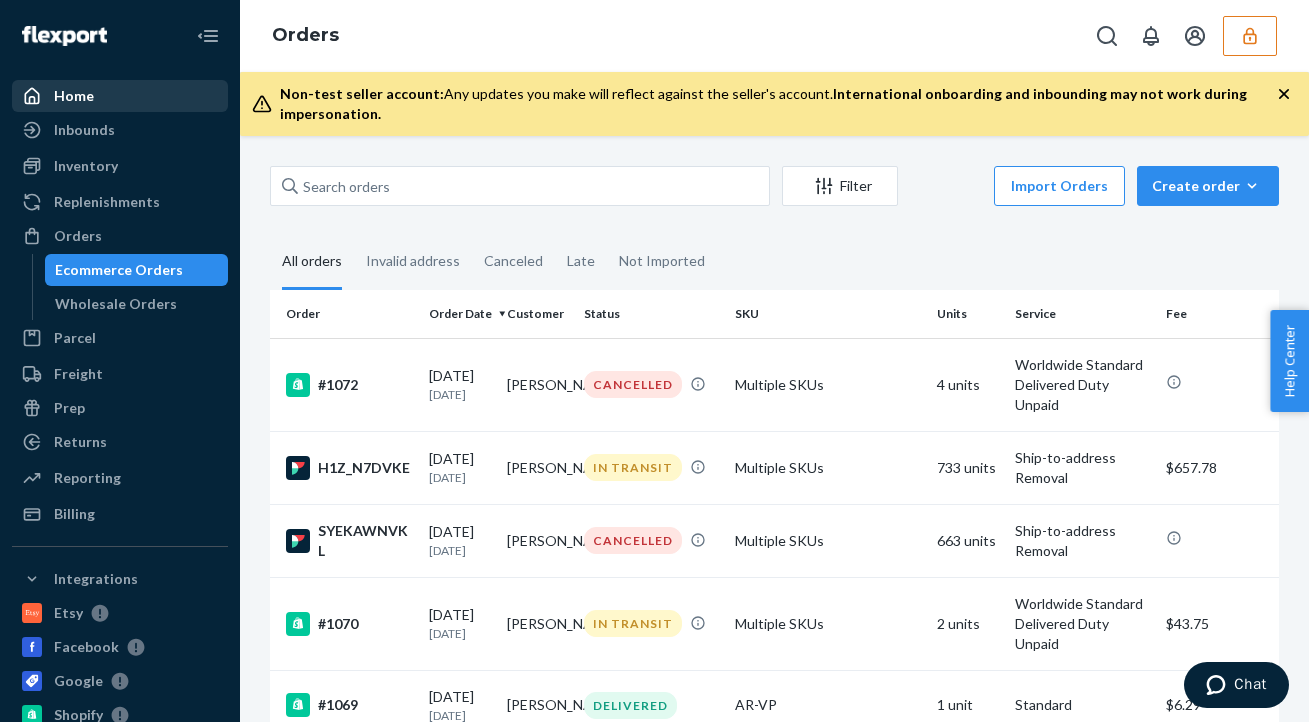 click on "Home" at bounding box center [120, 96] 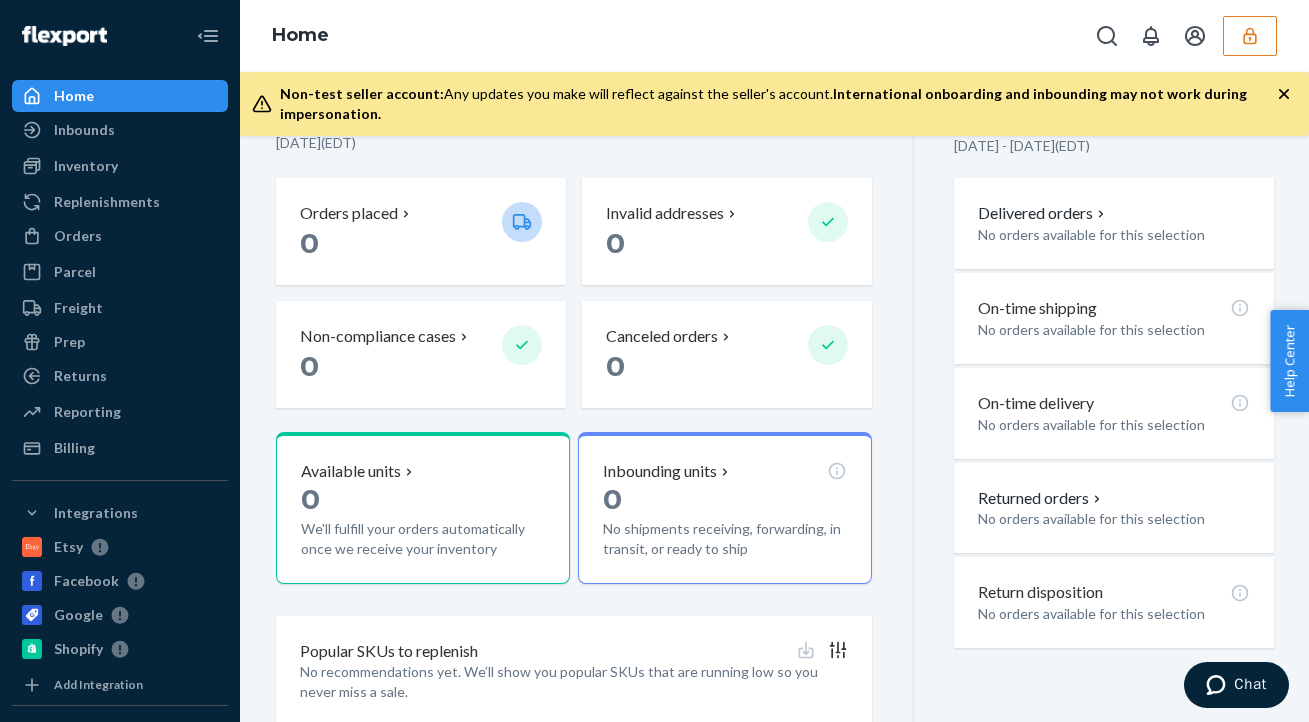 scroll, scrollTop: 364, scrollLeft: 0, axis: vertical 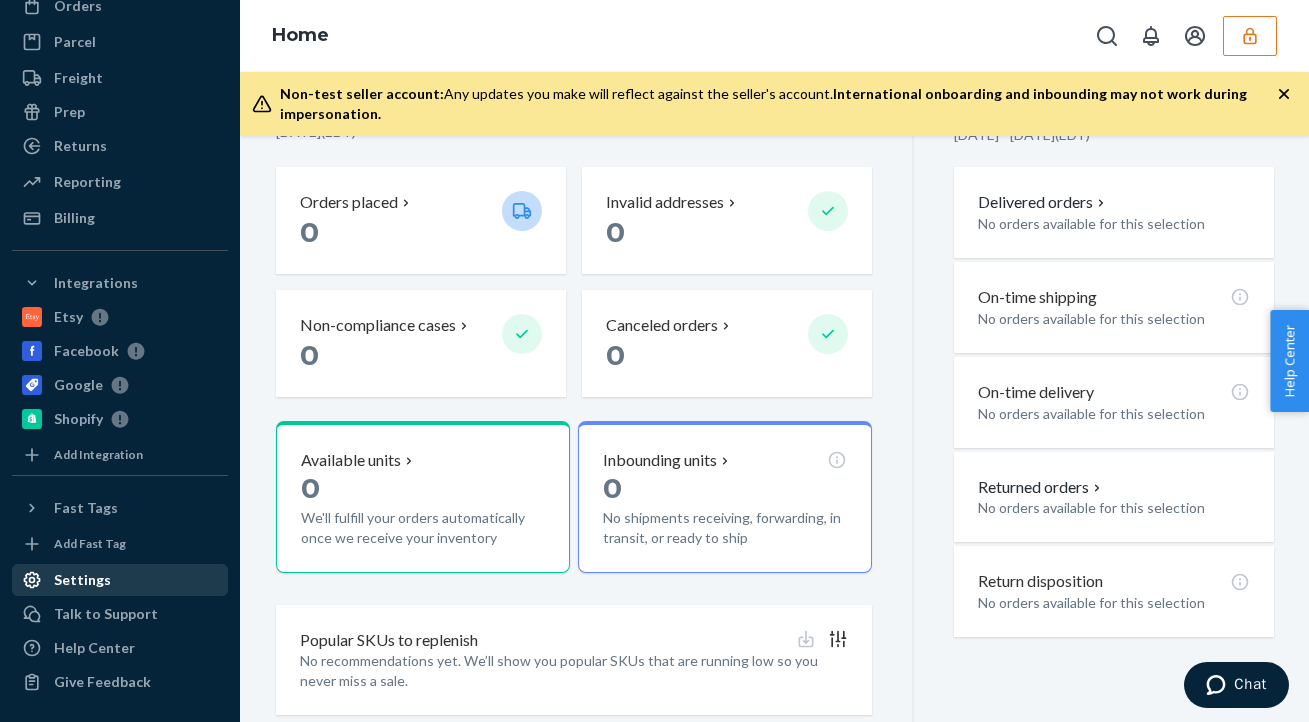 click on "Settings" at bounding box center [120, 580] 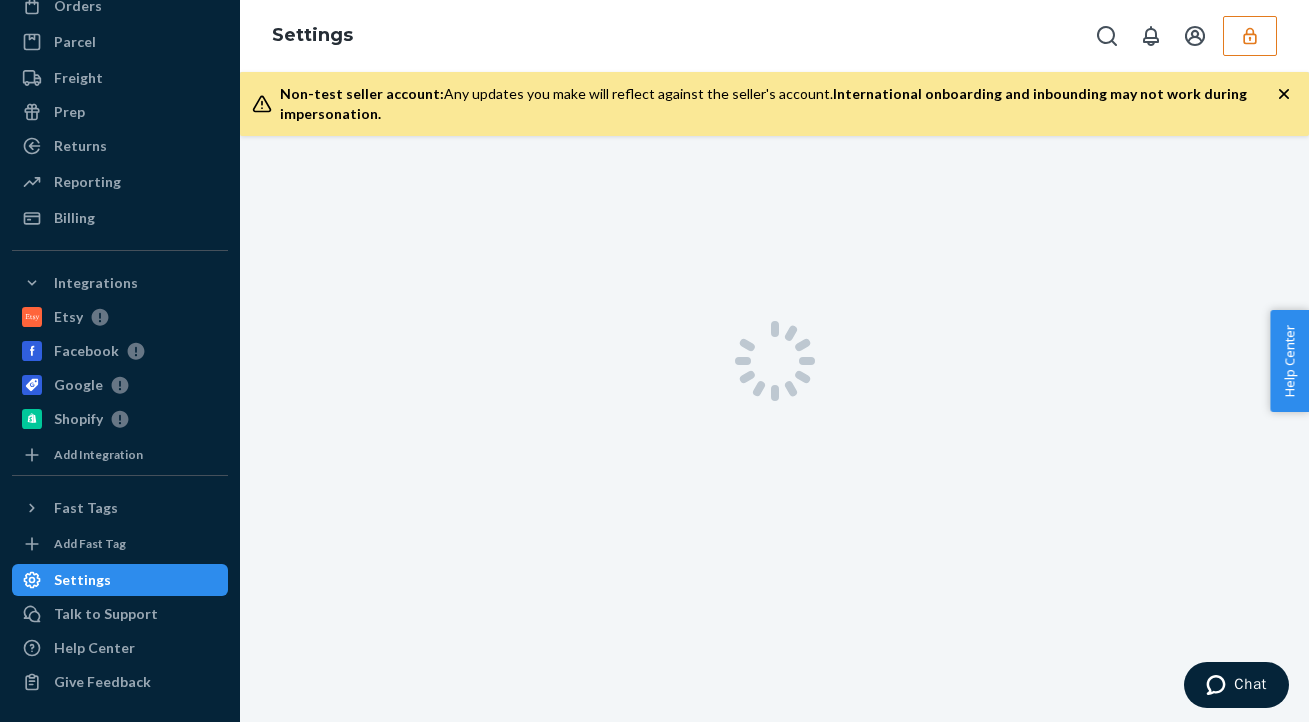 scroll, scrollTop: 0, scrollLeft: 0, axis: both 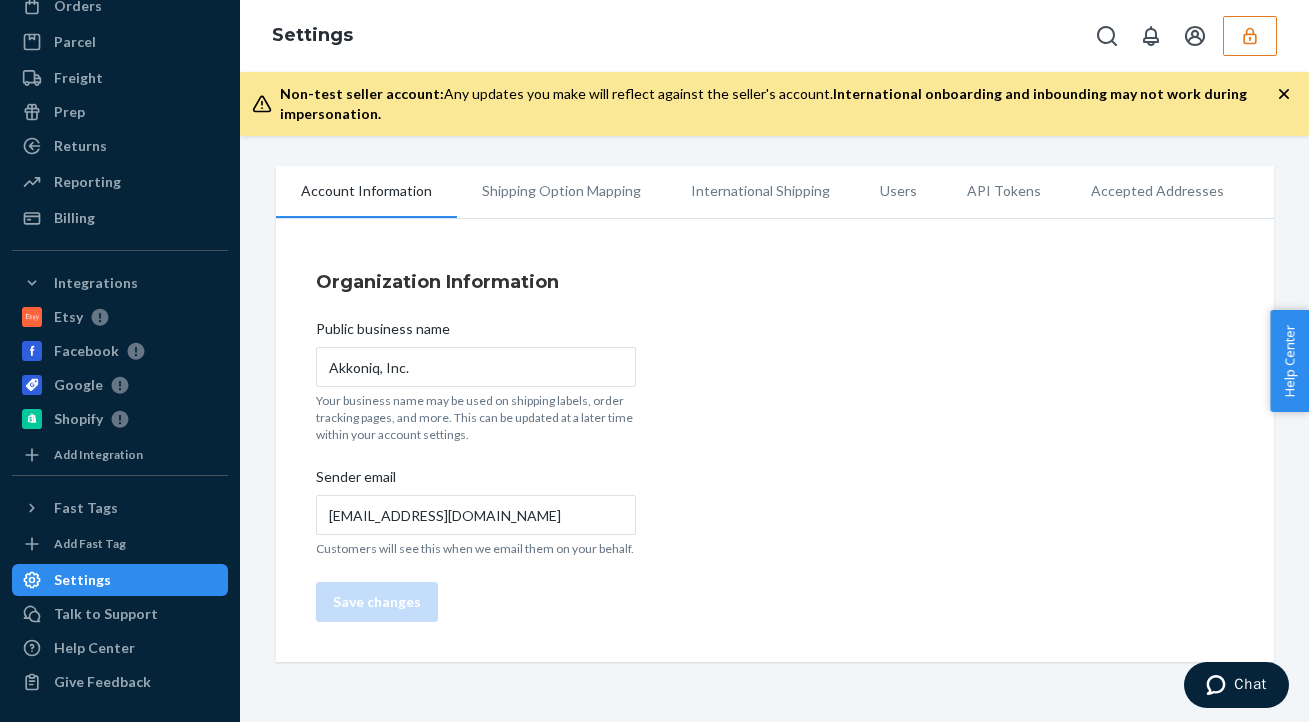 click on "Users" at bounding box center [898, 191] 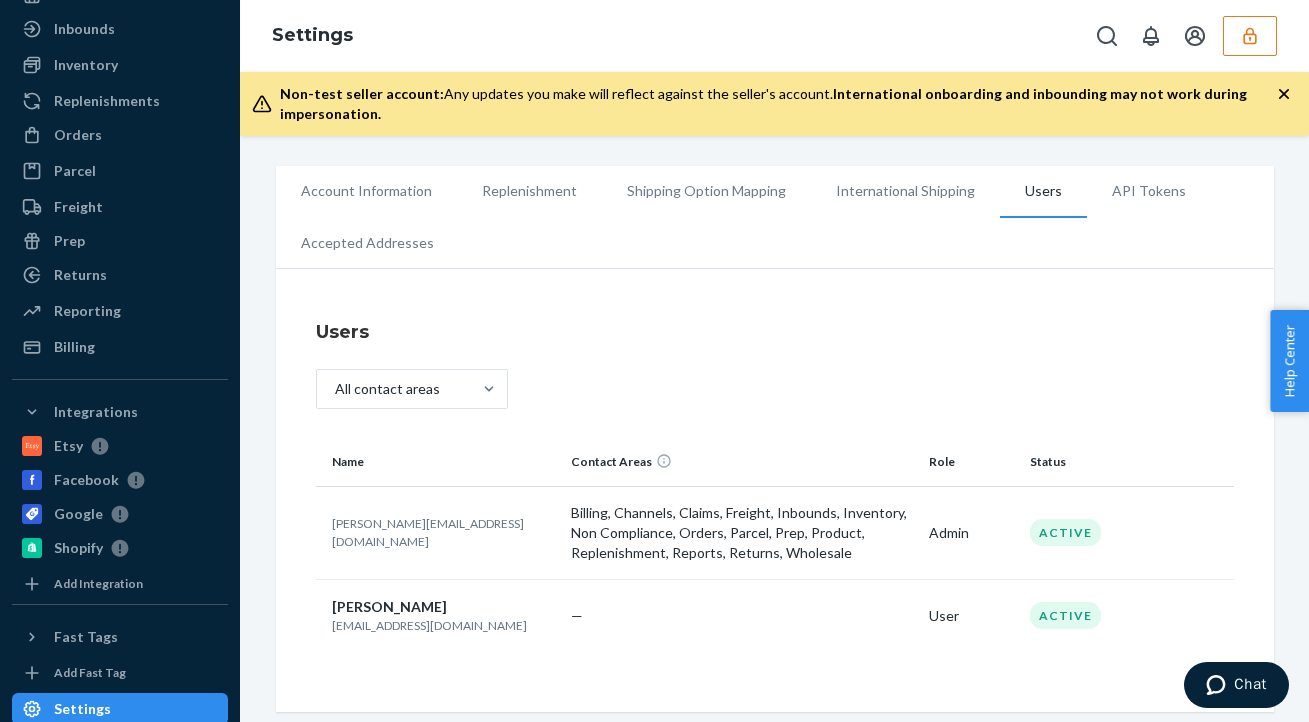 scroll, scrollTop: 0, scrollLeft: 0, axis: both 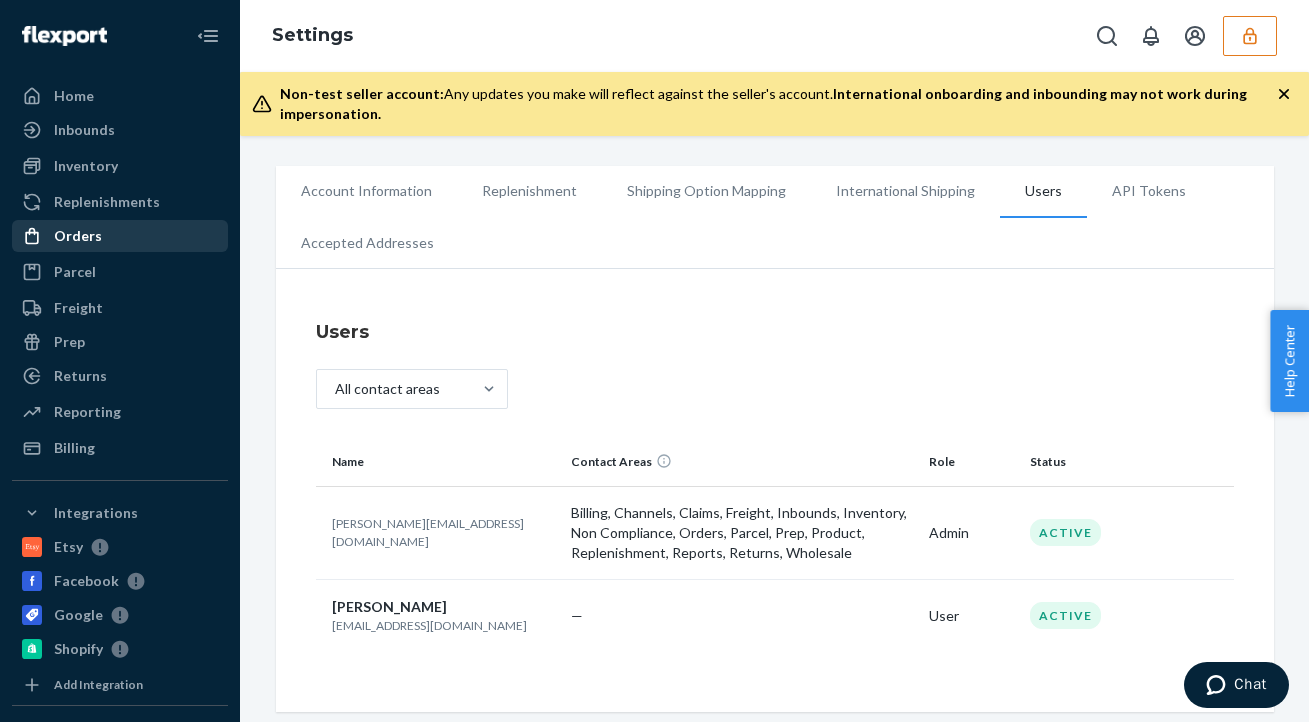 click on "Orders" at bounding box center (120, 236) 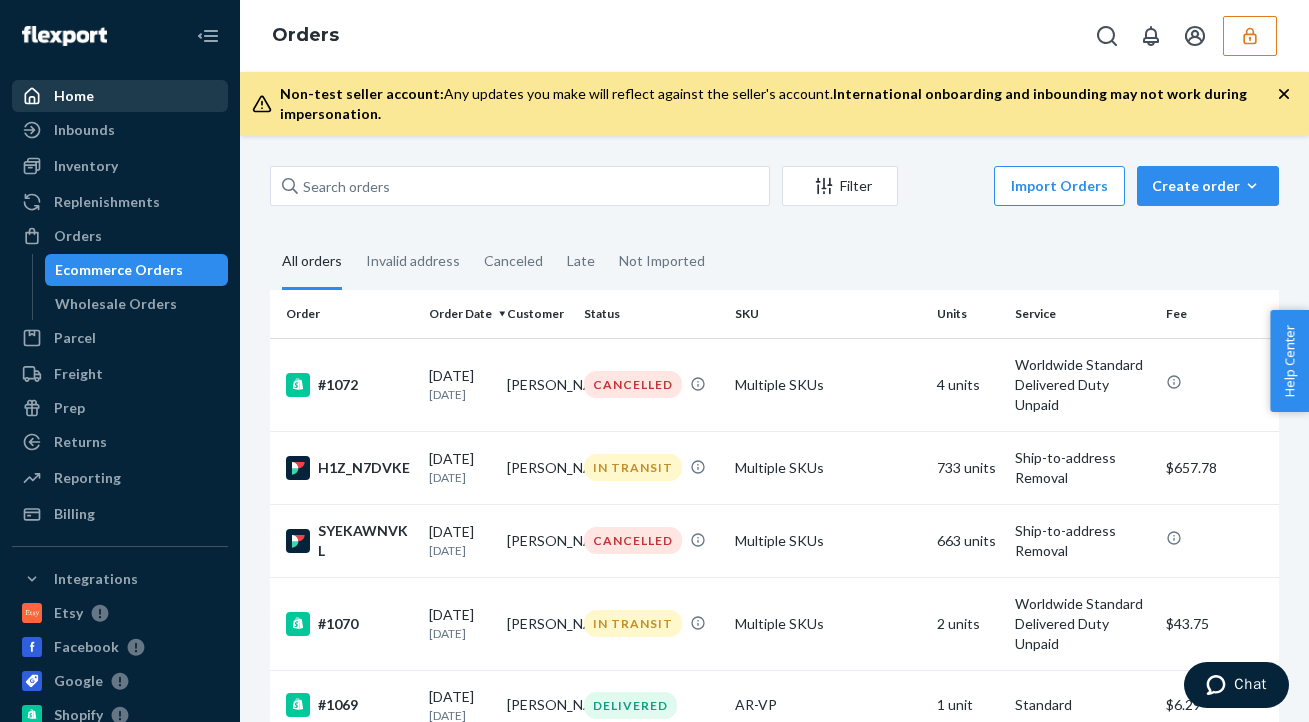 click on "Home" at bounding box center [120, 96] 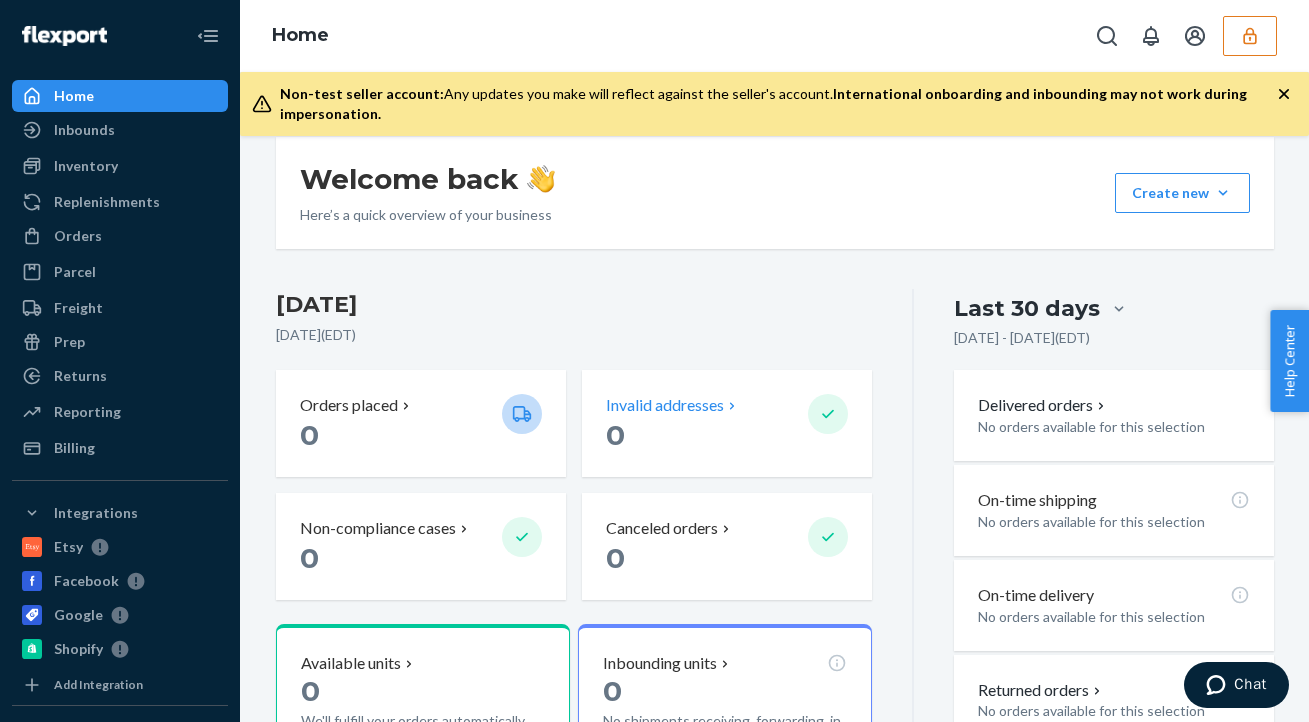 scroll, scrollTop: 359, scrollLeft: 0, axis: vertical 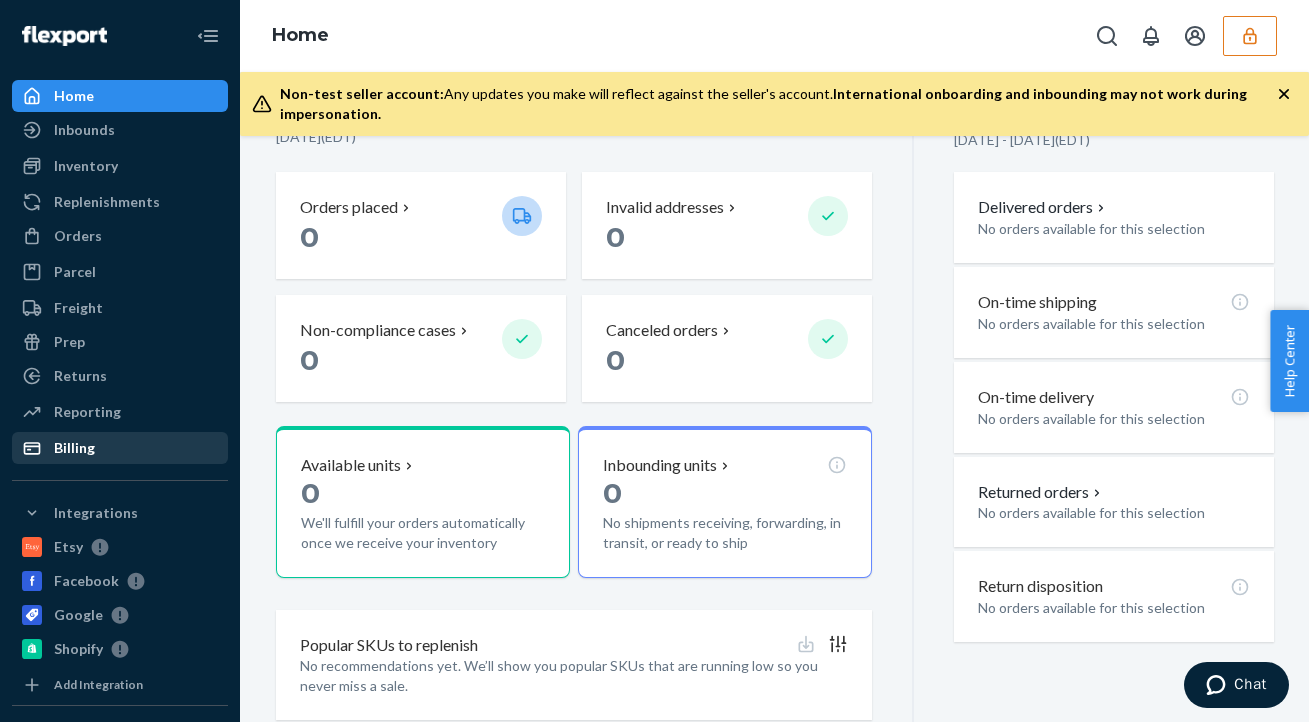 click on "Billing" at bounding box center [74, 448] 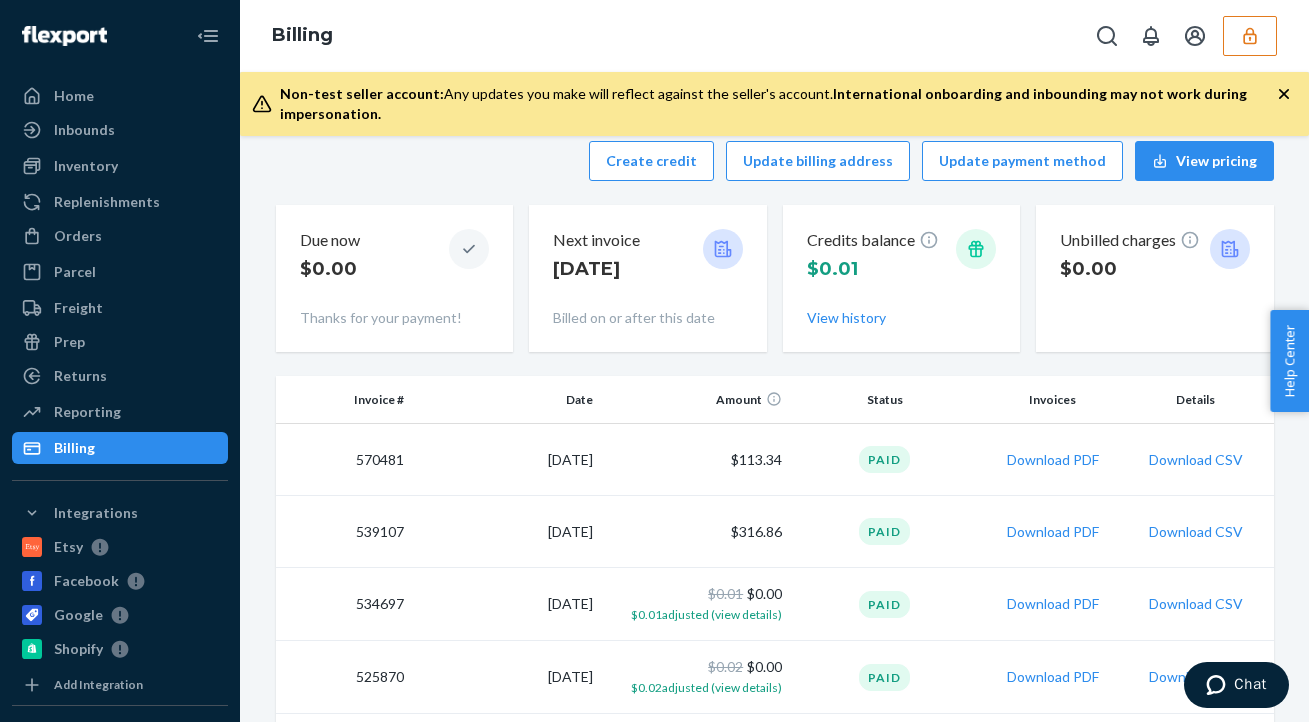 scroll, scrollTop: 3, scrollLeft: 0, axis: vertical 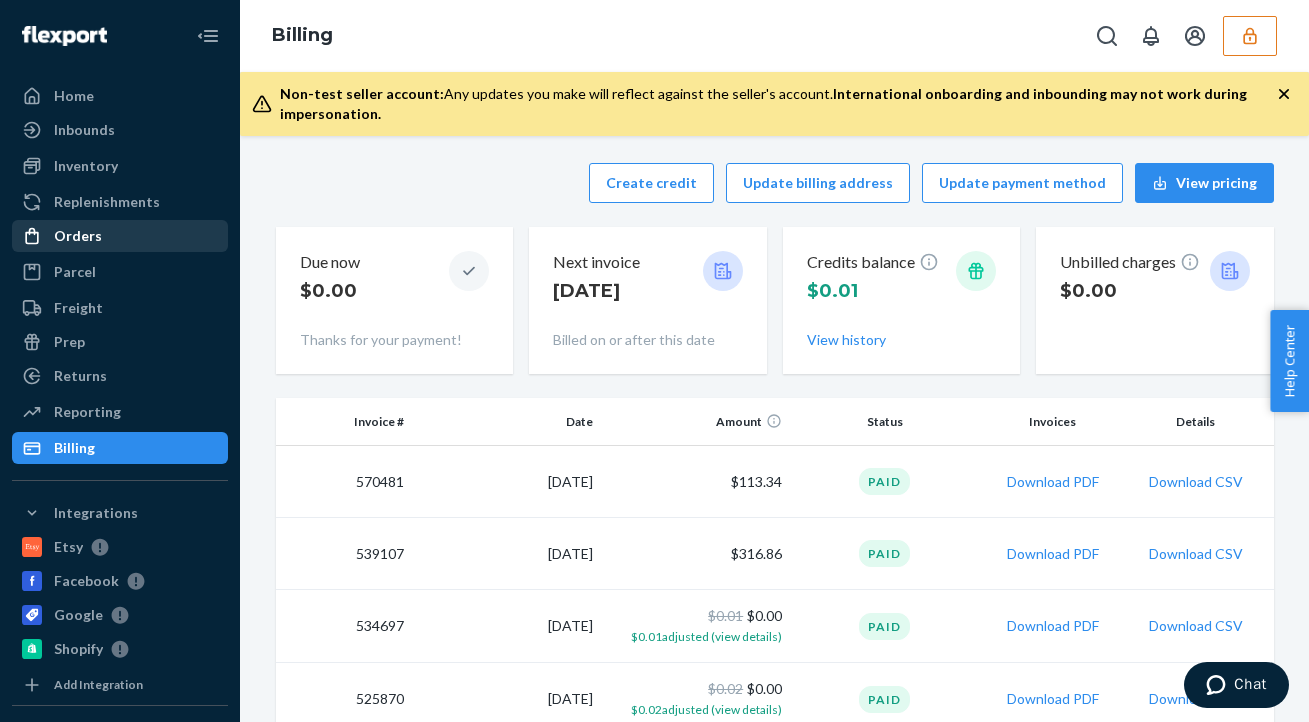 click on "Orders" at bounding box center (120, 236) 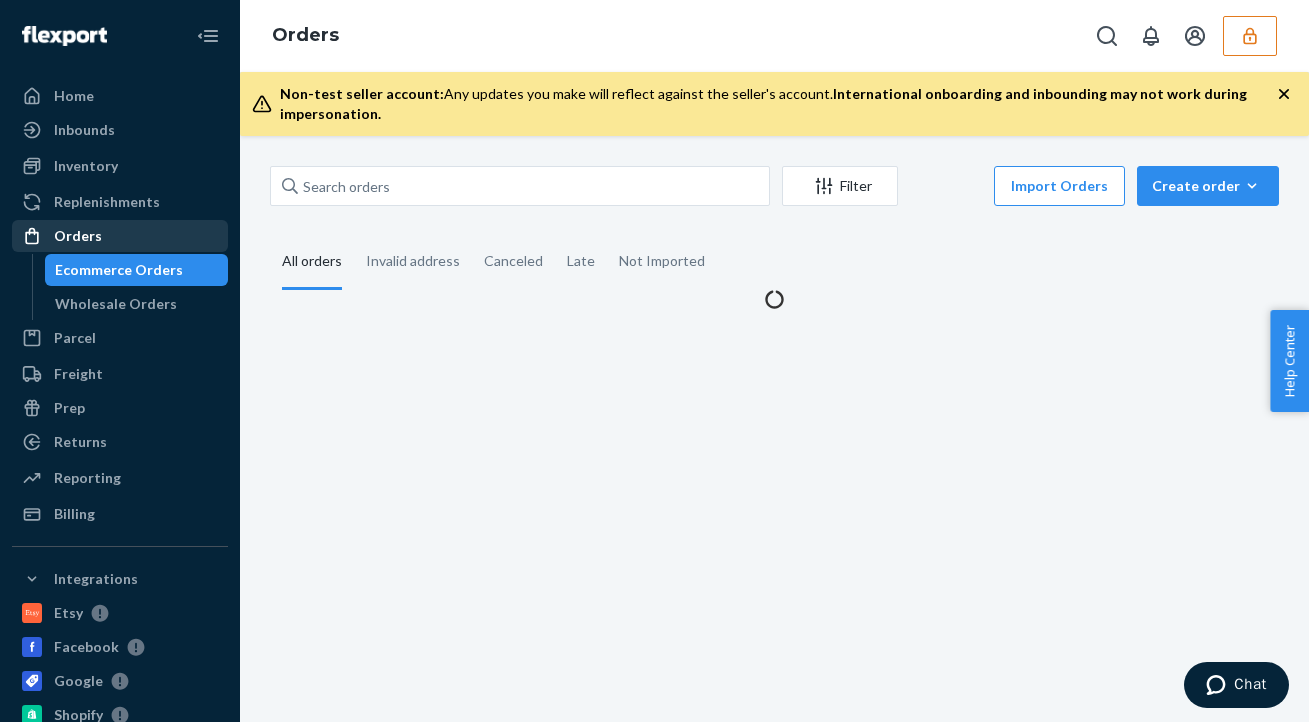 scroll, scrollTop: 0, scrollLeft: 0, axis: both 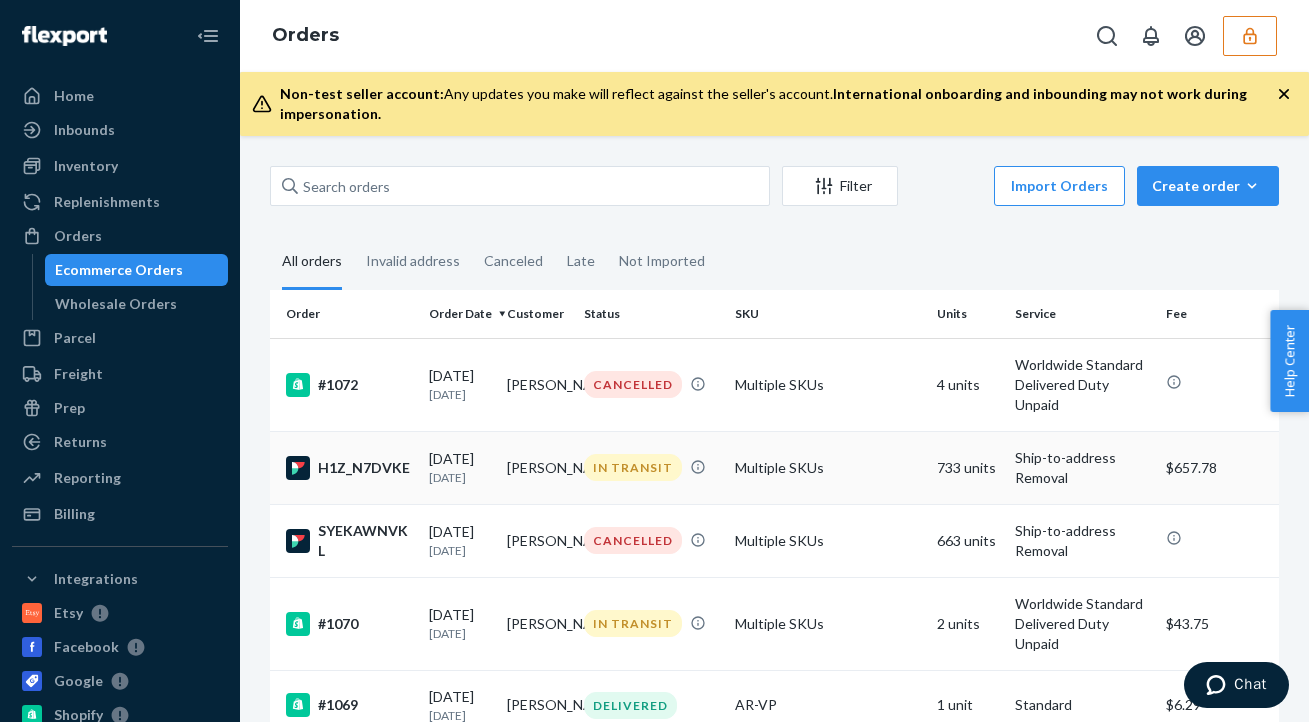 click on "IN TRANSIT" at bounding box center (651, 467) 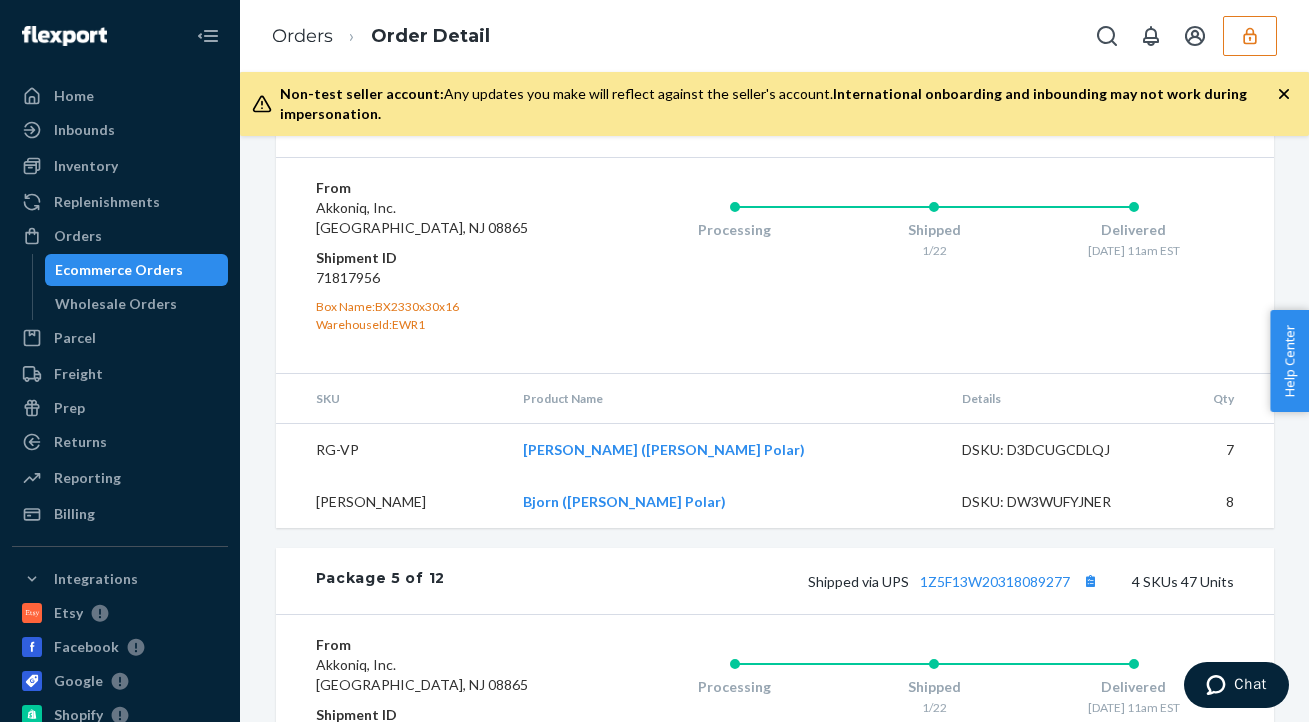 scroll, scrollTop: 3000, scrollLeft: 0, axis: vertical 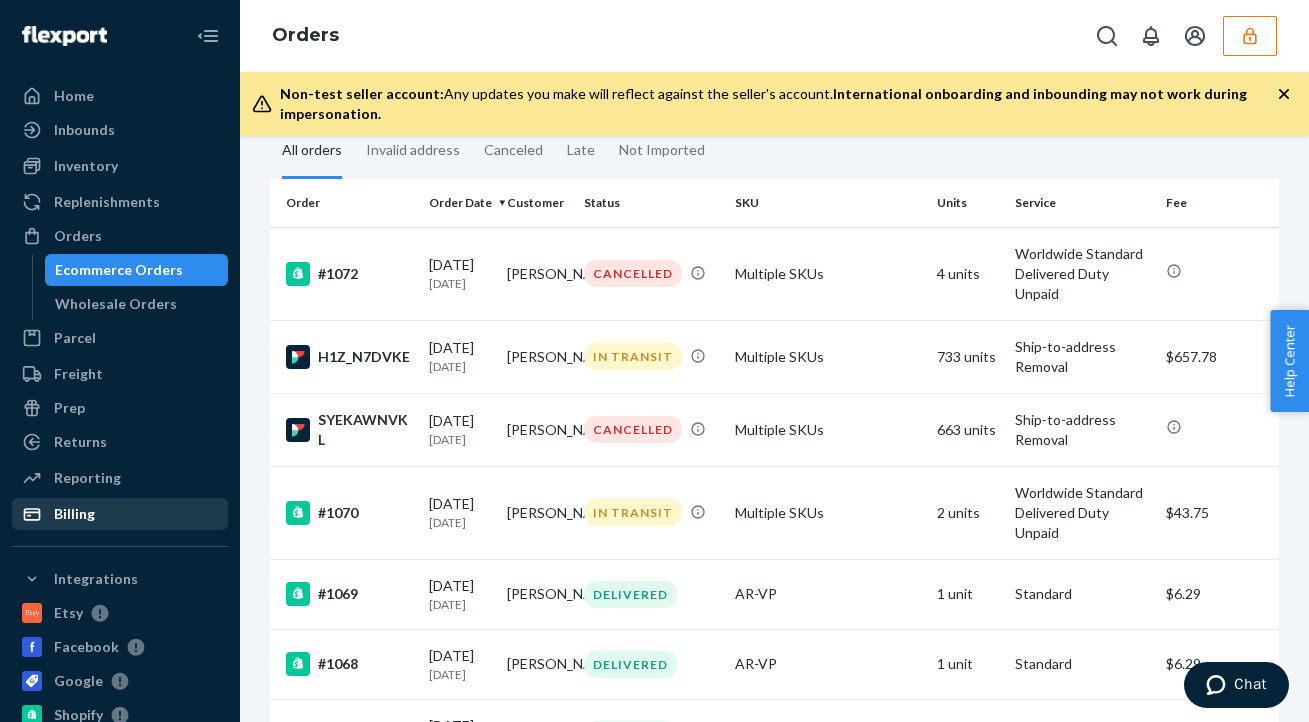 click on "Billing" at bounding box center (74, 514) 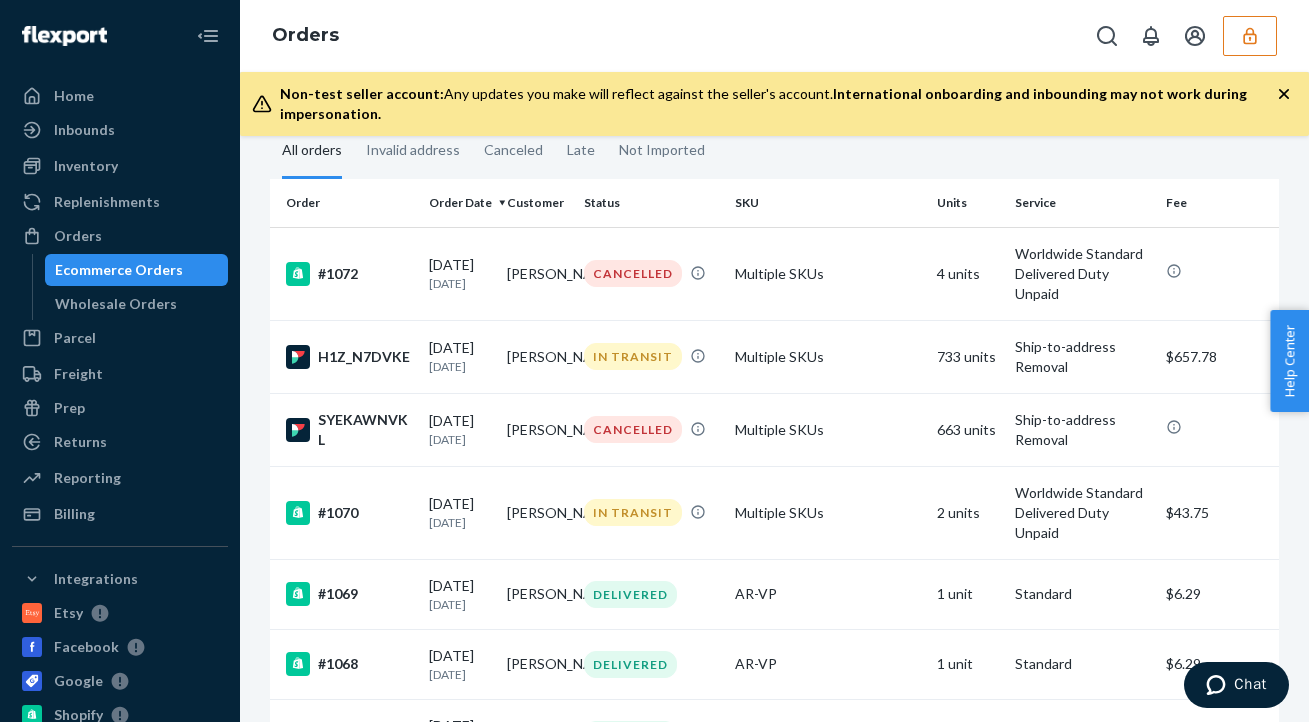 scroll, scrollTop: 0, scrollLeft: 0, axis: both 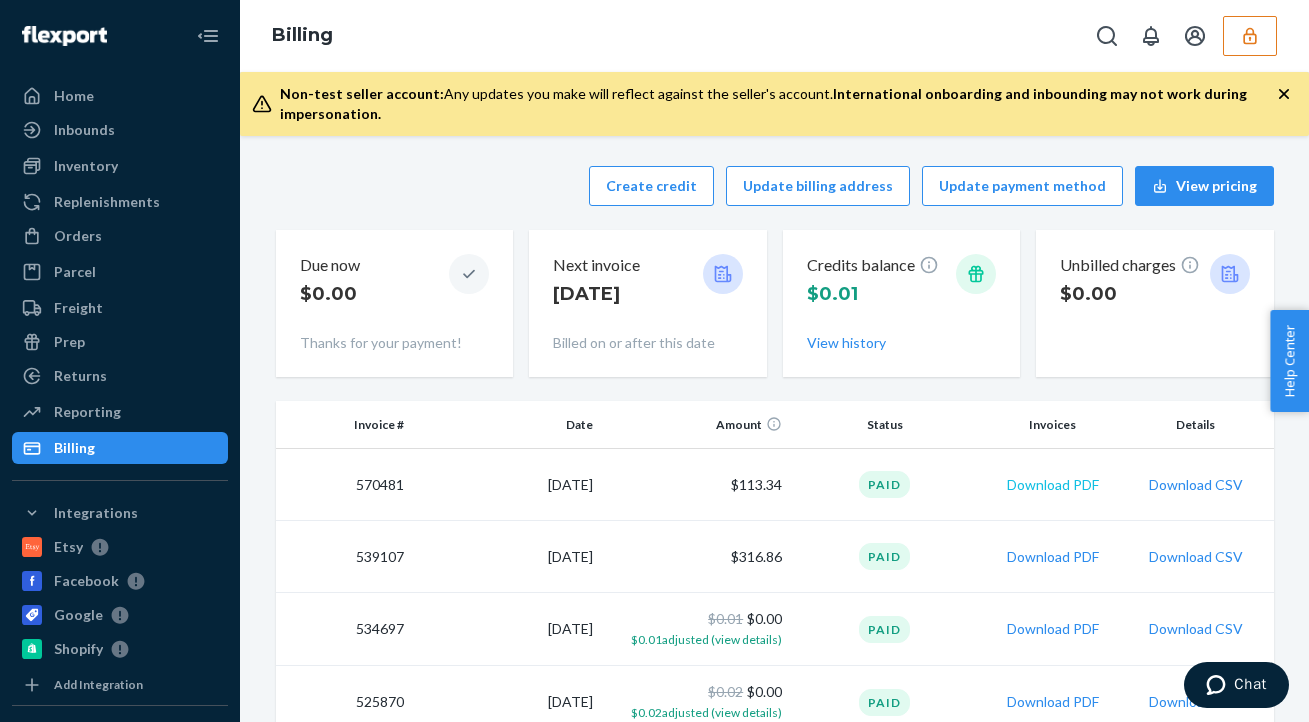 click on "Download PDF" at bounding box center [1053, 485] 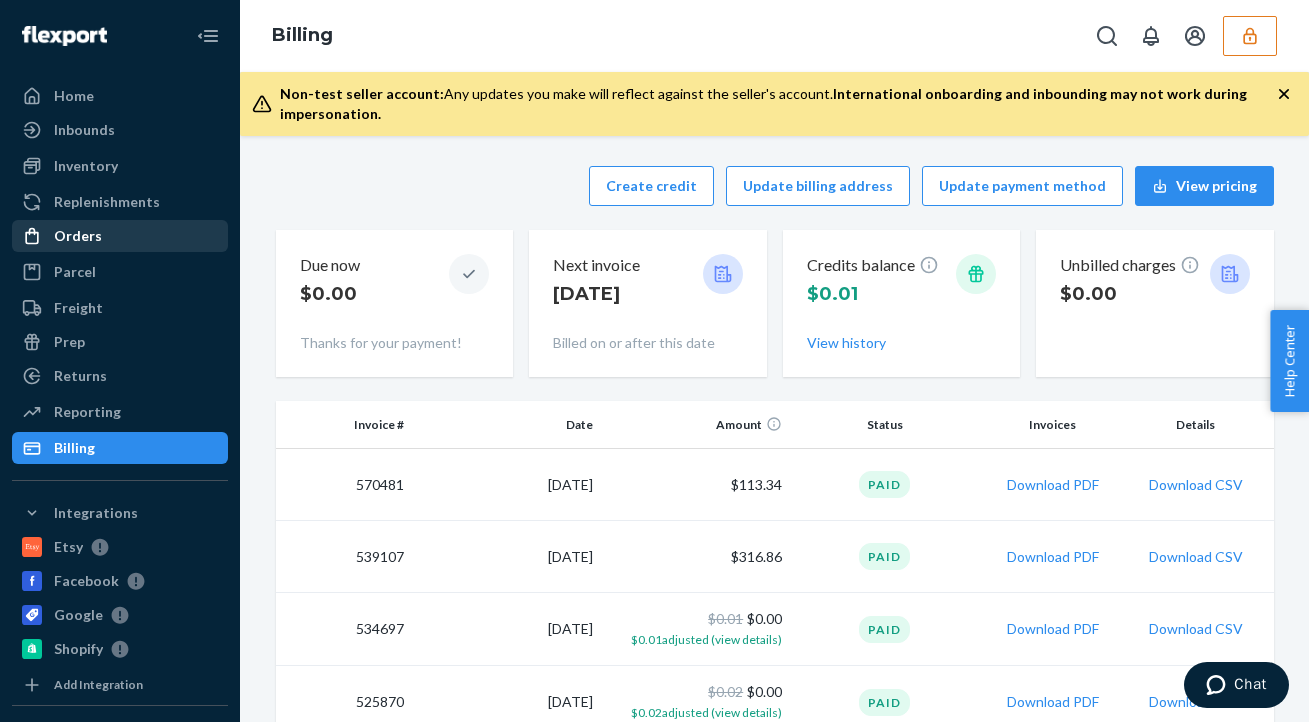 click on "Orders" at bounding box center (78, 236) 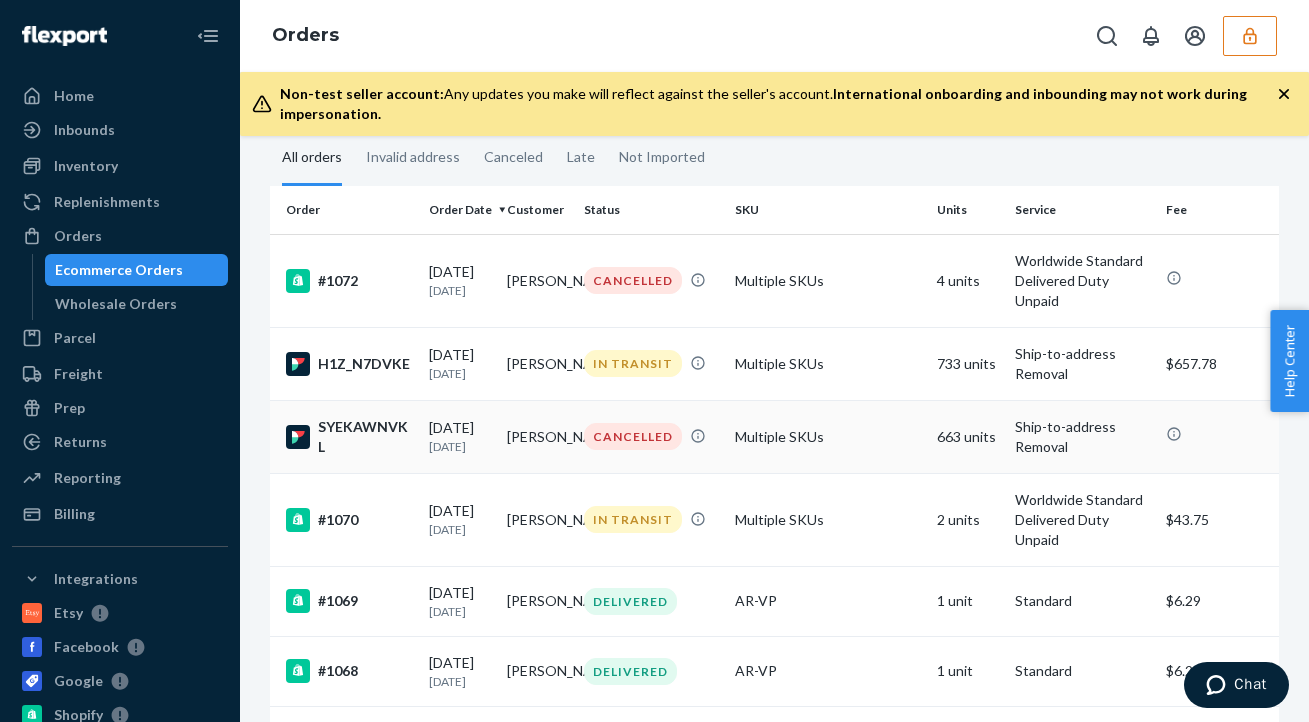 scroll, scrollTop: 0, scrollLeft: 0, axis: both 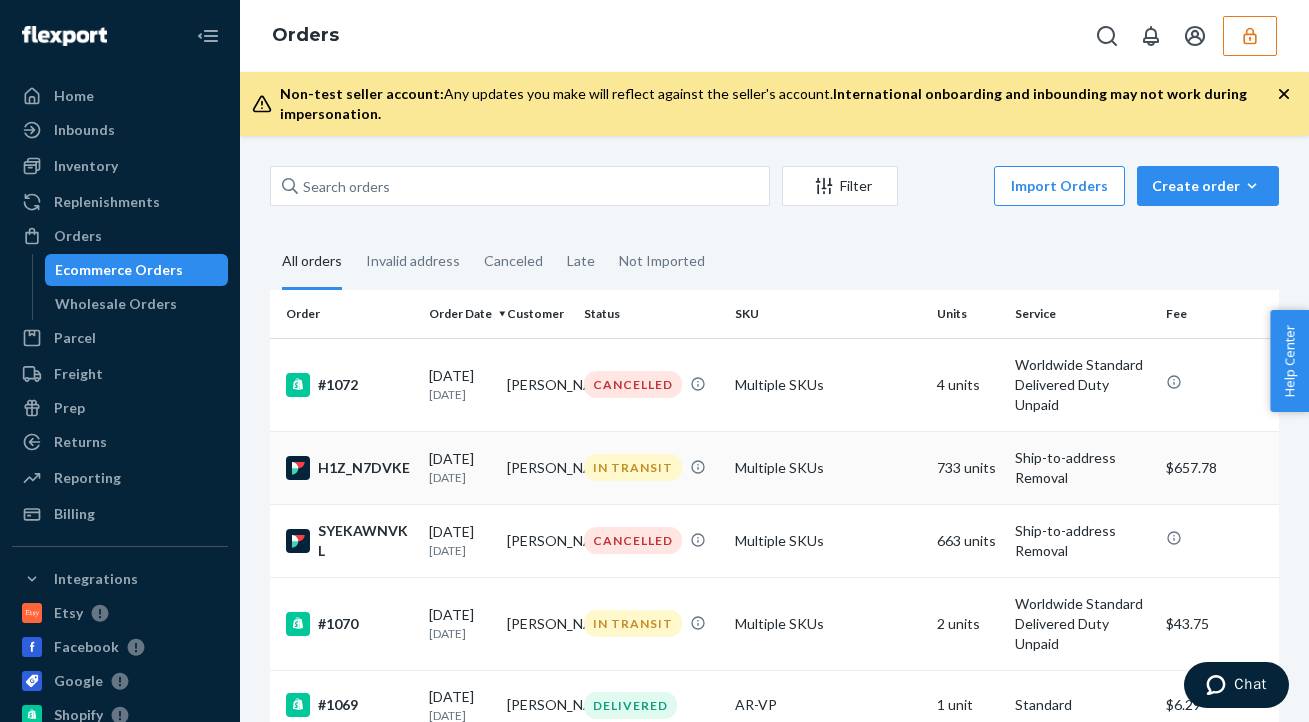 click on "Dawn Wicks" at bounding box center [537, 467] 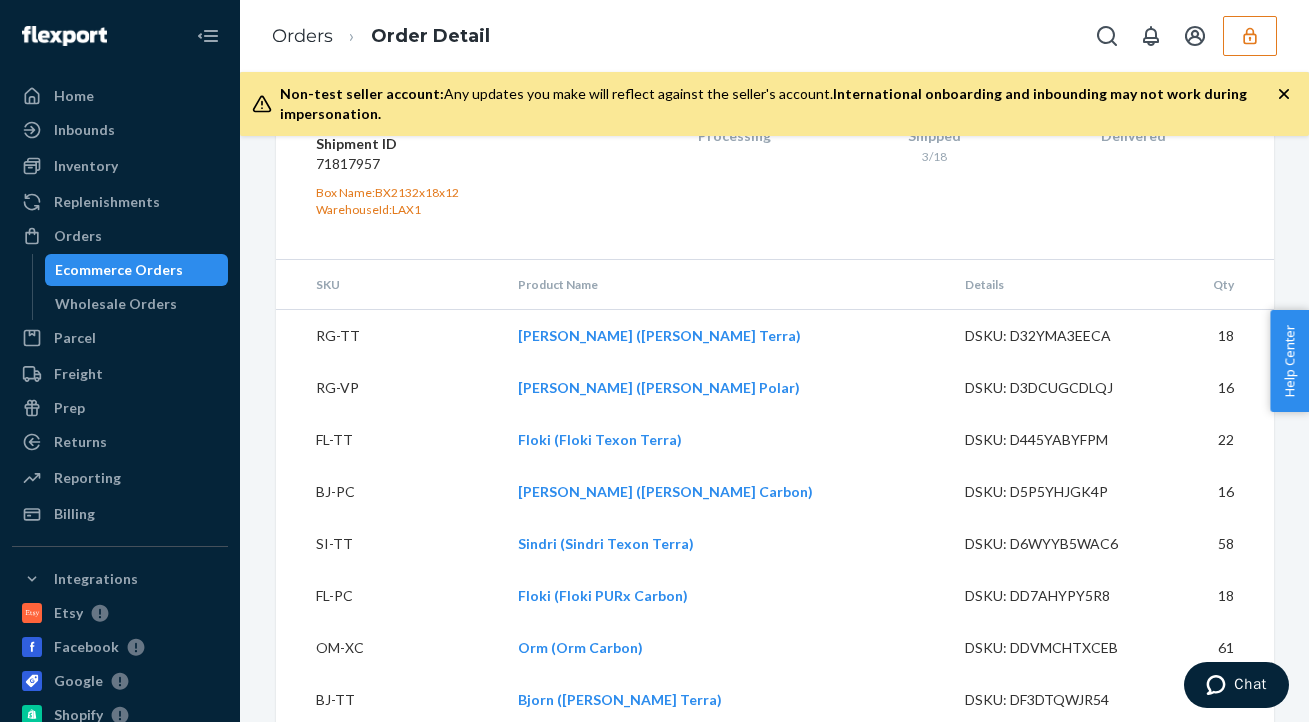 scroll, scrollTop: 3890, scrollLeft: 0, axis: vertical 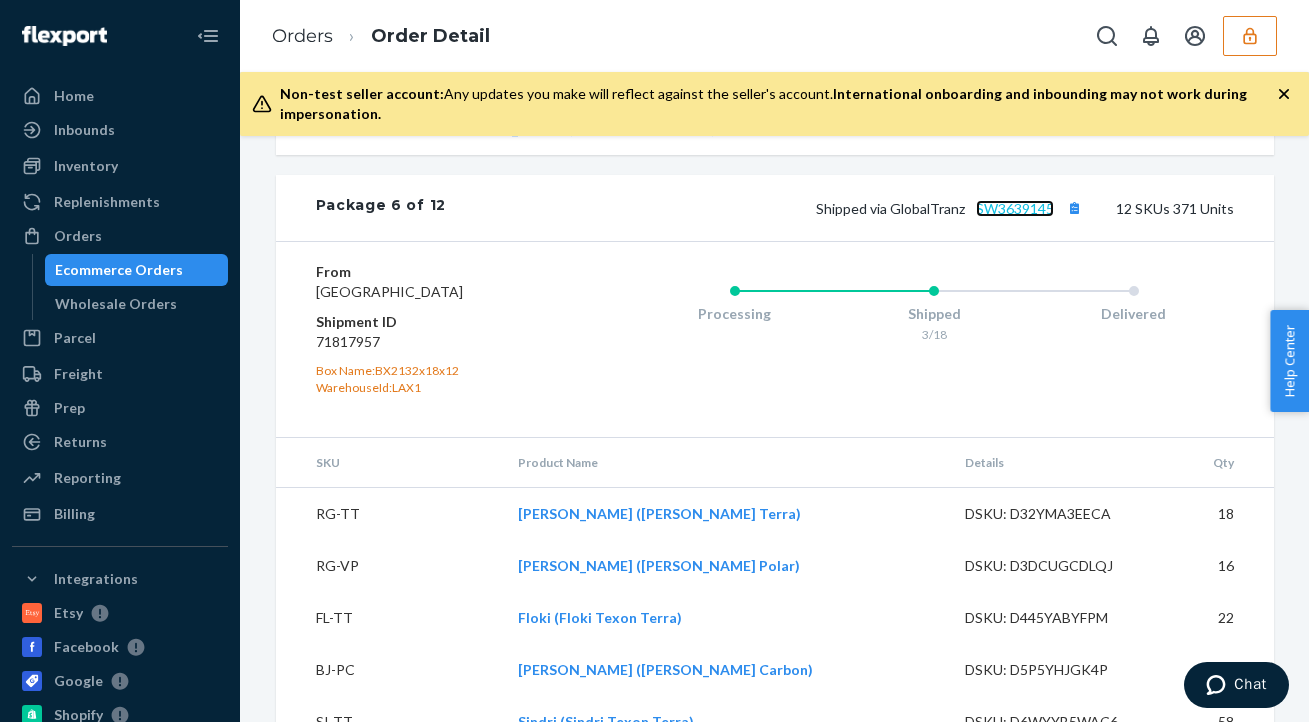 click on "SW3639145" at bounding box center (1015, 208) 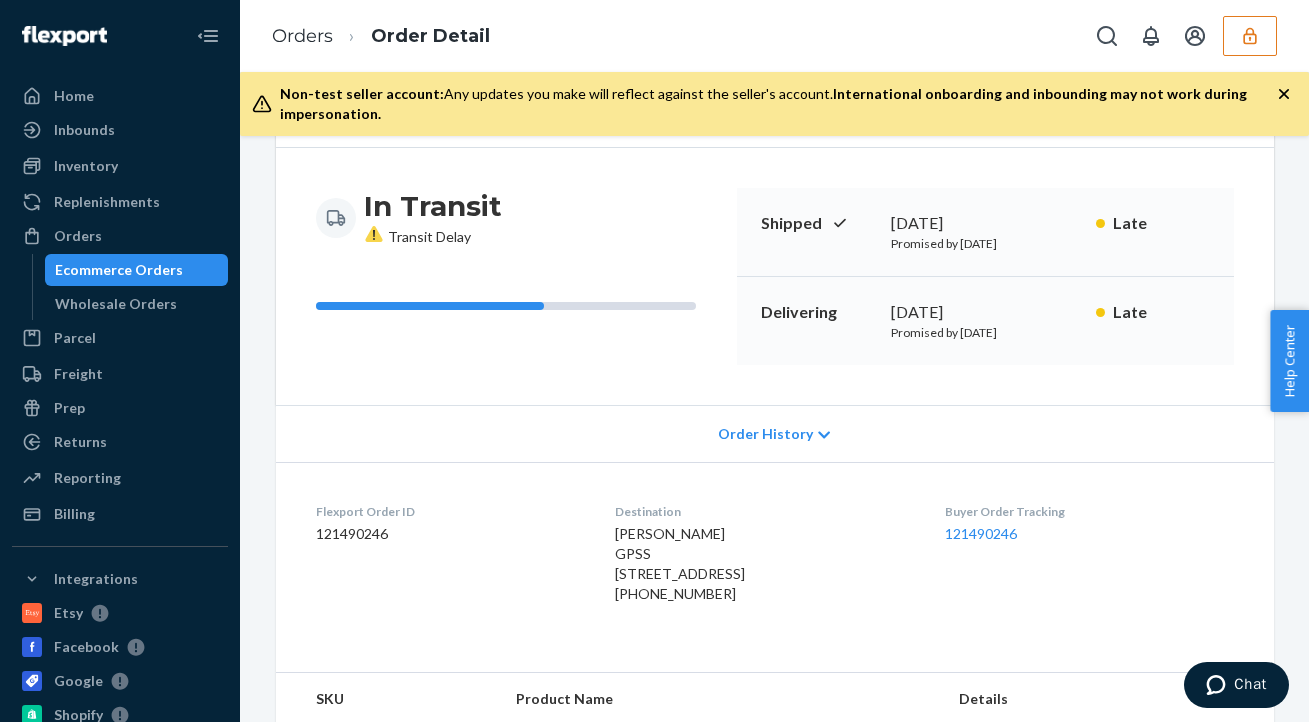 scroll, scrollTop: 164, scrollLeft: 0, axis: vertical 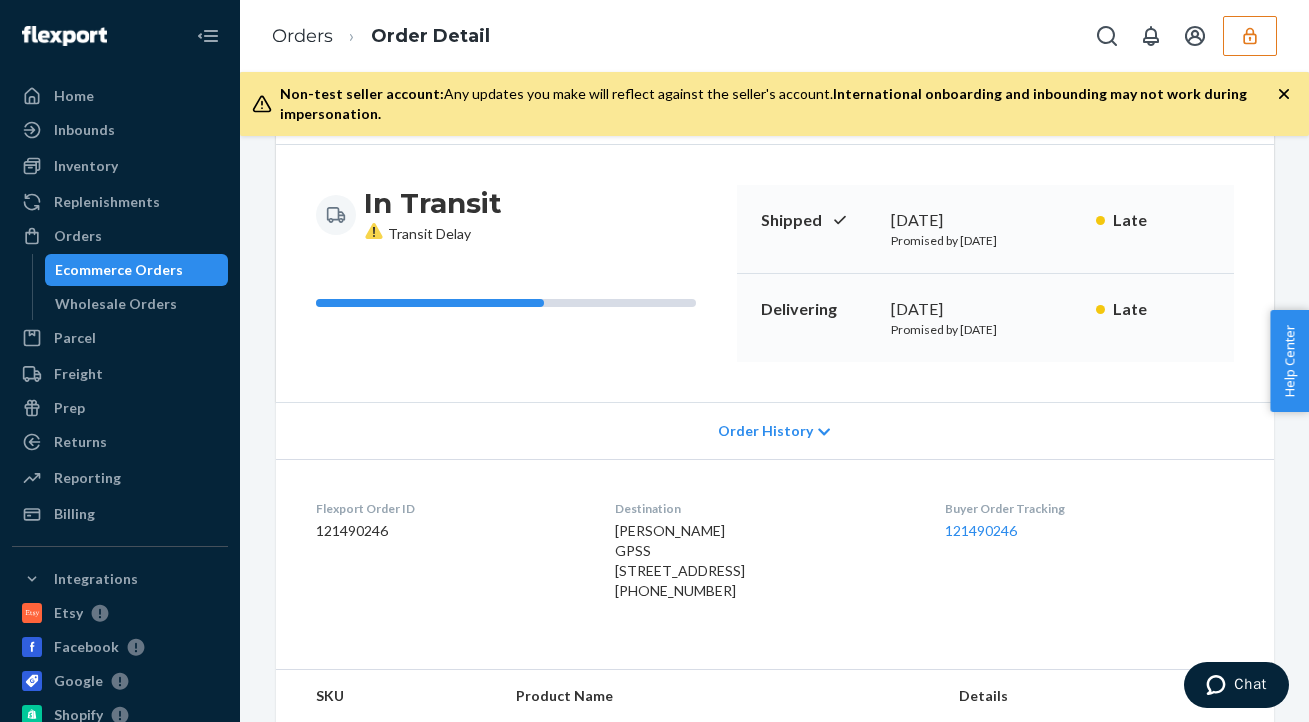 click on "Order History" at bounding box center (765, 431) 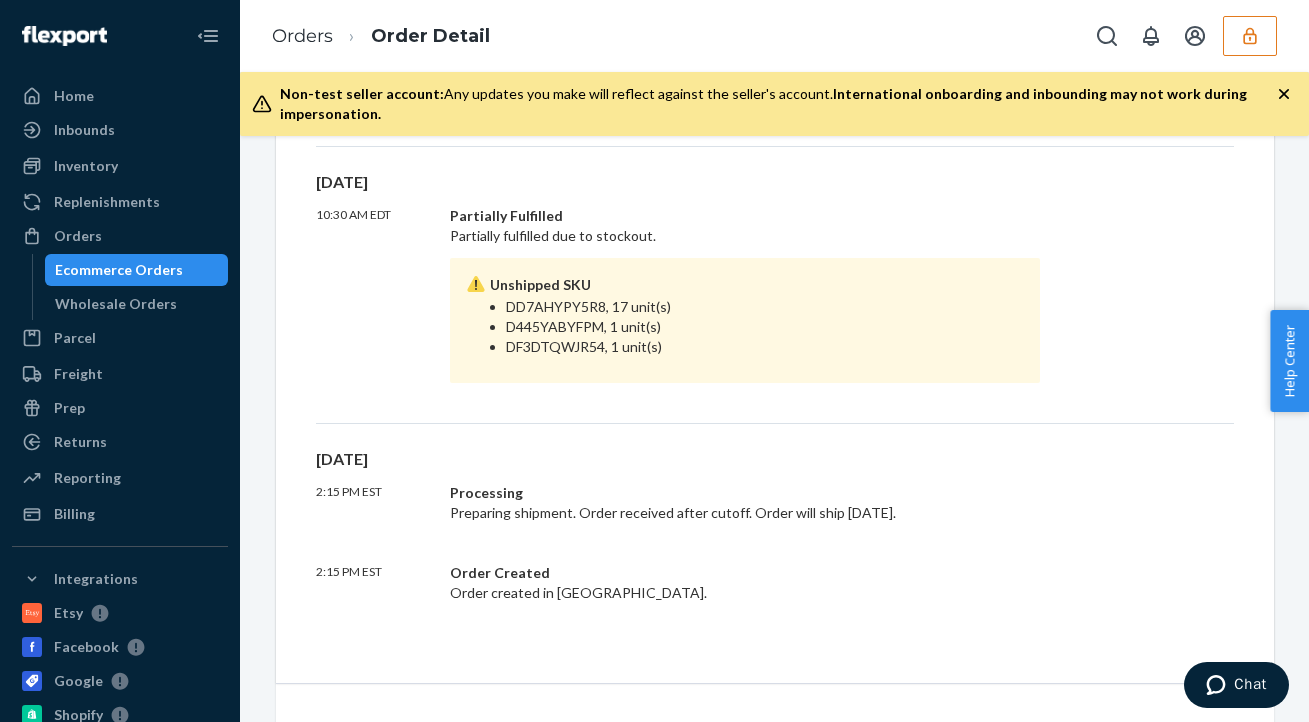 scroll, scrollTop: 1012, scrollLeft: 0, axis: vertical 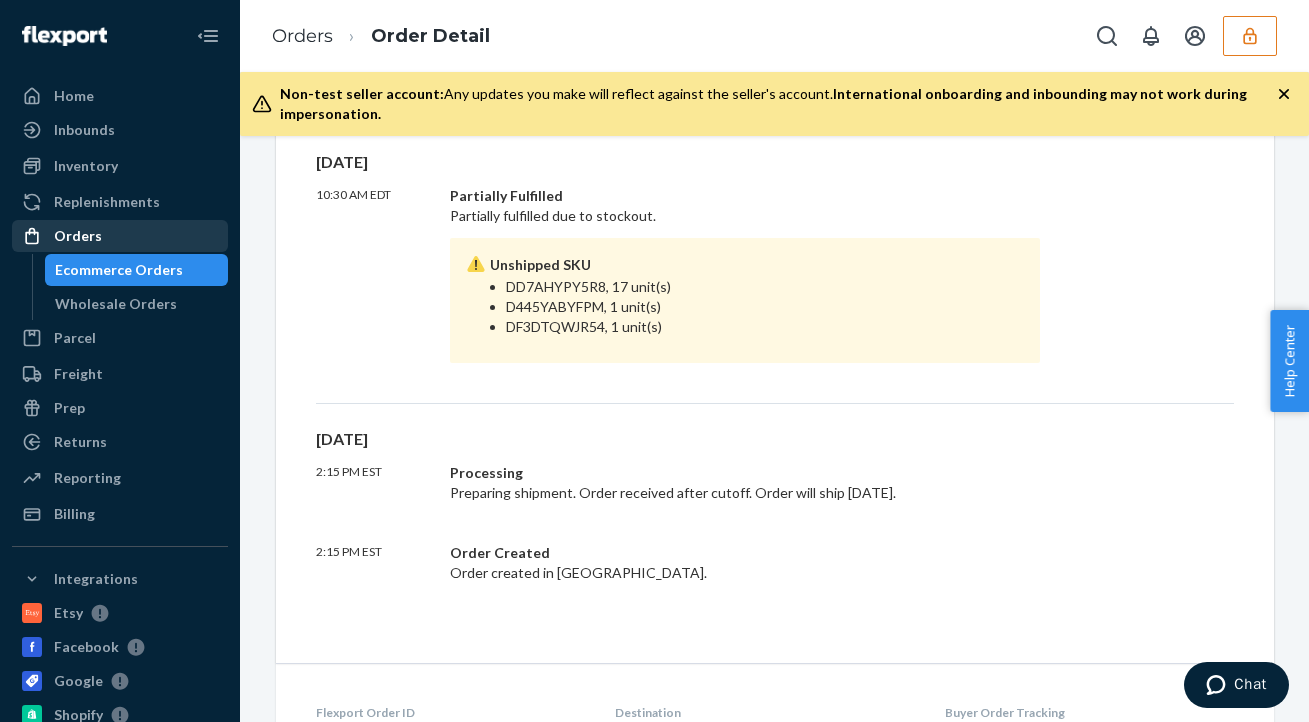 click on "Orders" at bounding box center [78, 236] 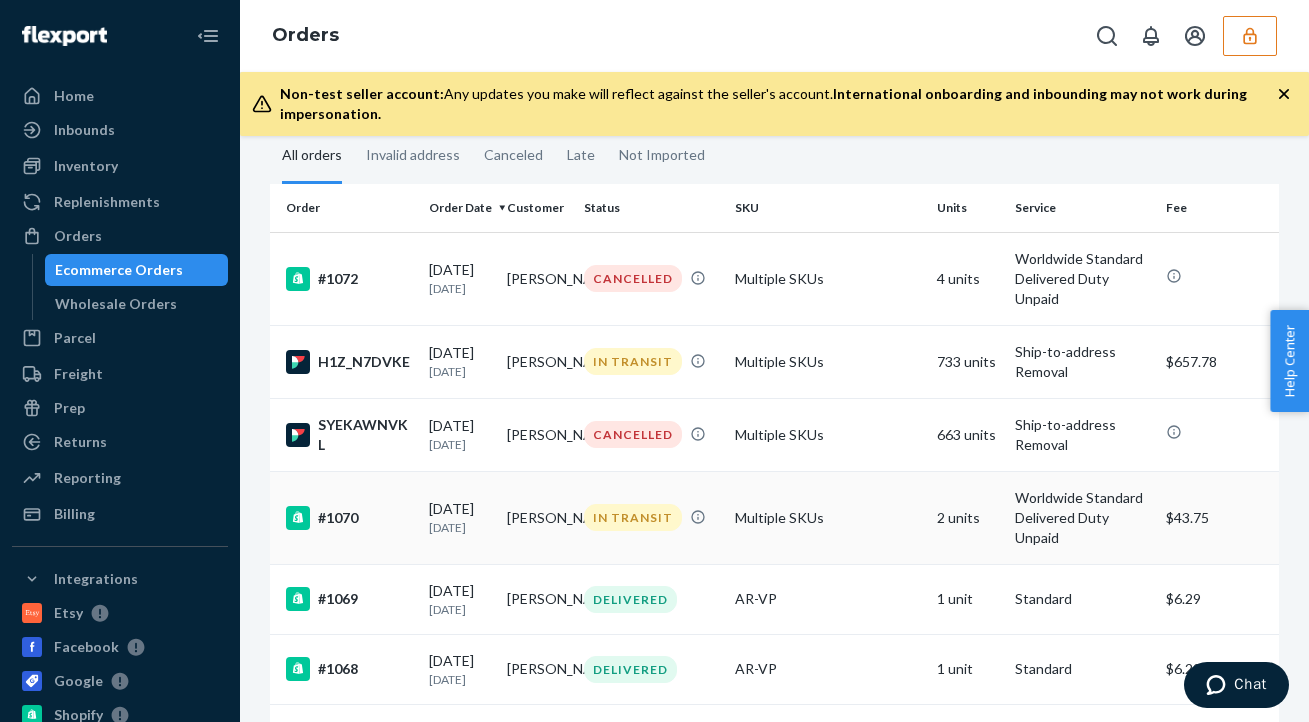 scroll, scrollTop: 110, scrollLeft: 0, axis: vertical 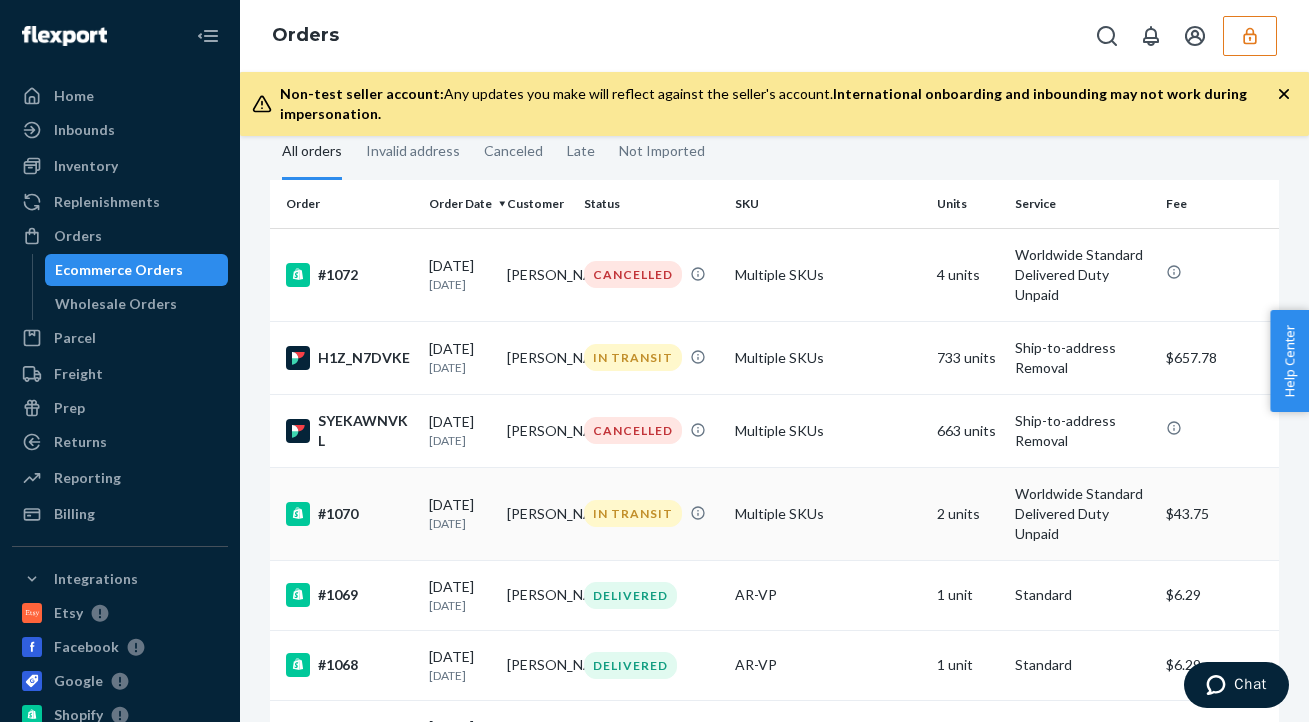 click on "Multiple SKUs" at bounding box center [828, 513] 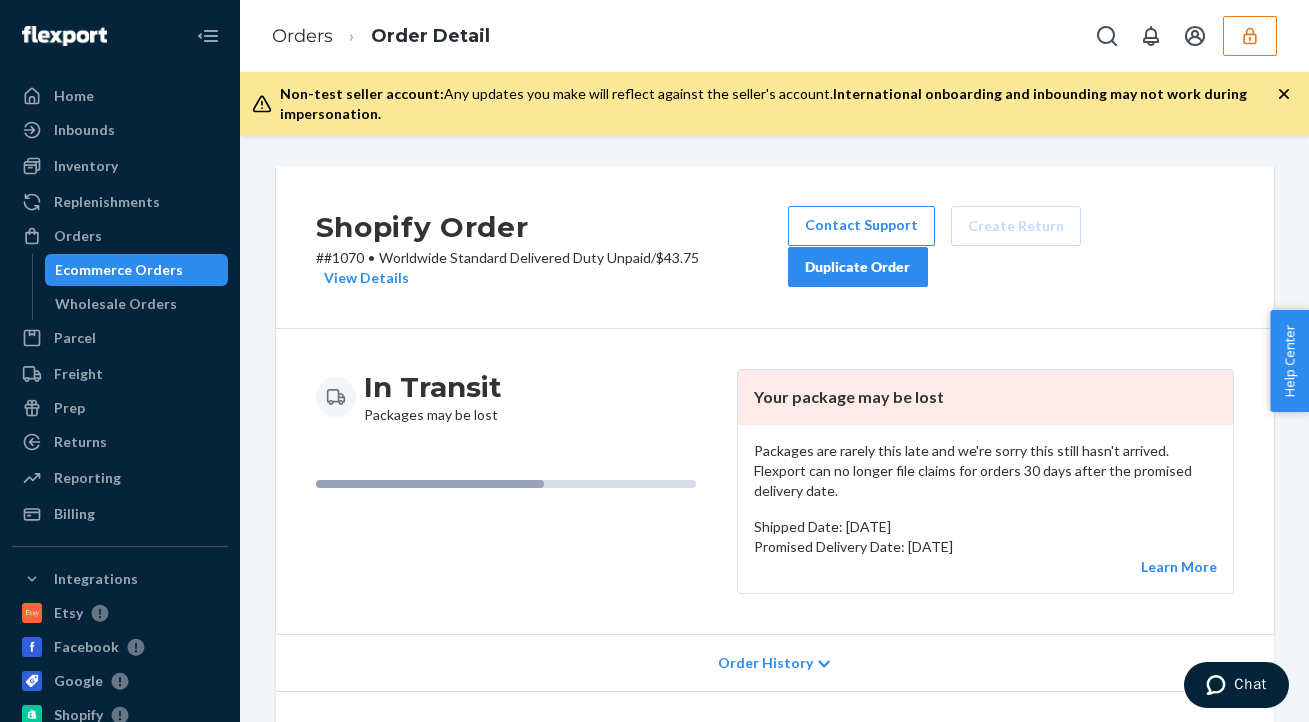 scroll, scrollTop: 93, scrollLeft: 0, axis: vertical 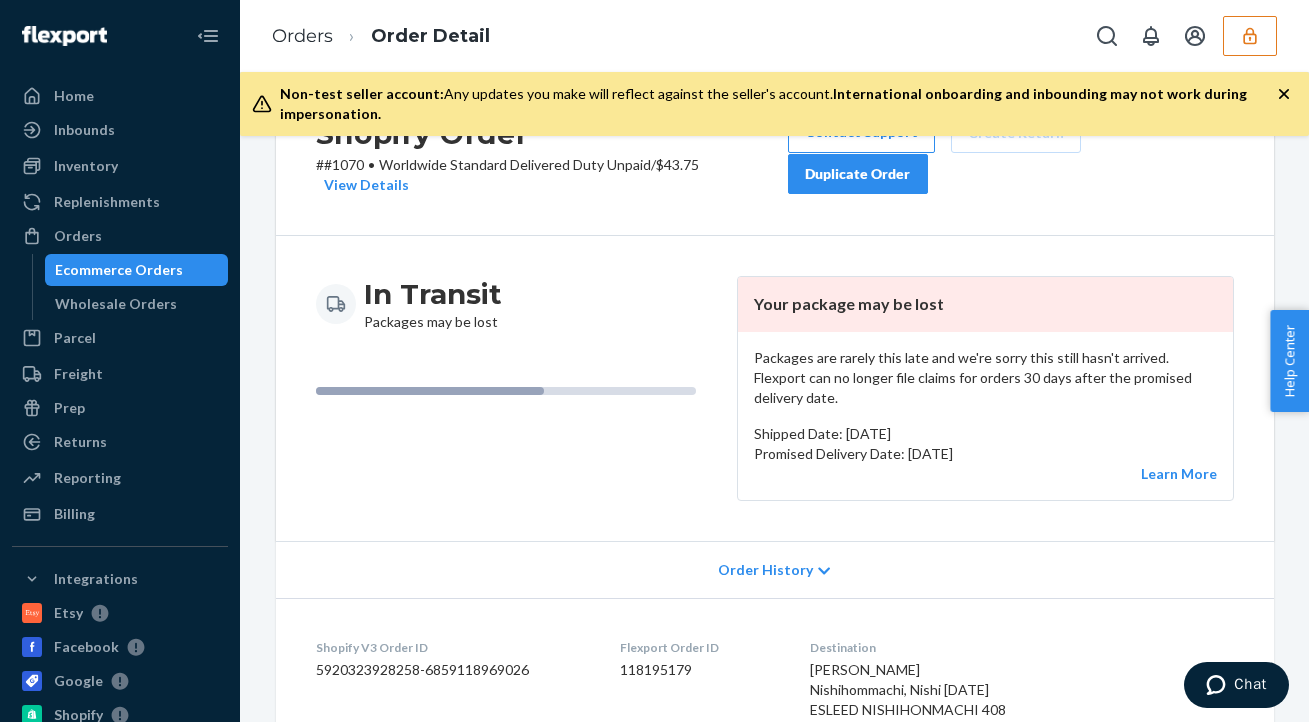 click on "Order History" at bounding box center [765, 570] 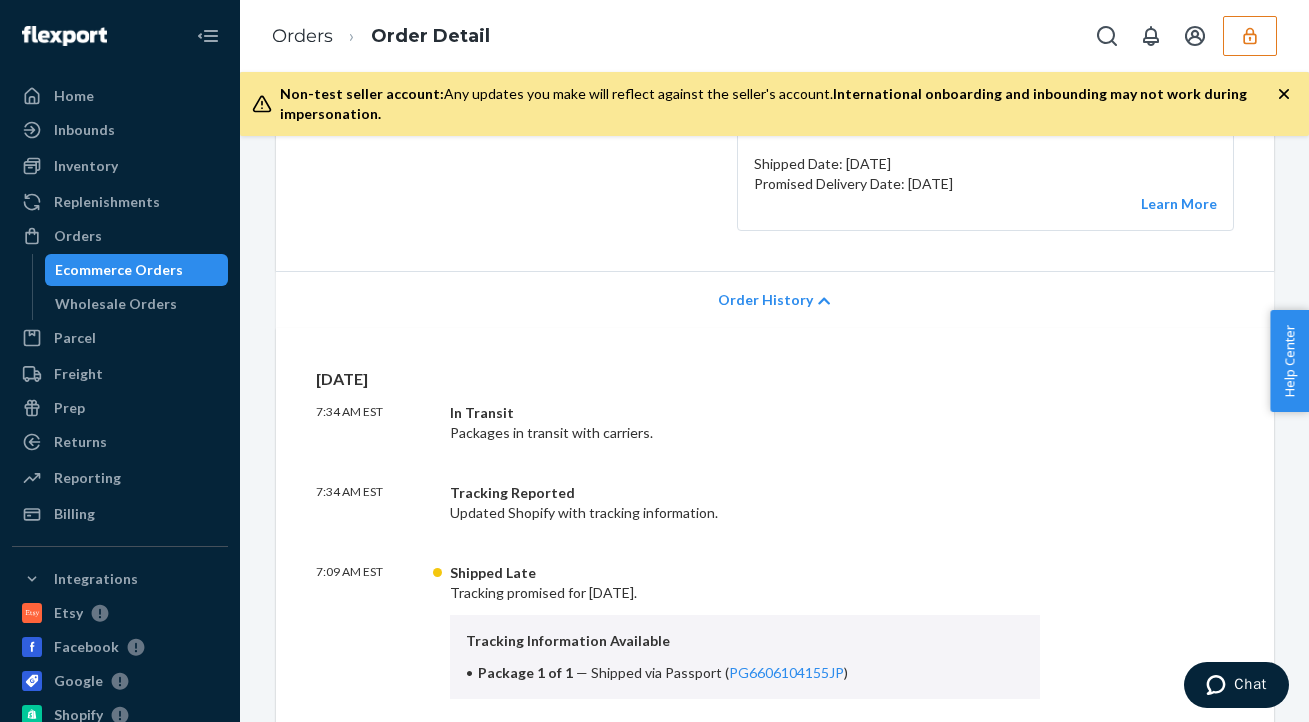 scroll, scrollTop: 130, scrollLeft: 0, axis: vertical 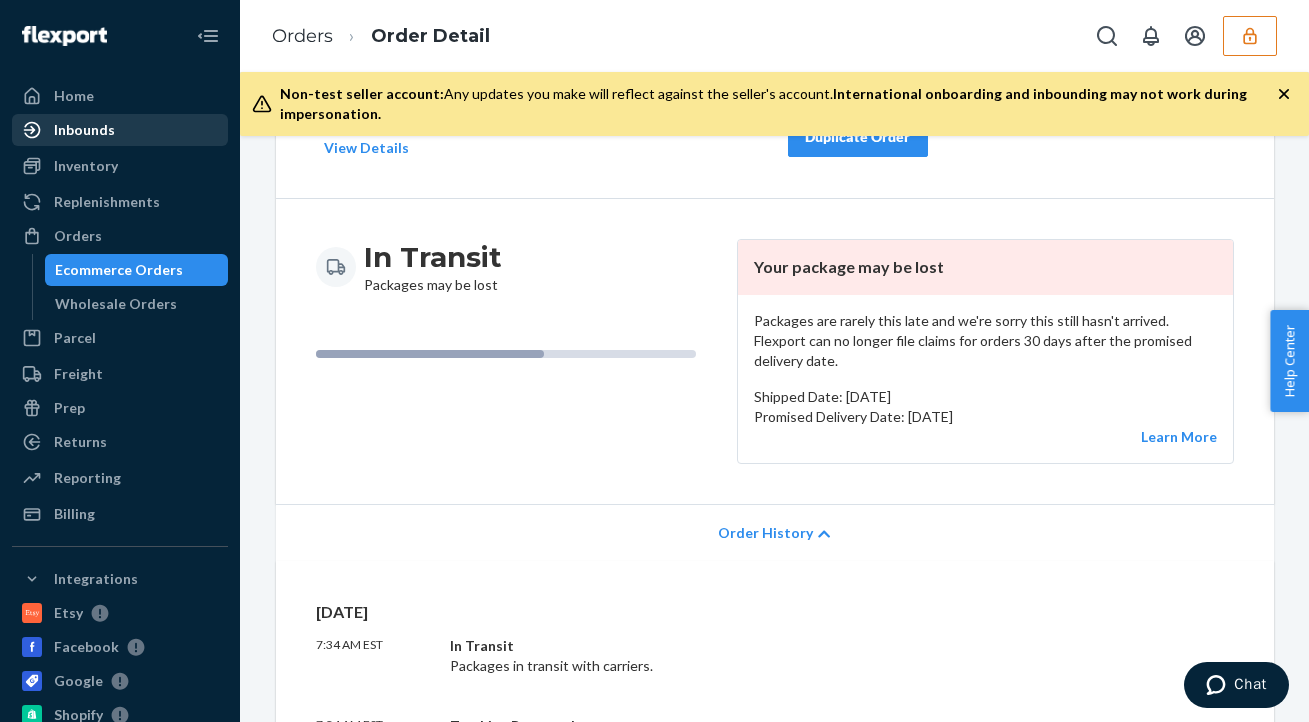 click on "Inbounds" at bounding box center (84, 130) 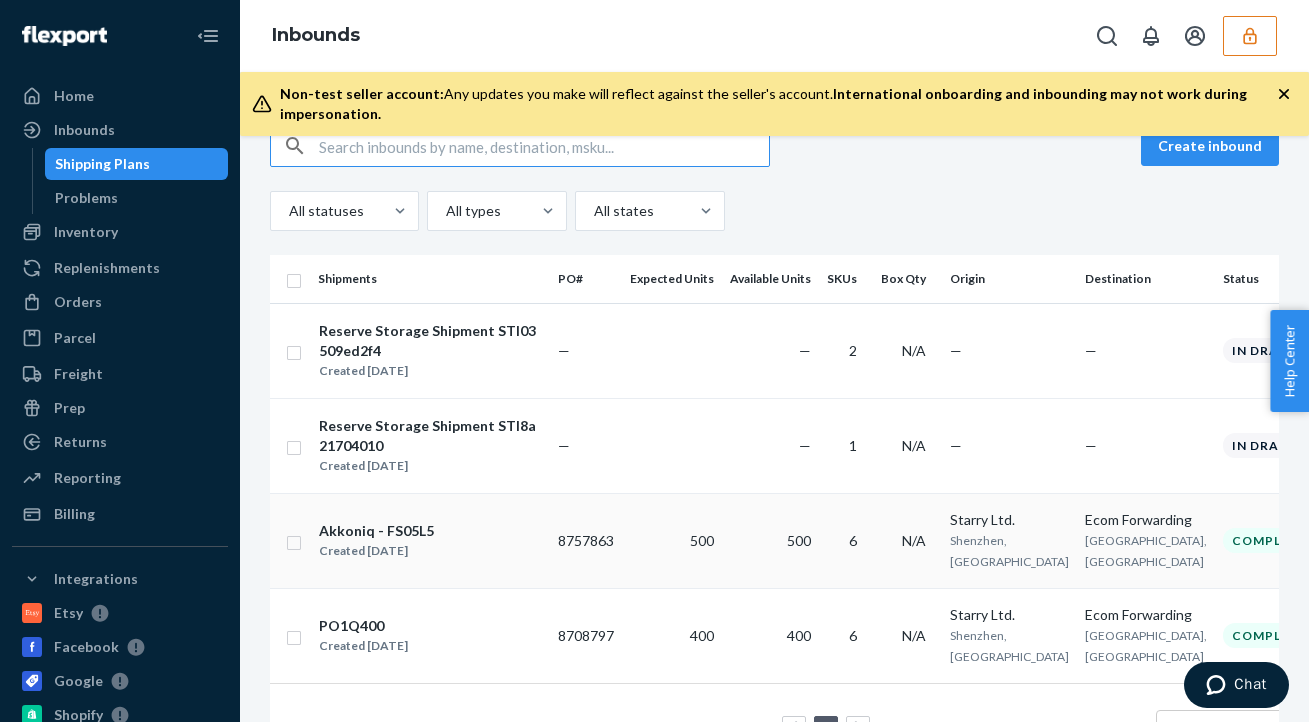 scroll, scrollTop: 191, scrollLeft: 0, axis: vertical 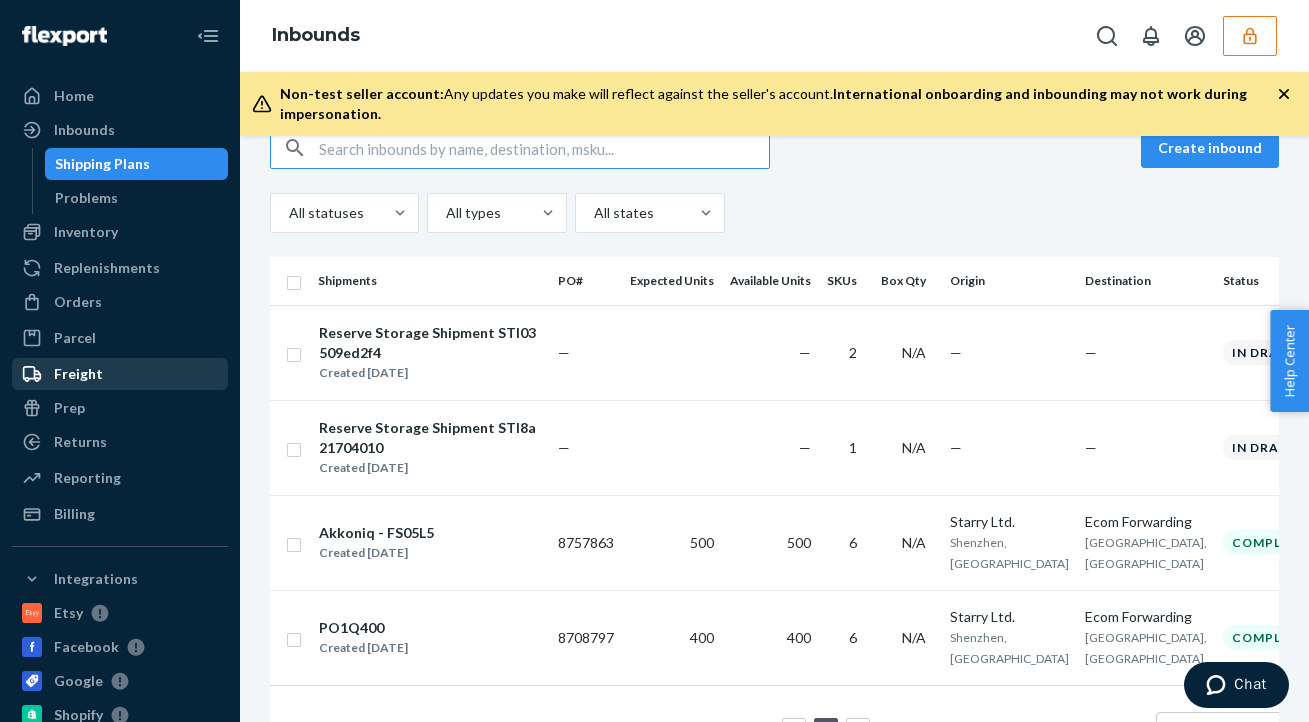 click on "Freight" at bounding box center [78, 374] 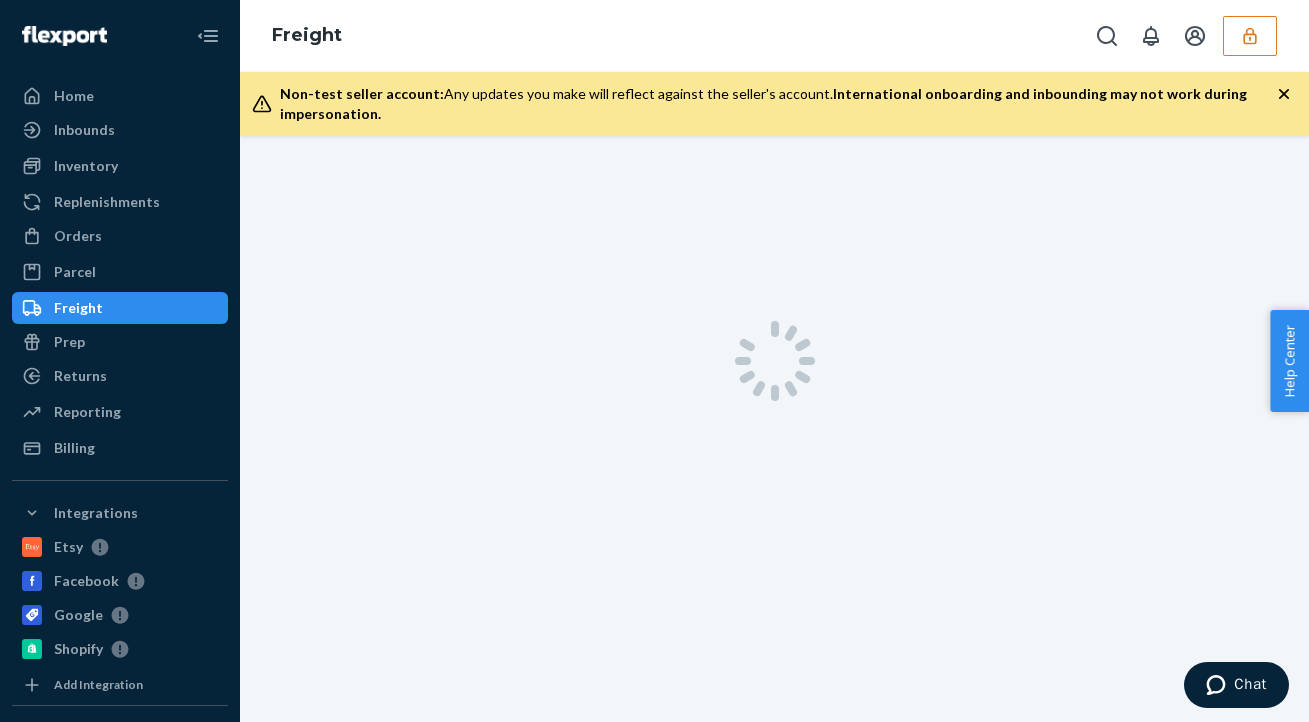 scroll, scrollTop: 0, scrollLeft: 0, axis: both 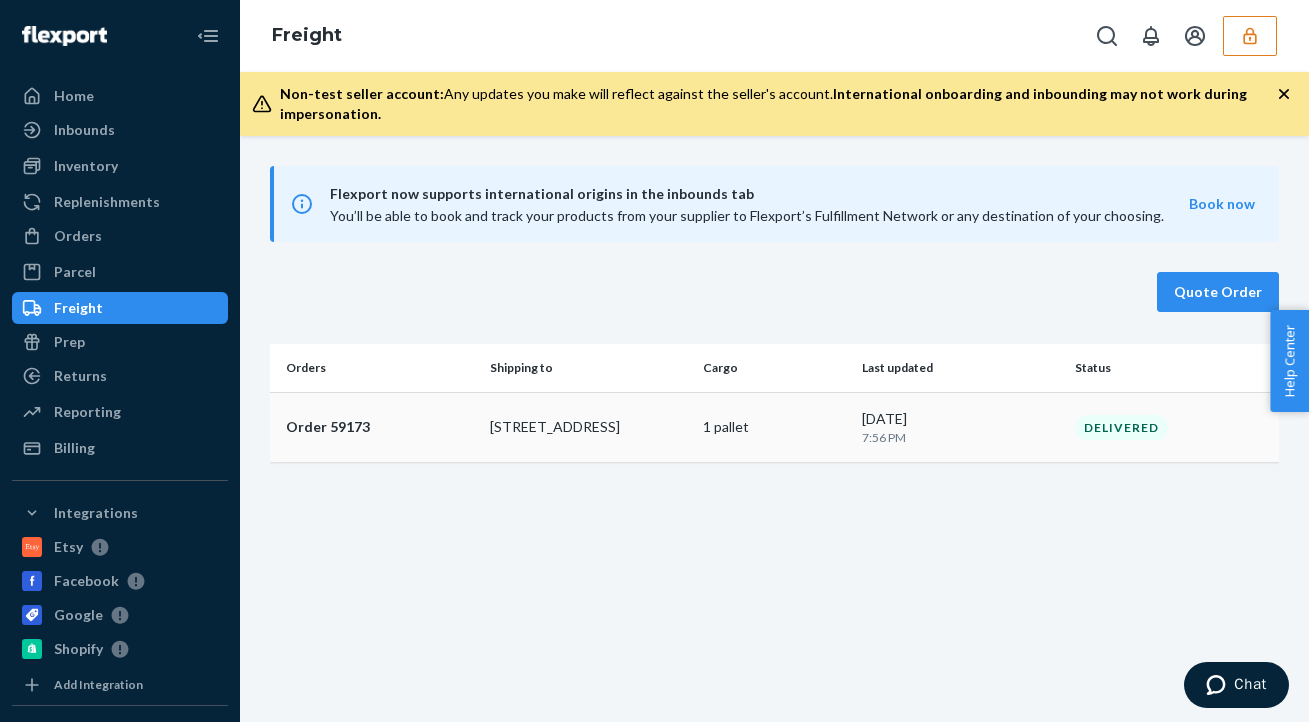 click on "1 pallet" at bounding box center [774, 427] 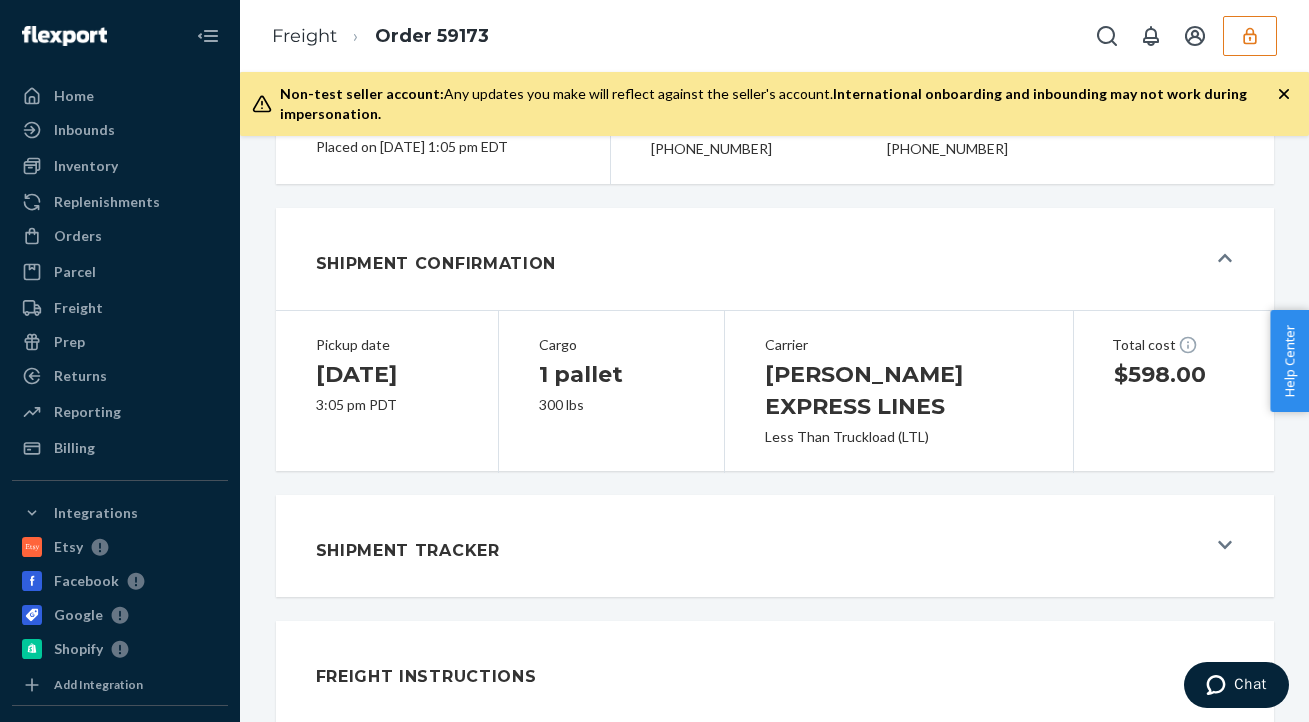 scroll, scrollTop: 321, scrollLeft: 0, axis: vertical 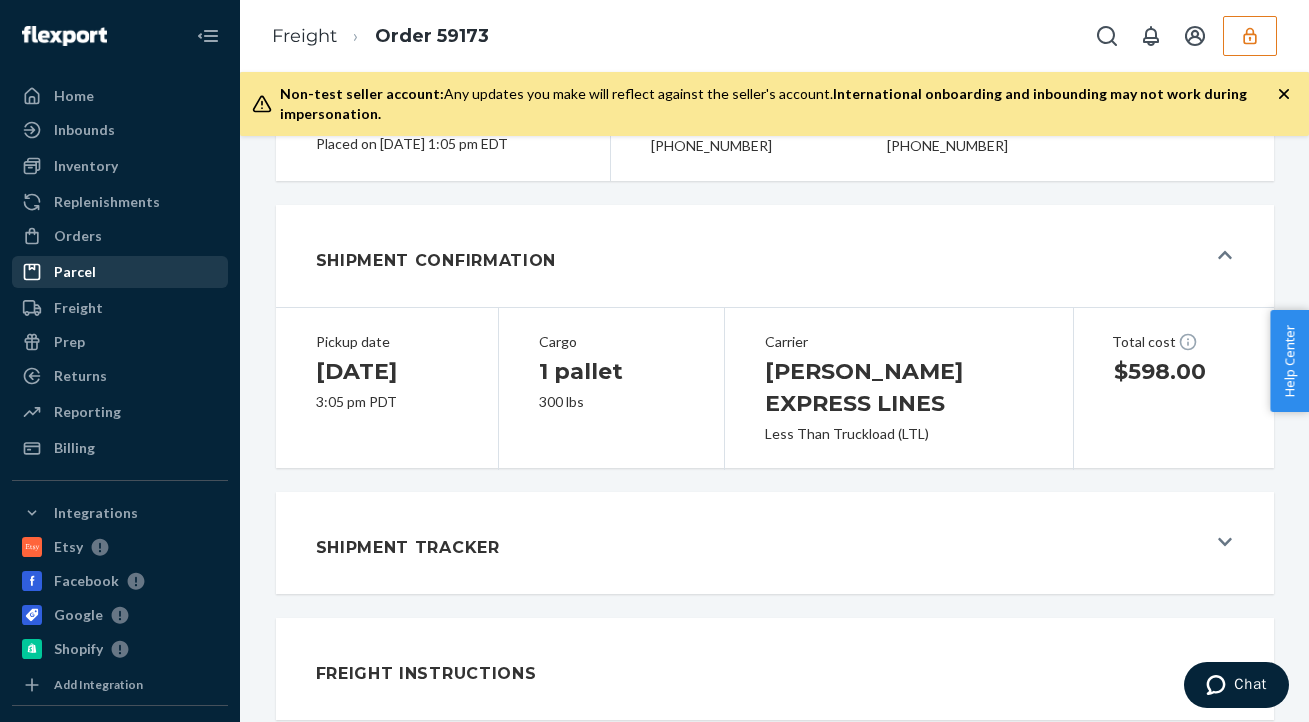 click on "Parcel" at bounding box center (120, 272) 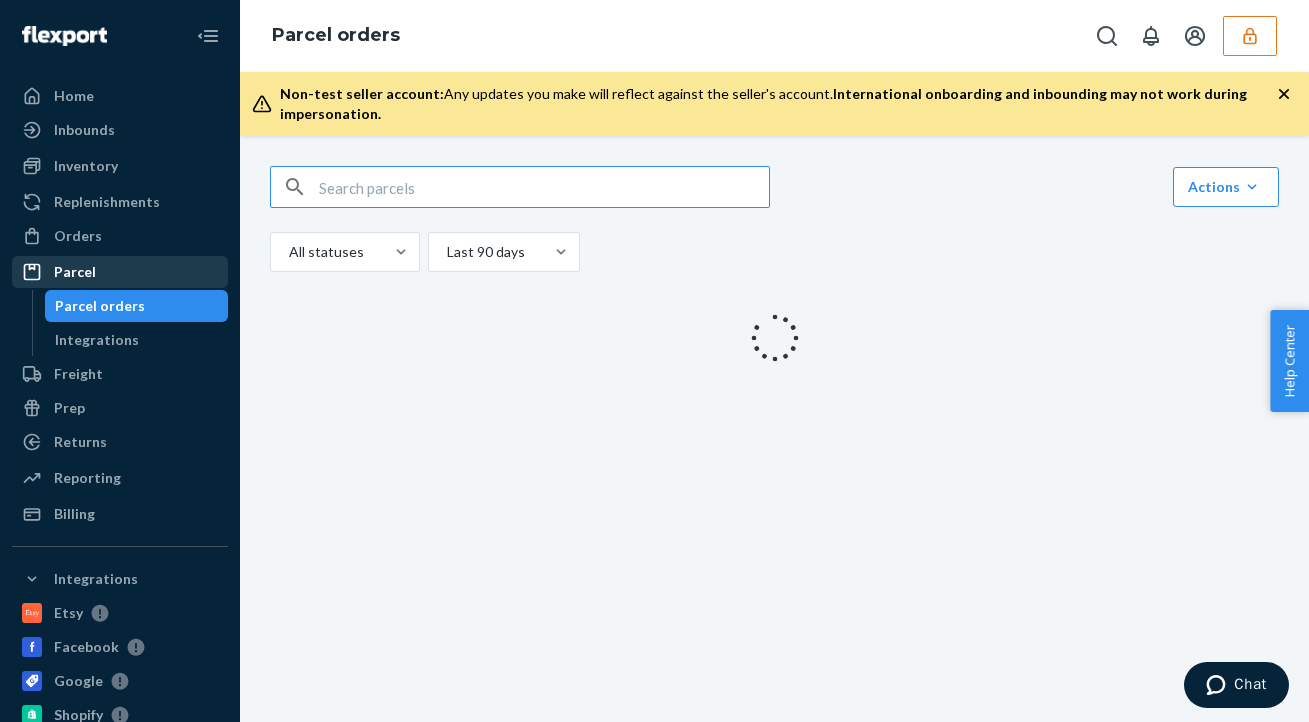 scroll, scrollTop: 0, scrollLeft: 0, axis: both 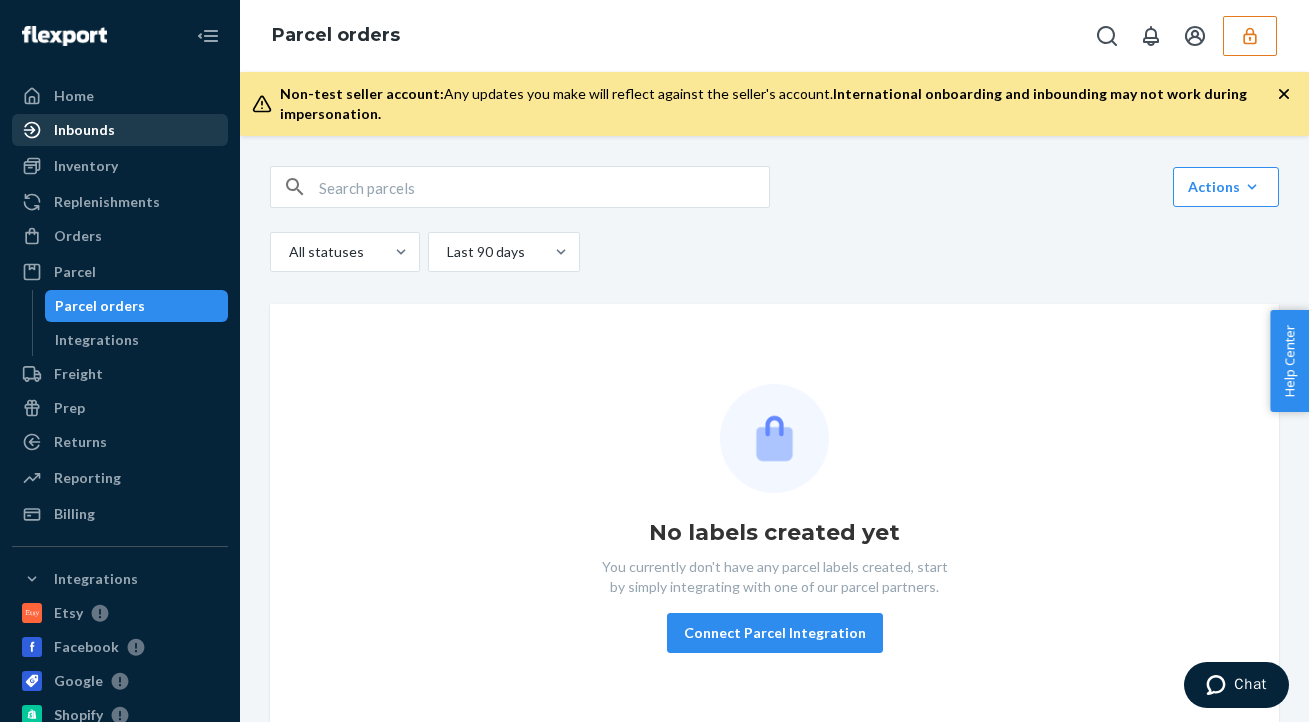 click on "Inbounds" at bounding box center [84, 130] 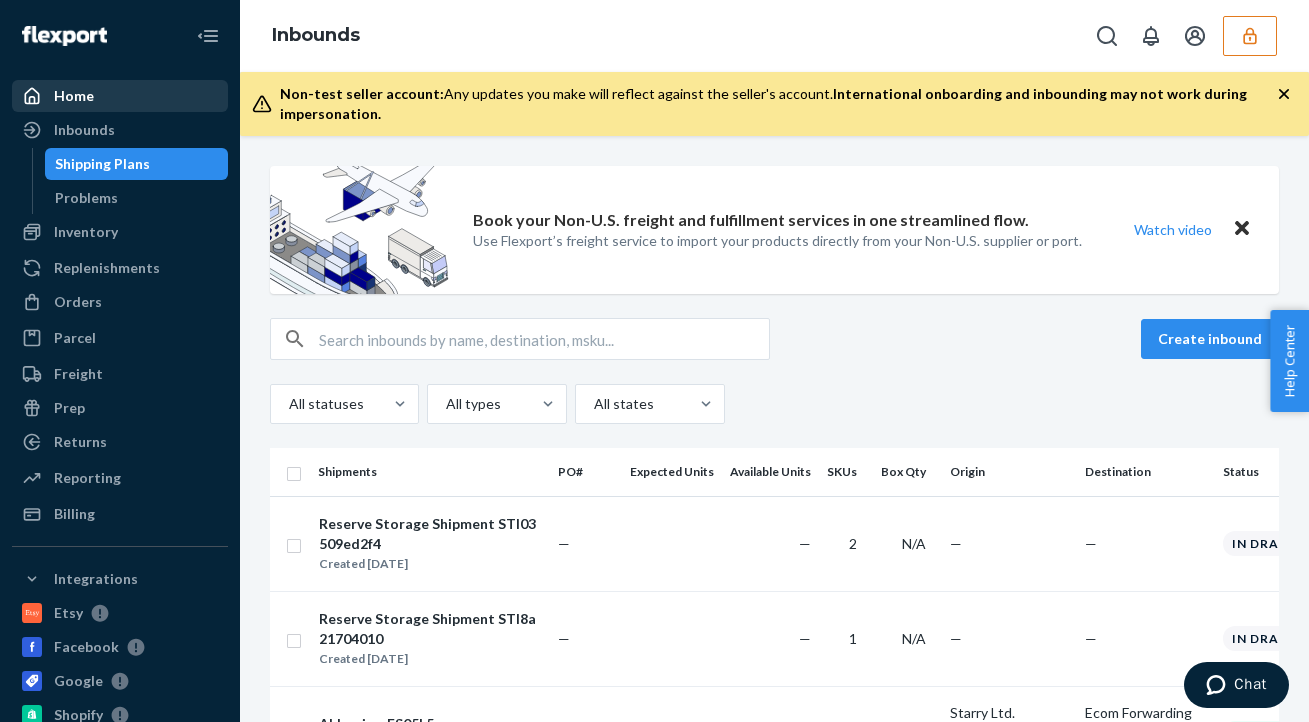 click on "Home" at bounding box center [74, 96] 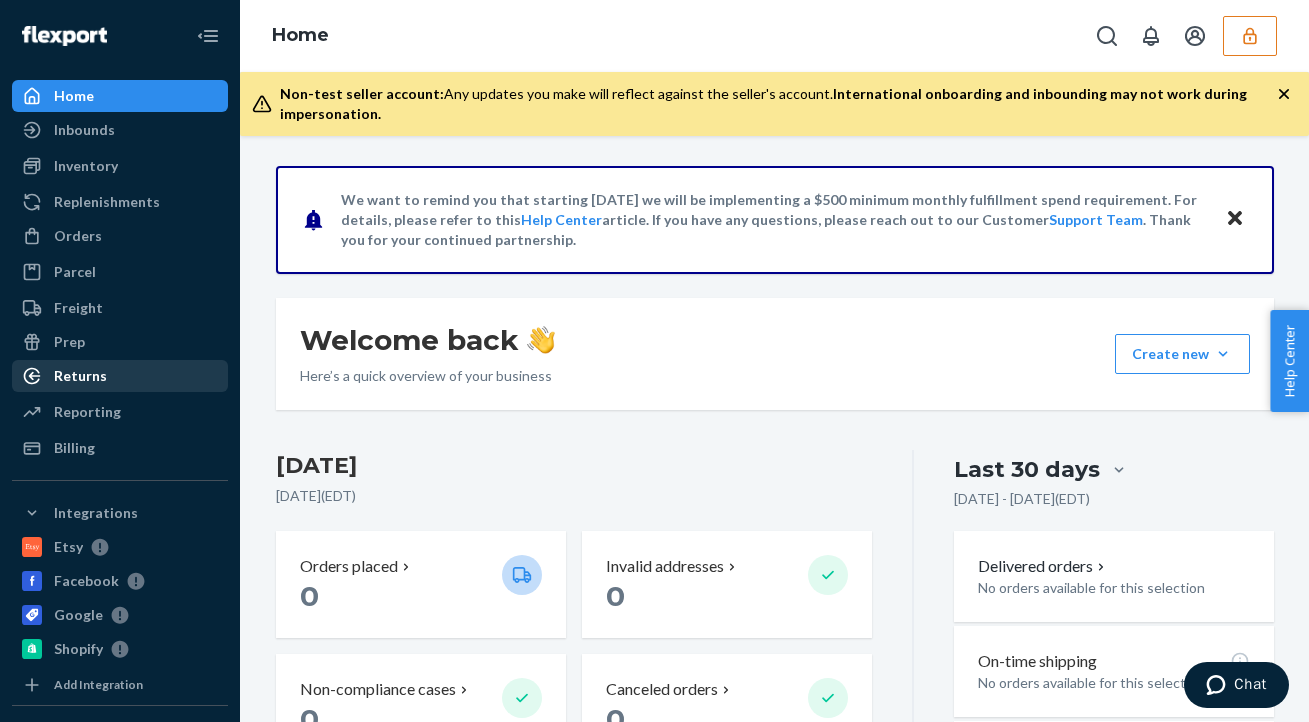 click on "Returns" at bounding box center (120, 376) 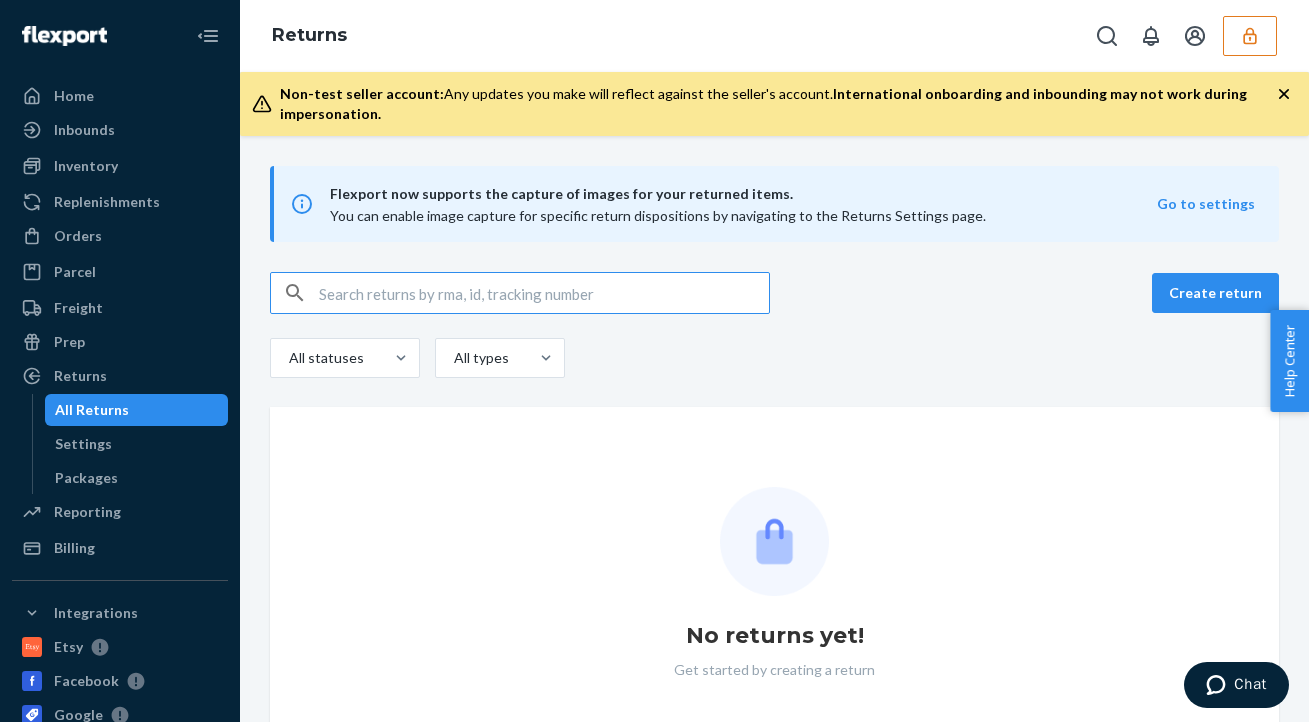 scroll, scrollTop: 54, scrollLeft: 0, axis: vertical 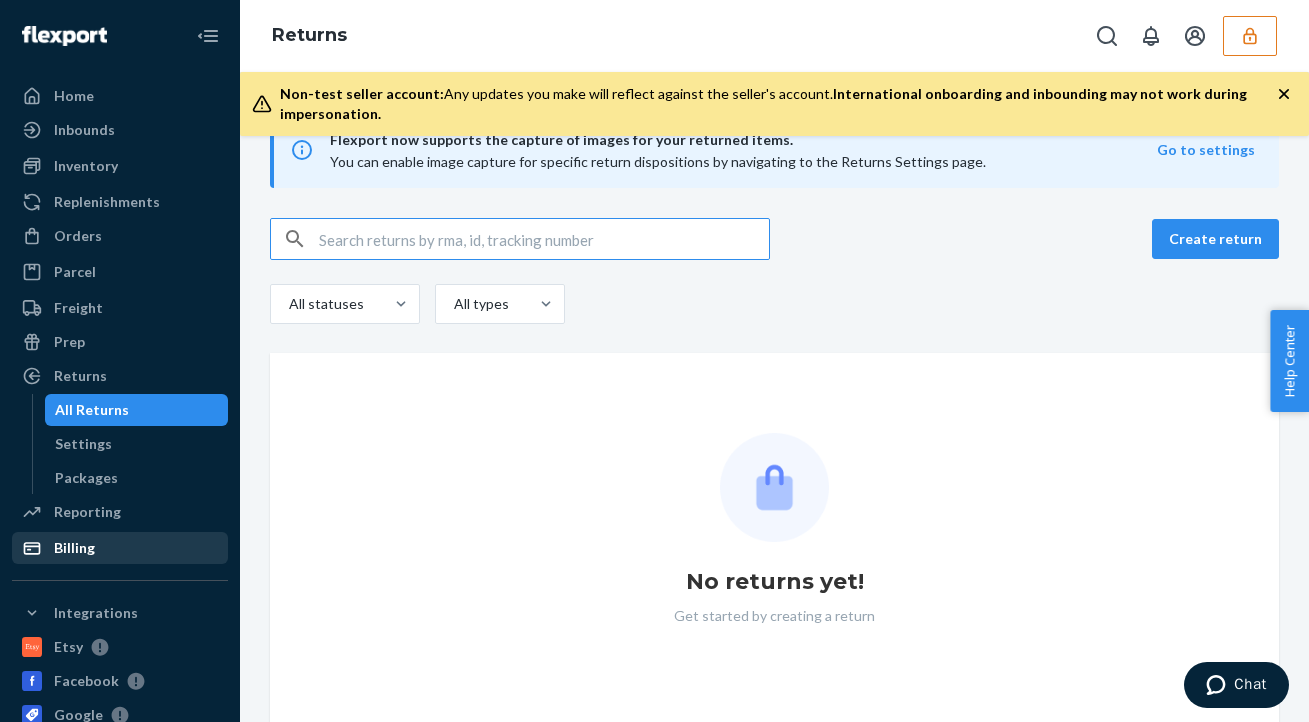 click on "Billing" at bounding box center (120, 548) 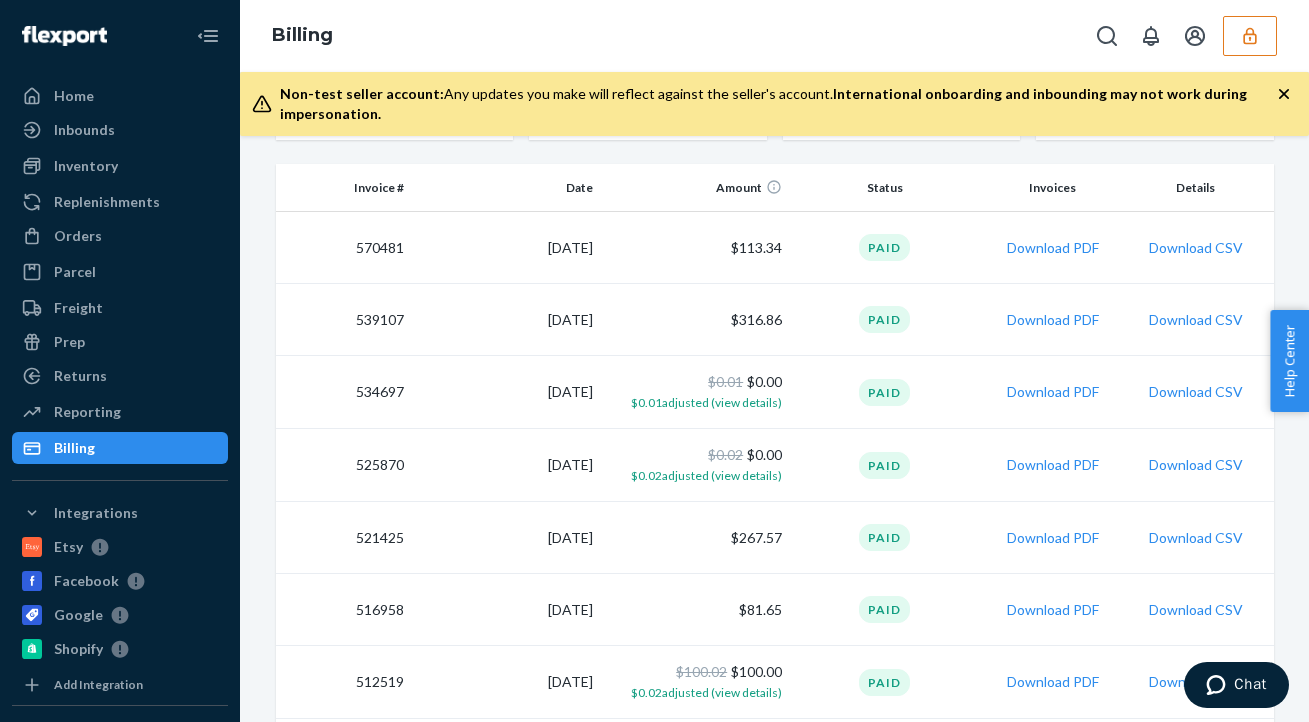 scroll, scrollTop: 236, scrollLeft: 0, axis: vertical 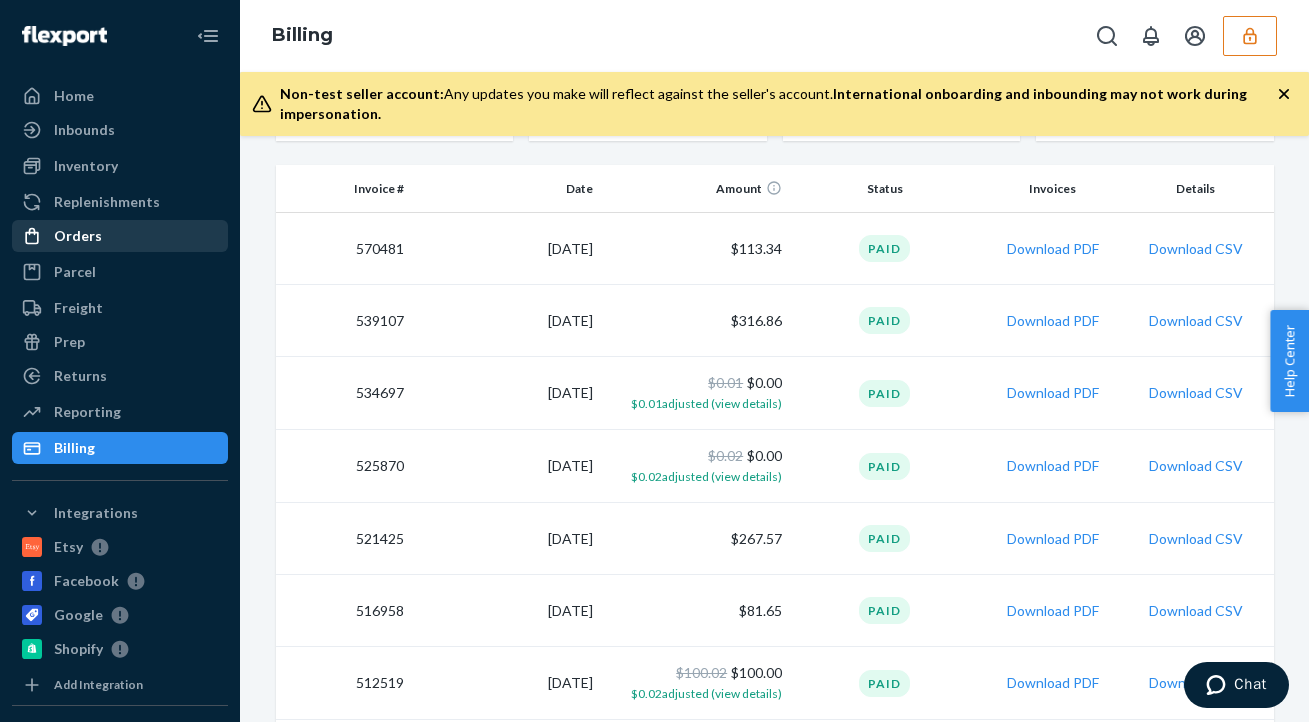 click on "Orders" at bounding box center [78, 236] 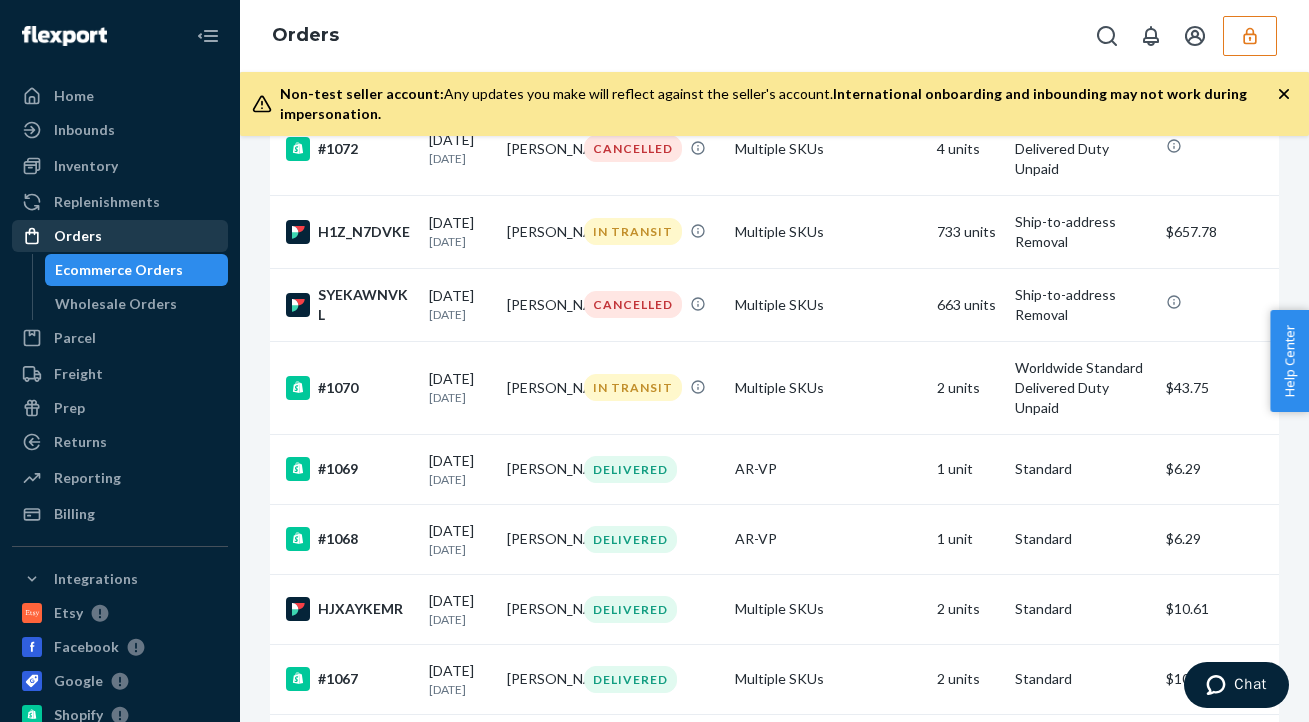 scroll, scrollTop: 0, scrollLeft: 0, axis: both 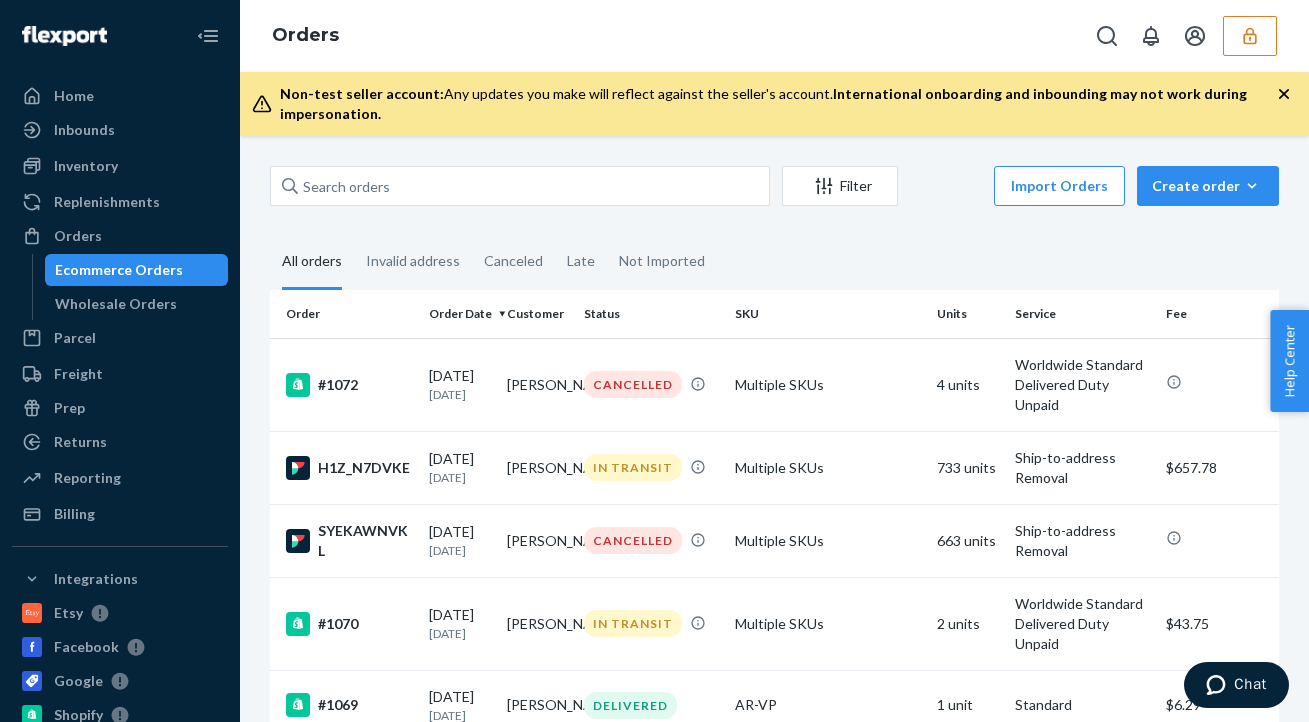 click 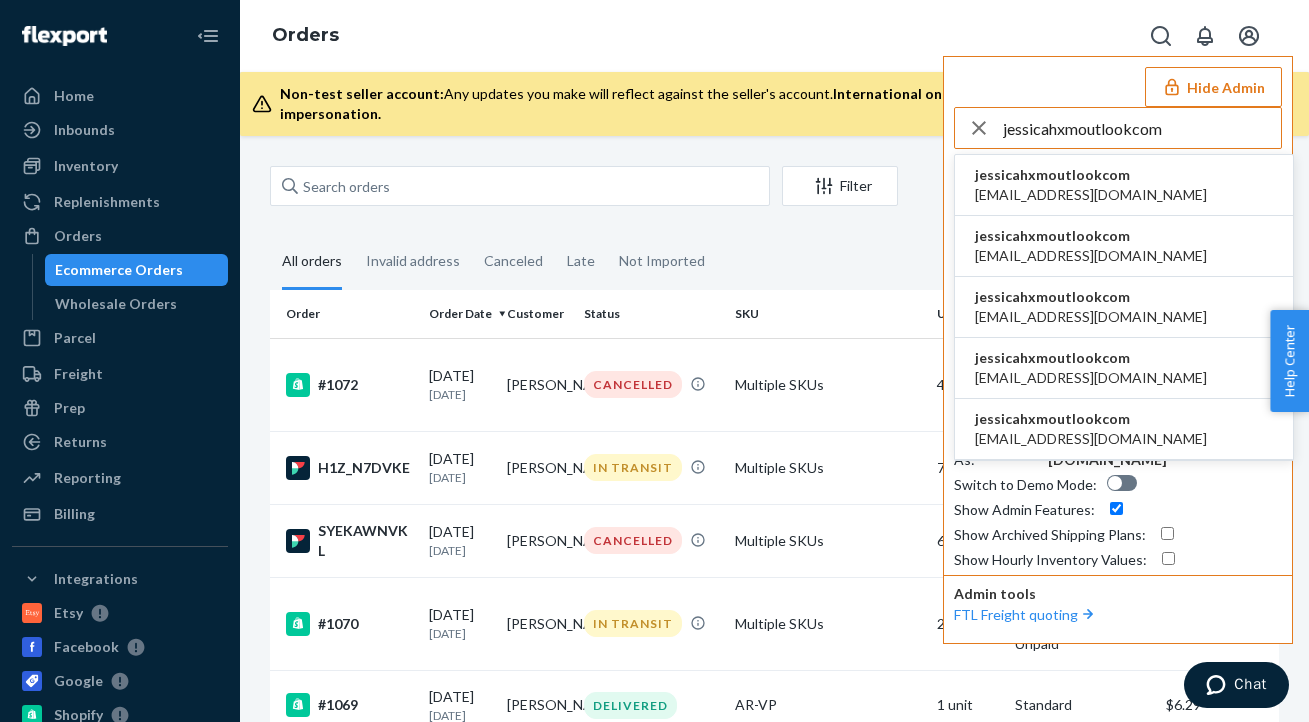 type on "jessicahxmoutlookcom" 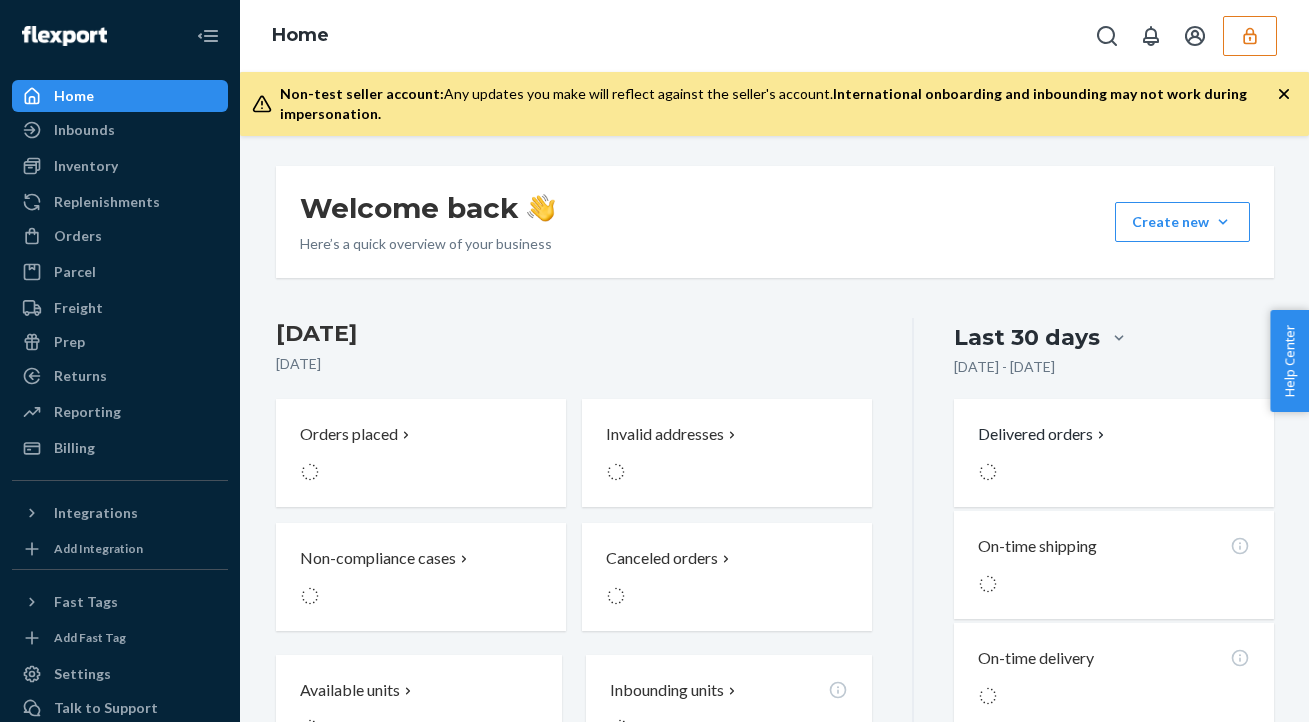 scroll, scrollTop: 0, scrollLeft: 0, axis: both 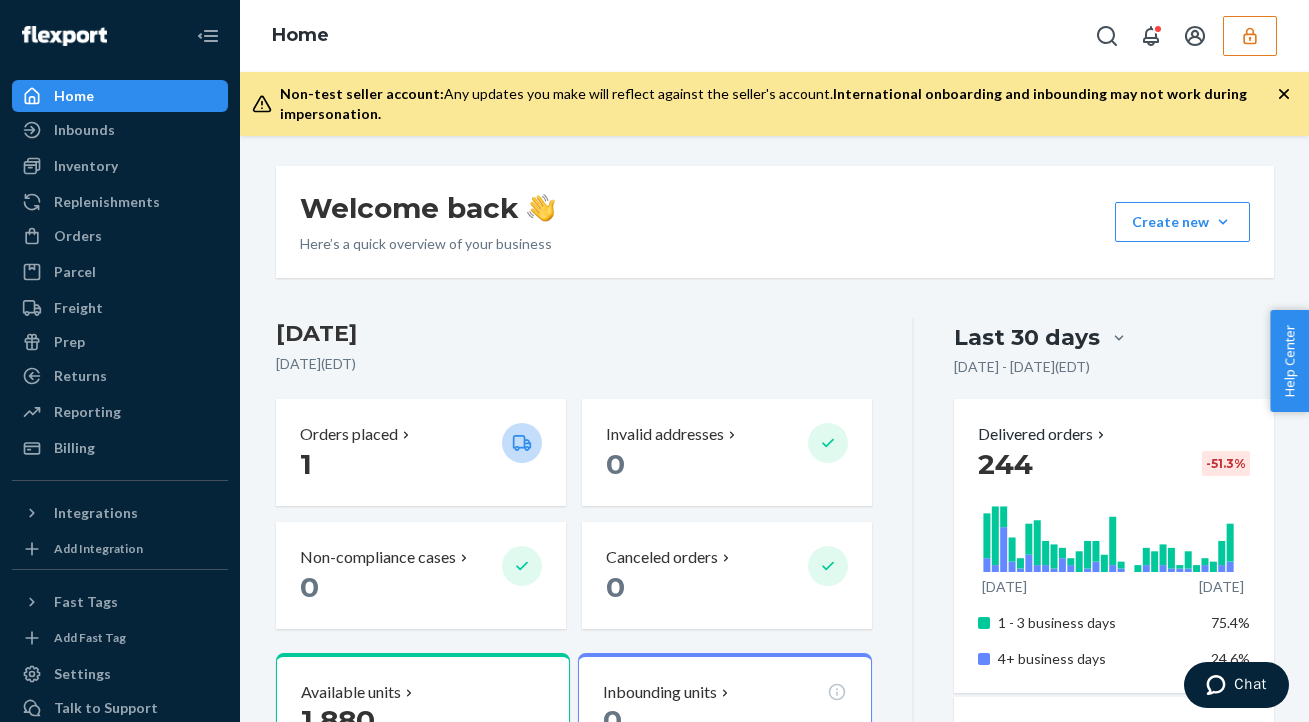 click at bounding box center [1250, 36] 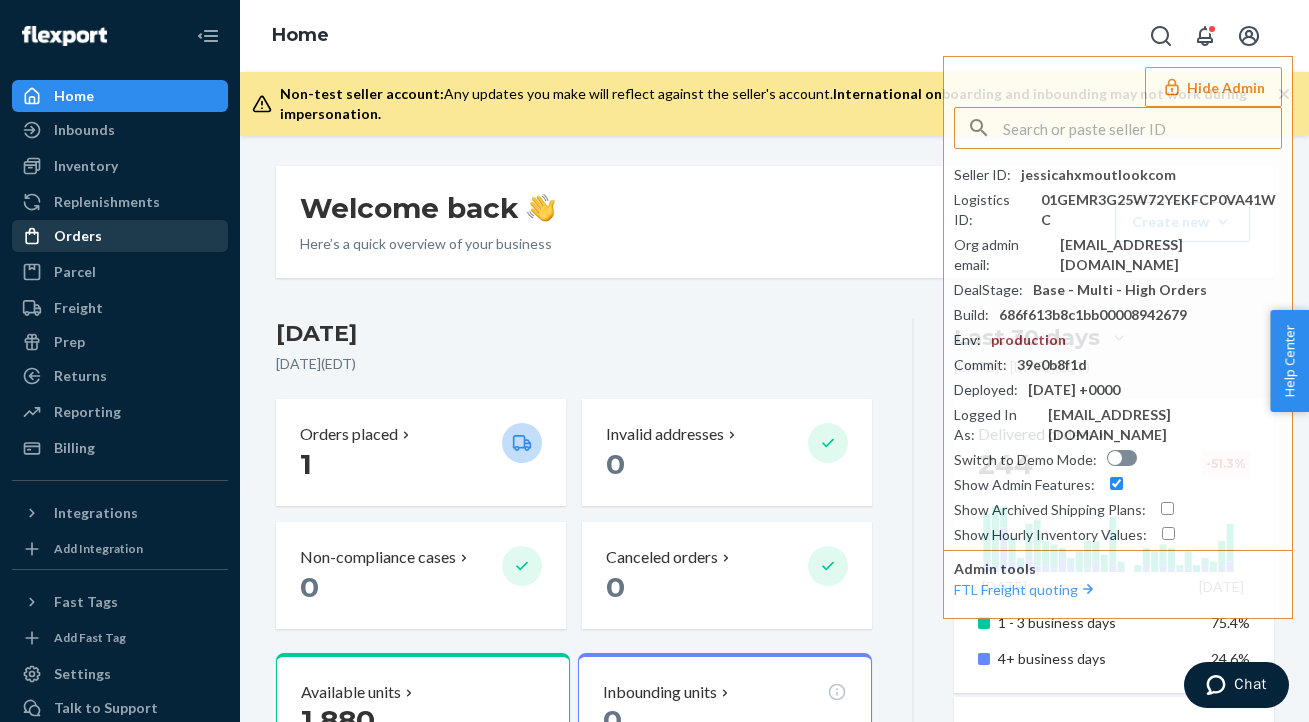 click on "Orders" at bounding box center (120, 236) 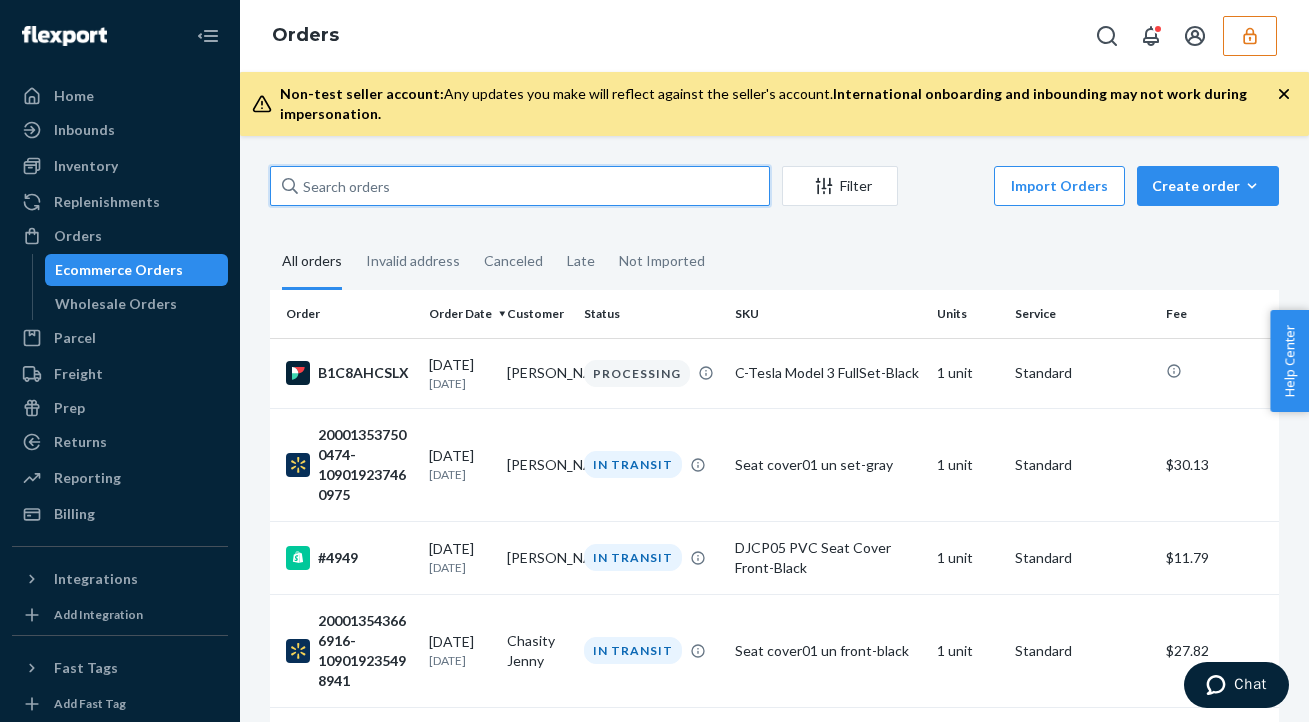 click at bounding box center (520, 186) 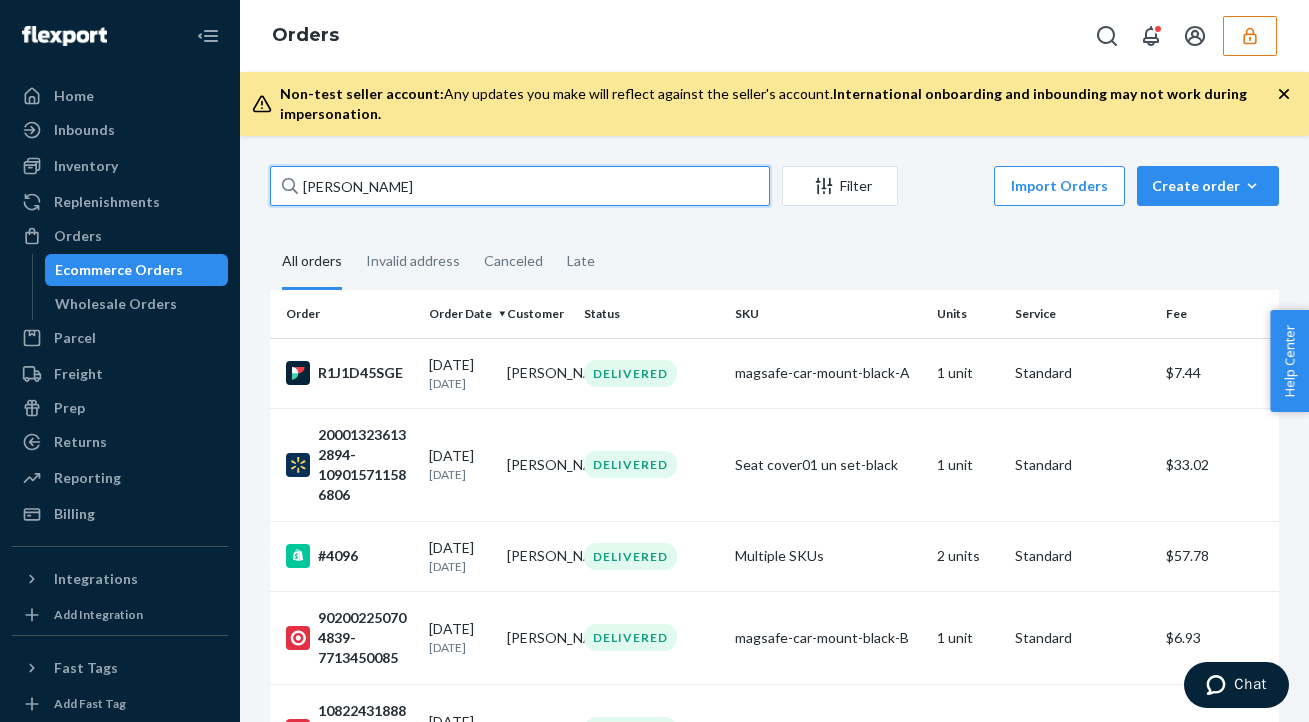 type on "KATHERINE" 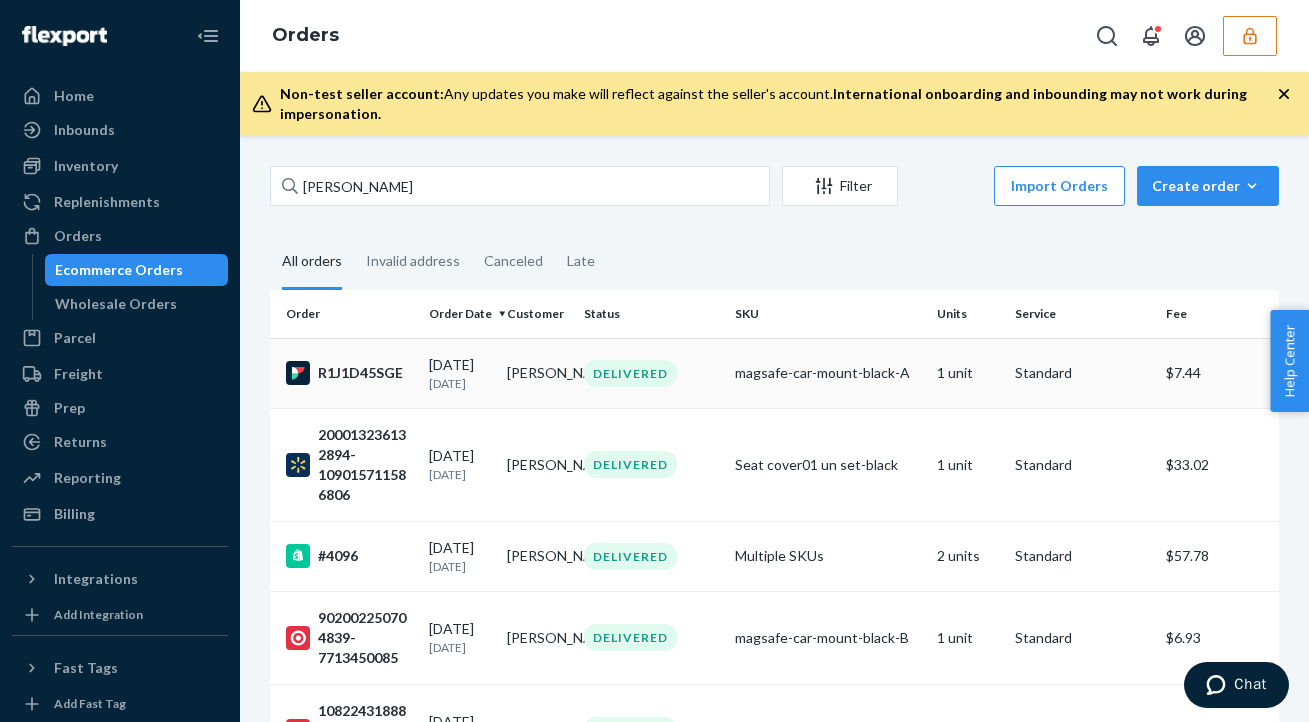 click on "3 days ago" at bounding box center [459, 383] 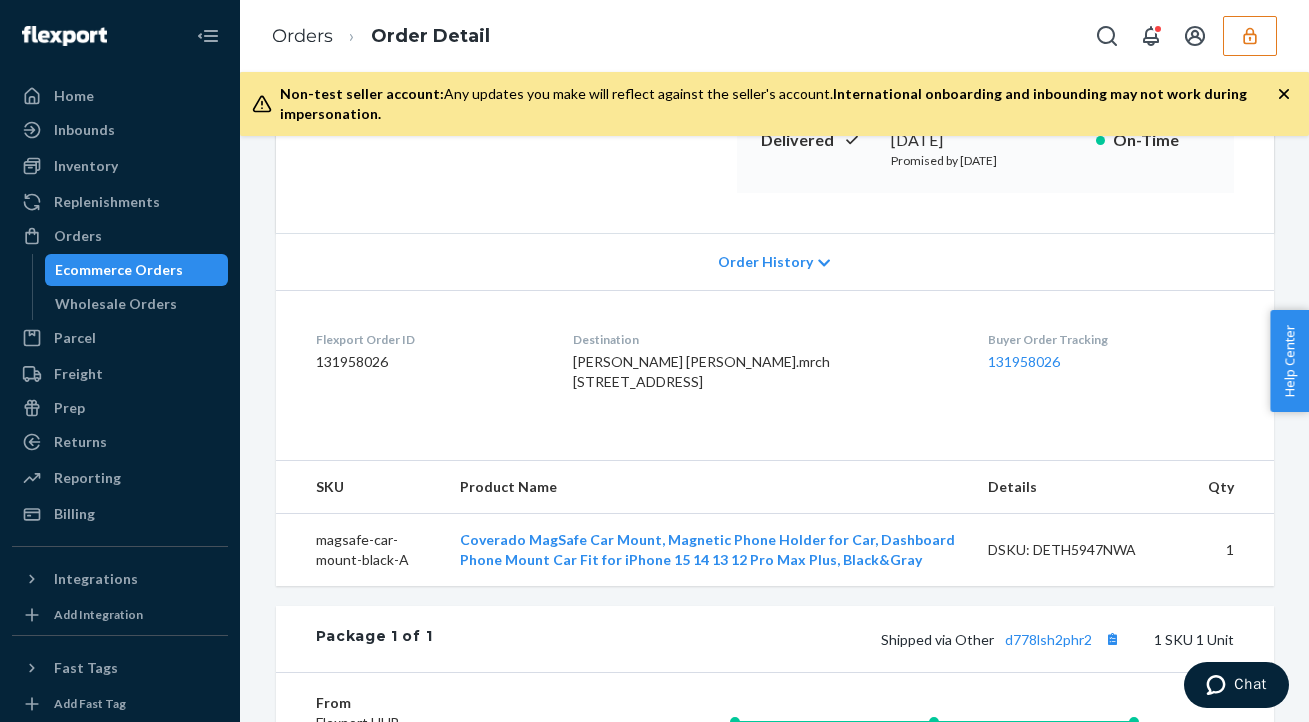 scroll, scrollTop: 746, scrollLeft: 0, axis: vertical 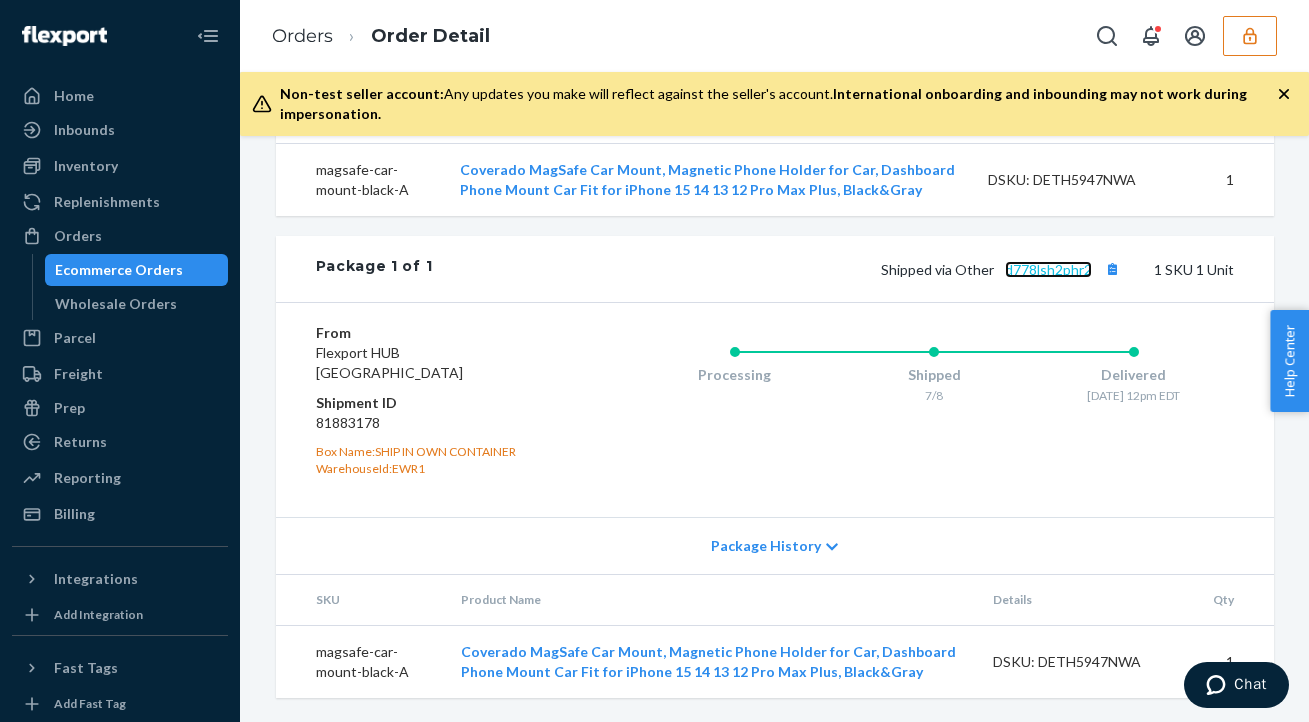 click on "d778lsh2phr2" at bounding box center (1048, 269) 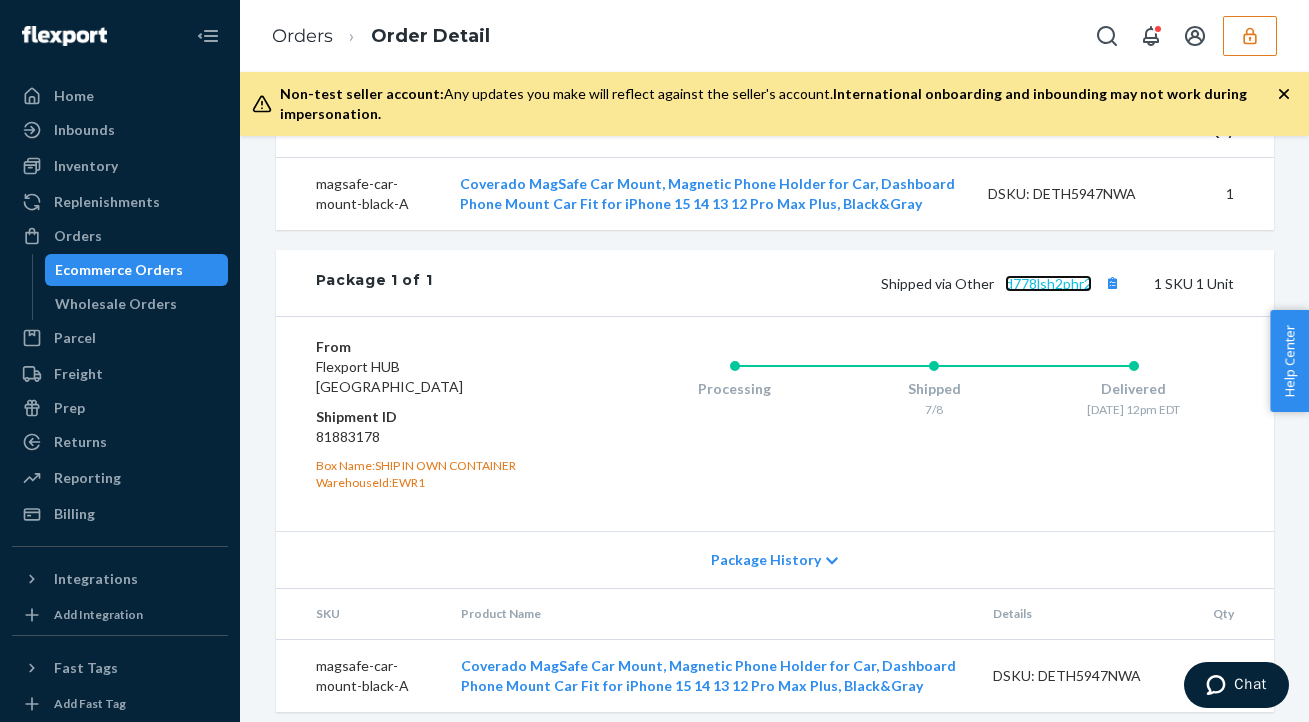 scroll, scrollTop: 308, scrollLeft: 0, axis: vertical 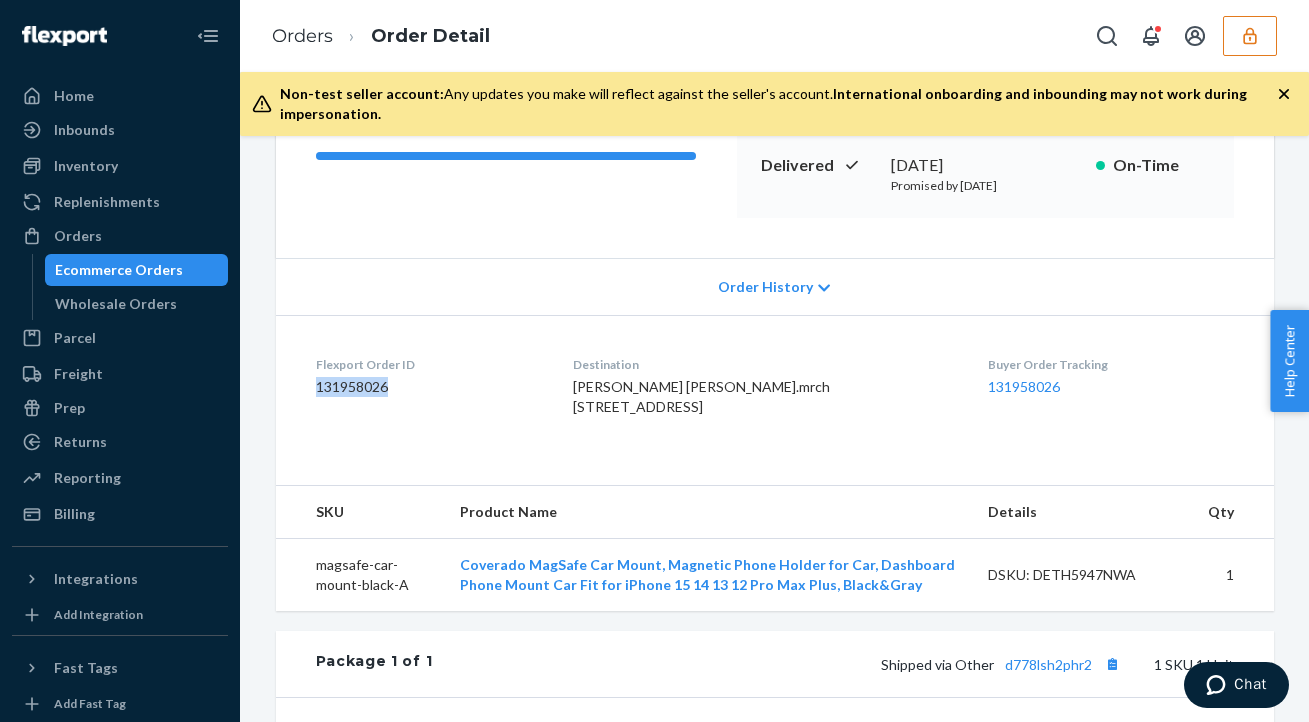 drag, startPoint x: 307, startPoint y: 393, endPoint x: 466, endPoint y: 394, distance: 159.00314 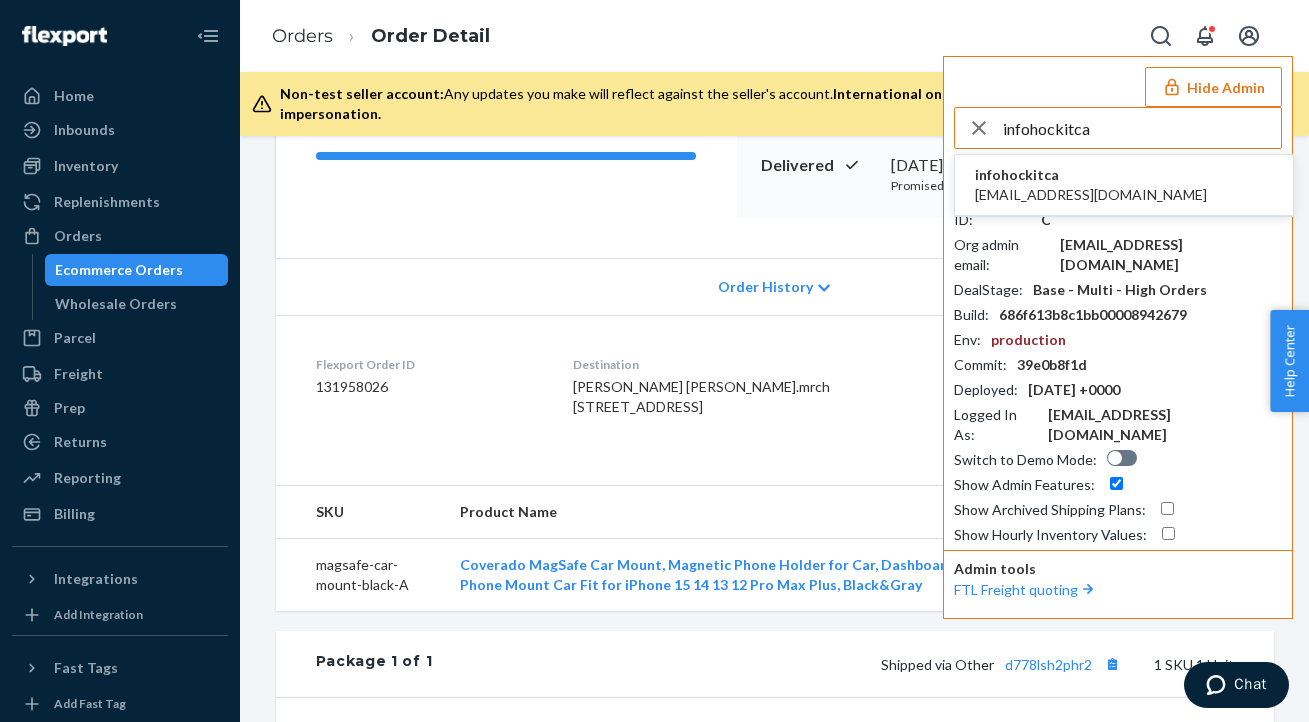 type on "infohockitca" 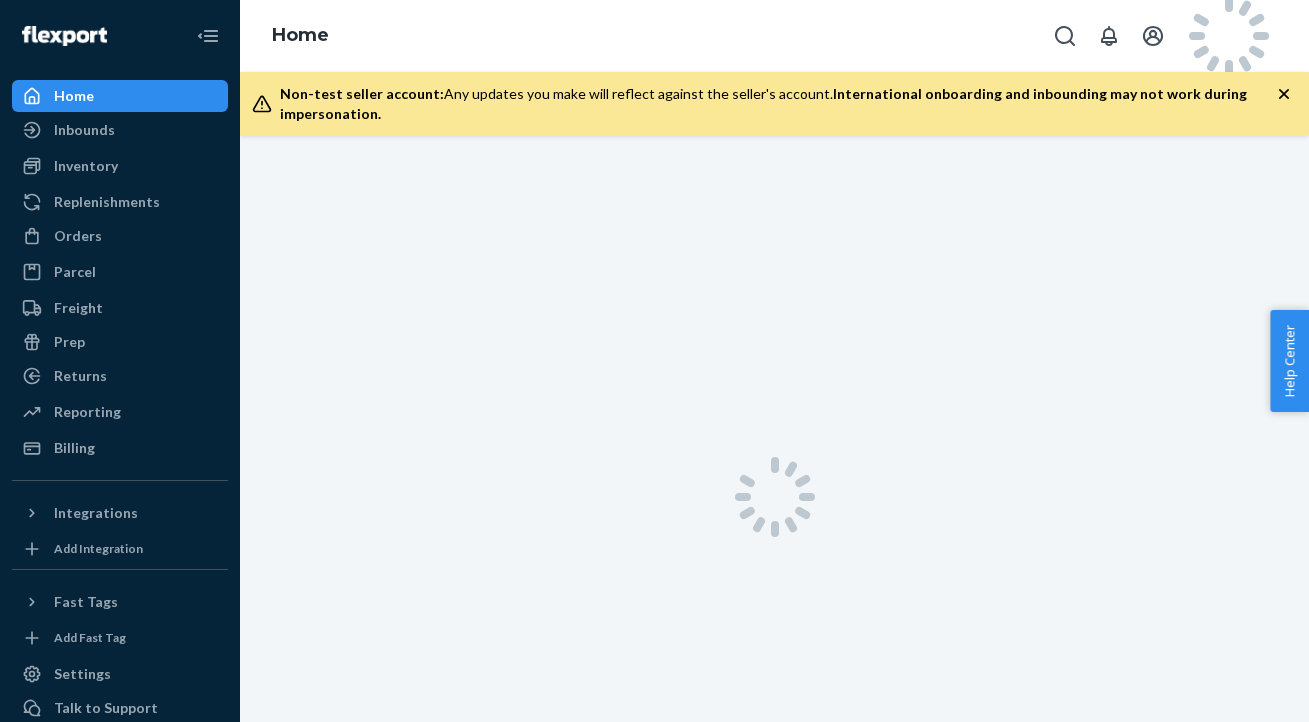 scroll, scrollTop: 0, scrollLeft: 0, axis: both 